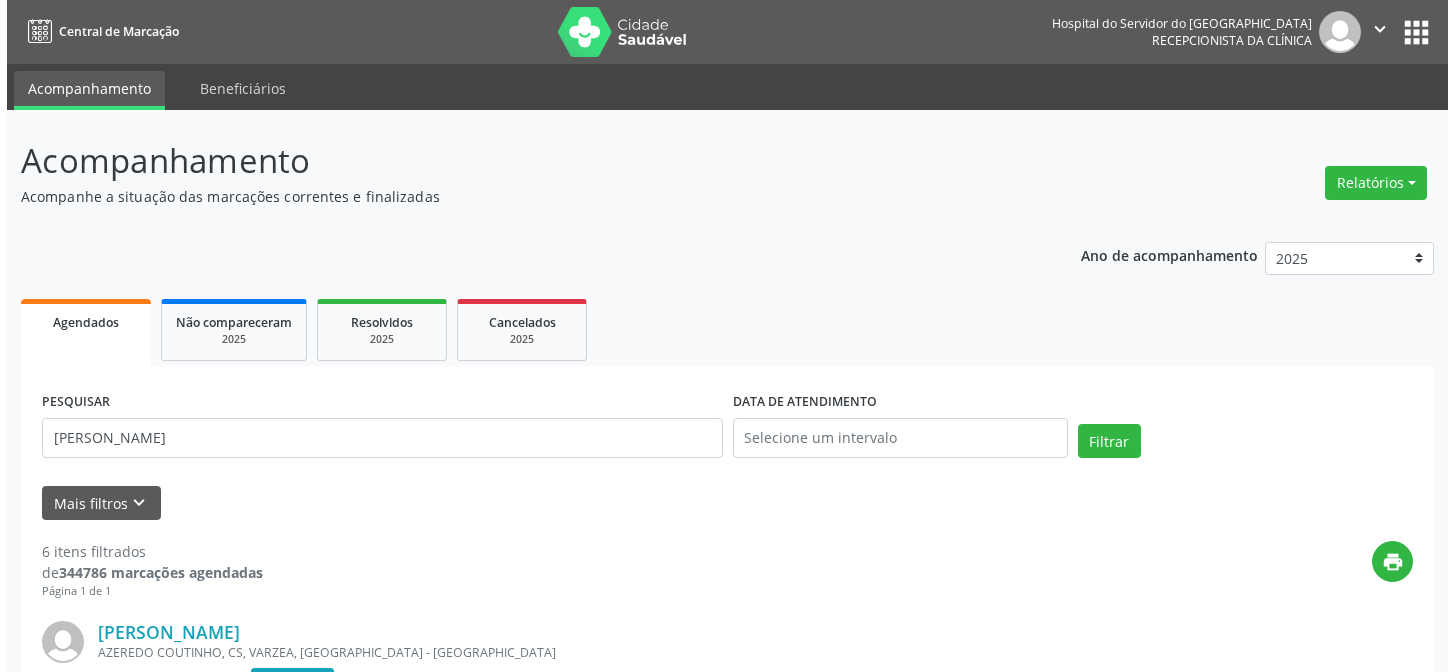 scroll, scrollTop: 0, scrollLeft: 0, axis: both 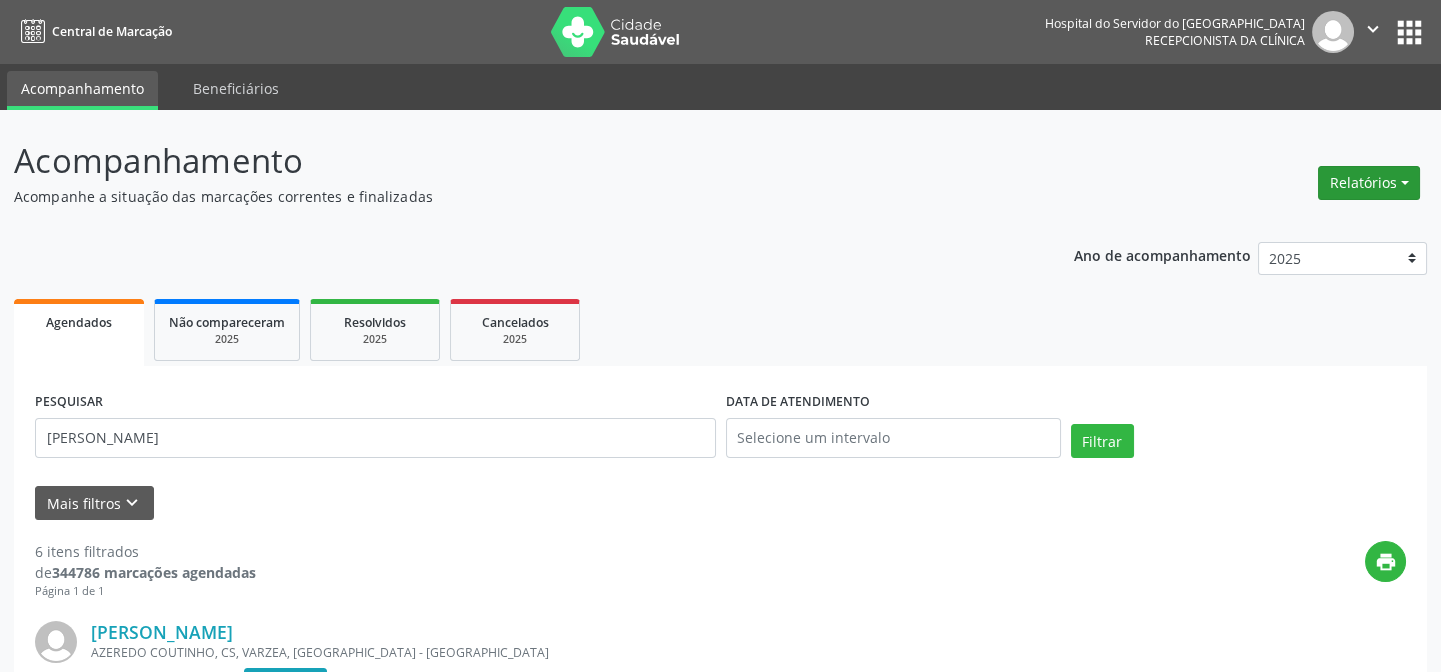 click on "Relatórios" at bounding box center [1369, 183] 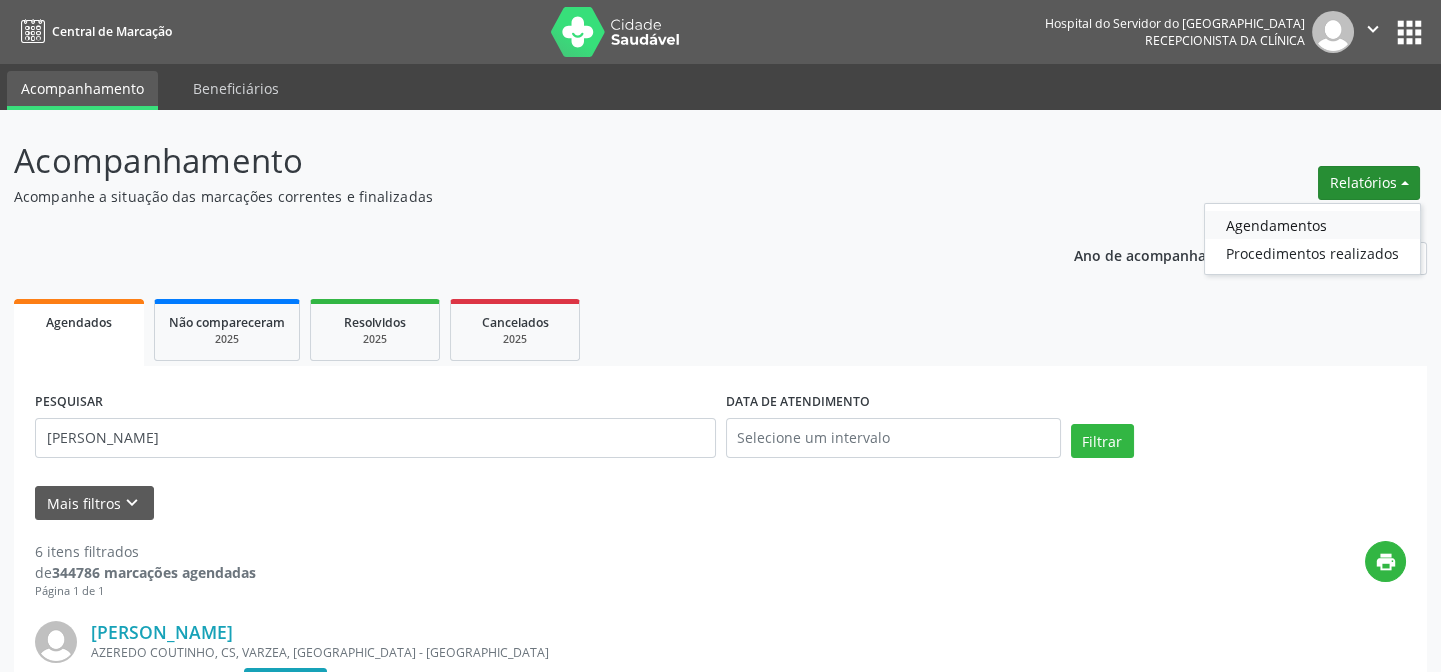 click on "Agendamentos" at bounding box center [1312, 225] 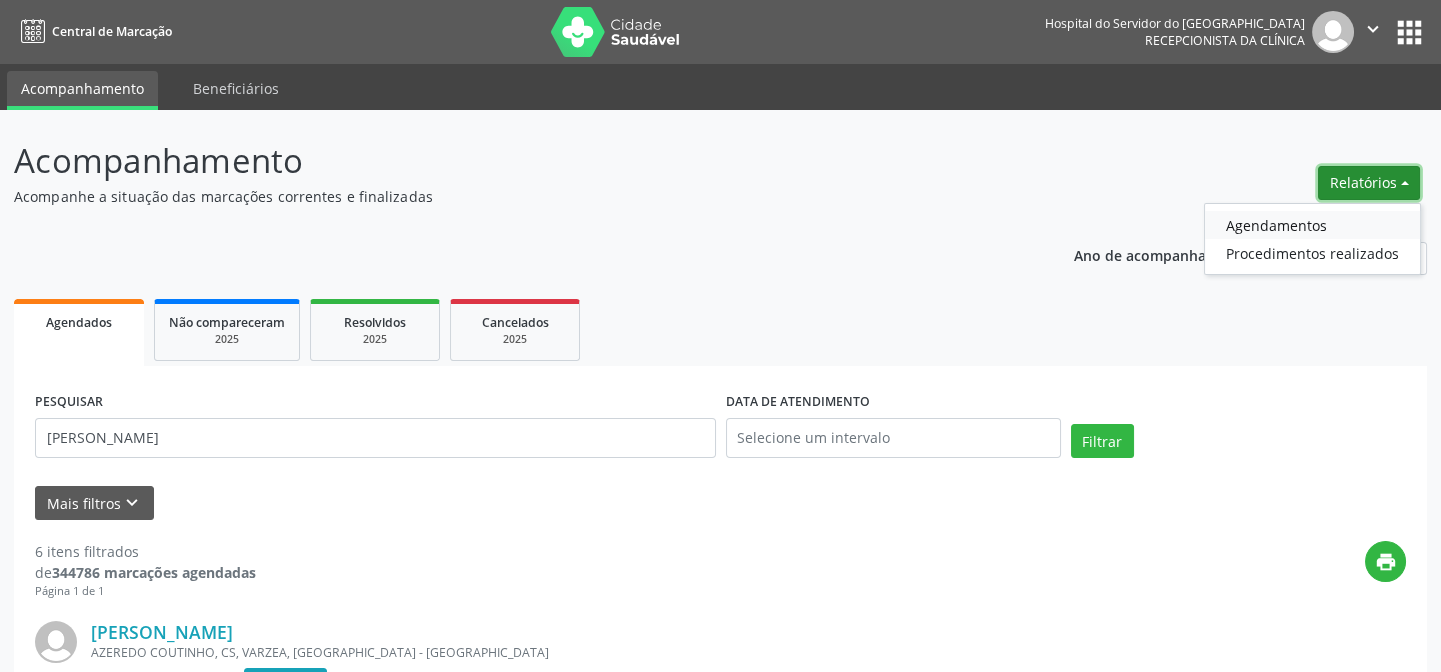 select on "6" 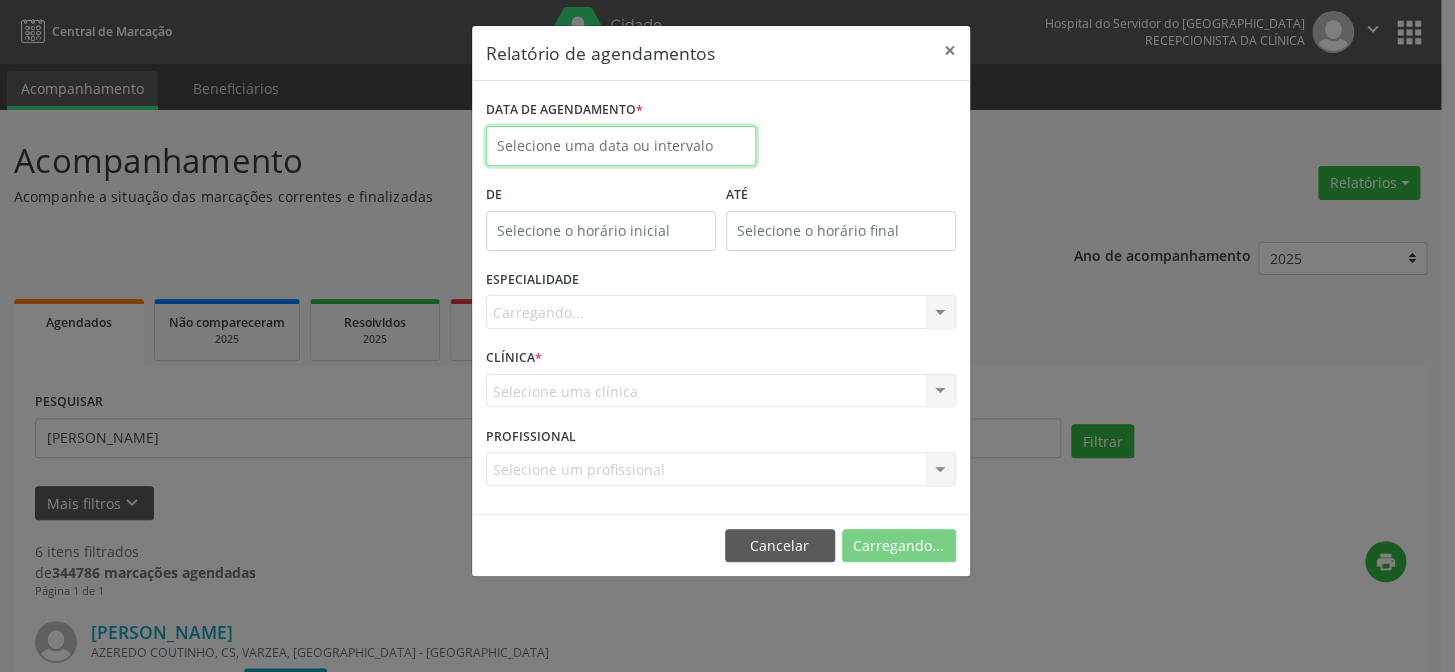 click at bounding box center [621, 146] 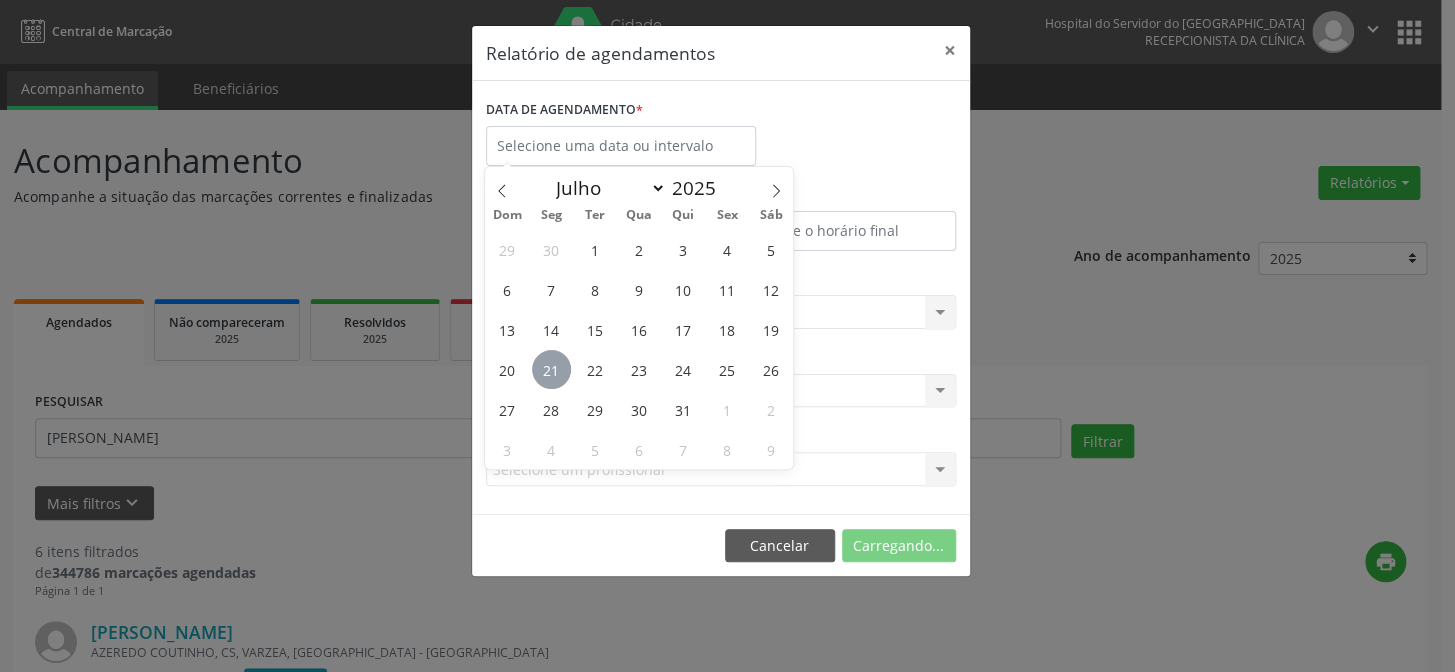 click on "21" at bounding box center (551, 369) 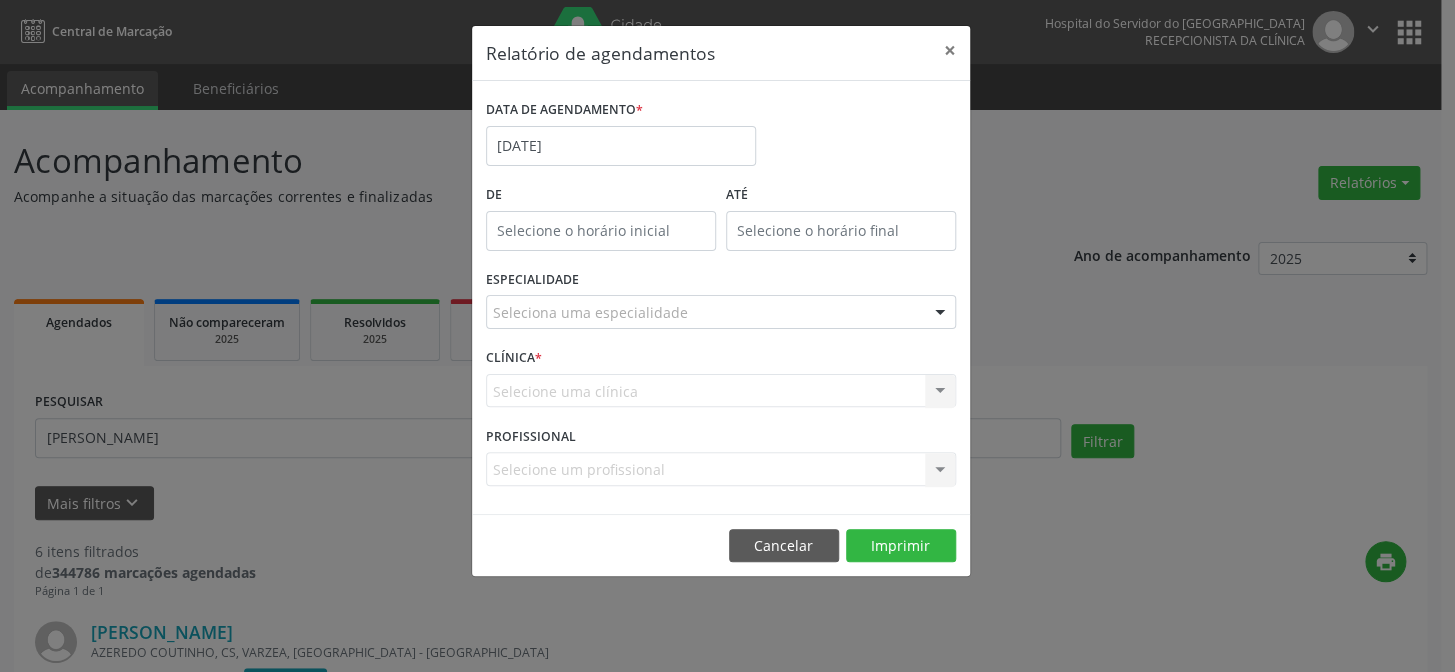 click at bounding box center (940, 313) 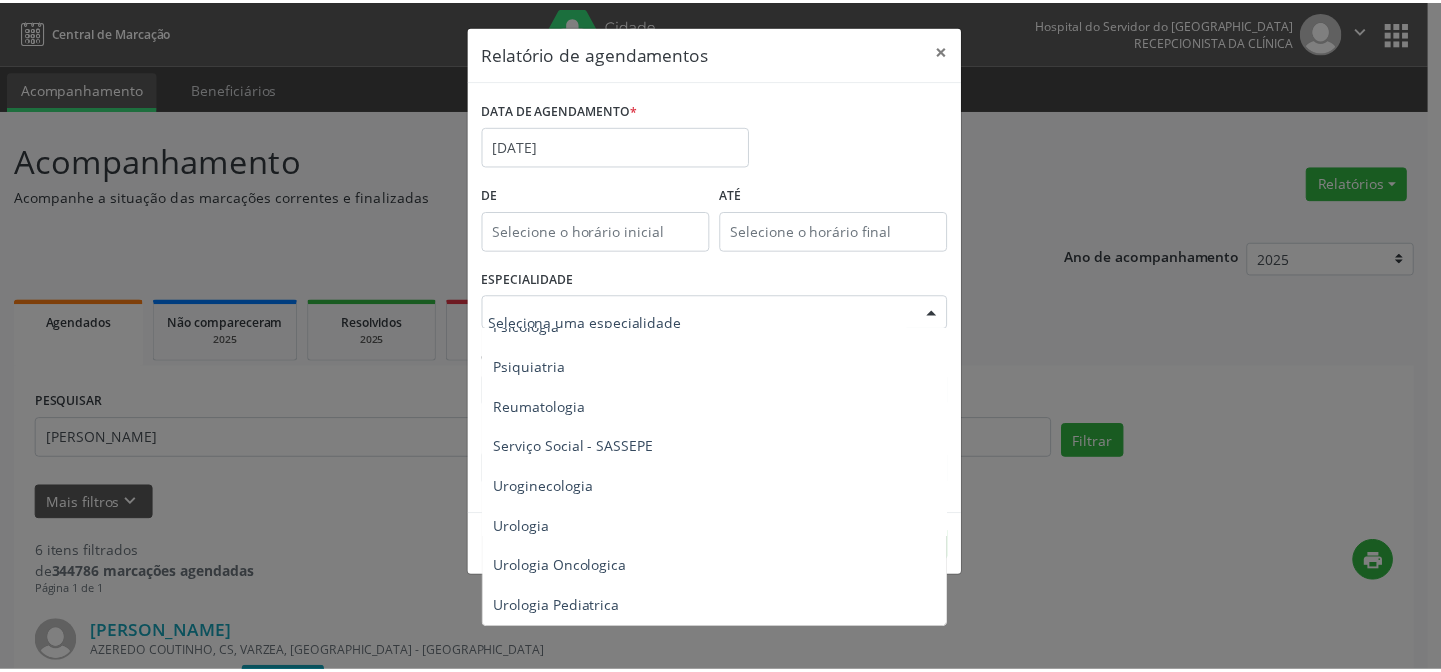 scroll, scrollTop: 3394, scrollLeft: 0, axis: vertical 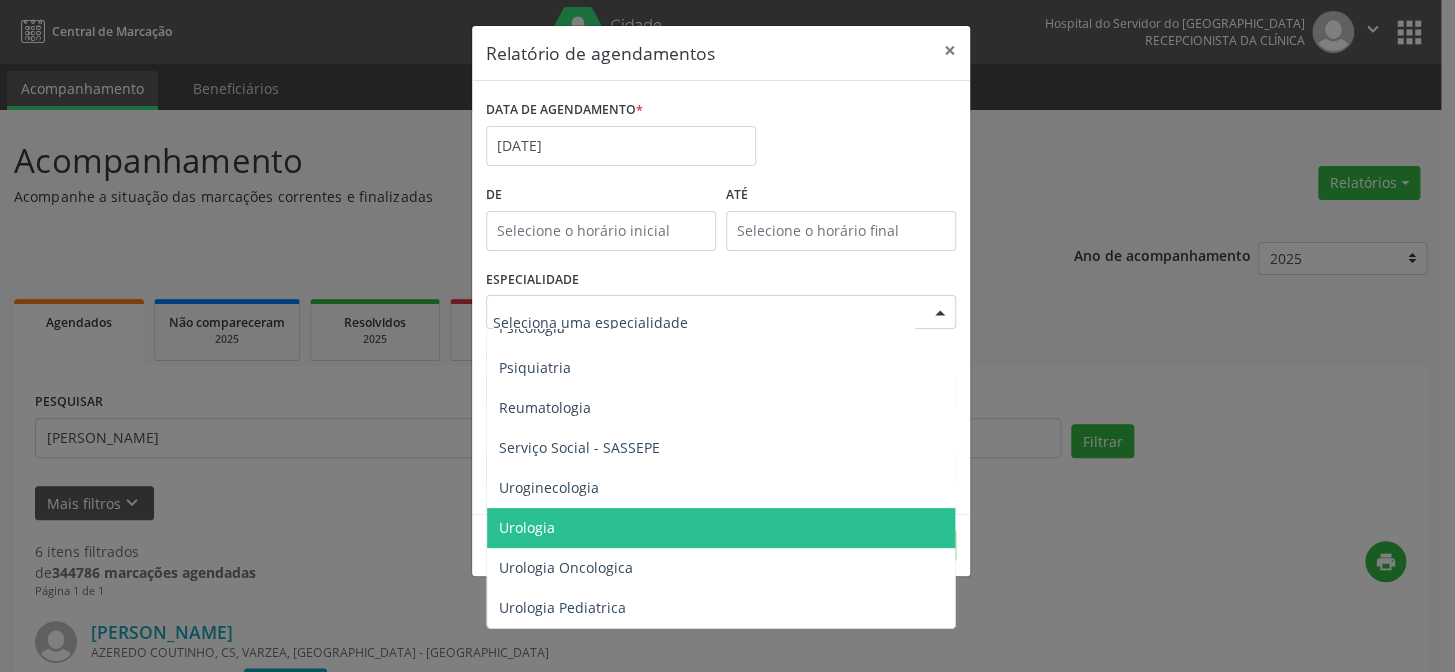click on "Urologia" at bounding box center (722, 528) 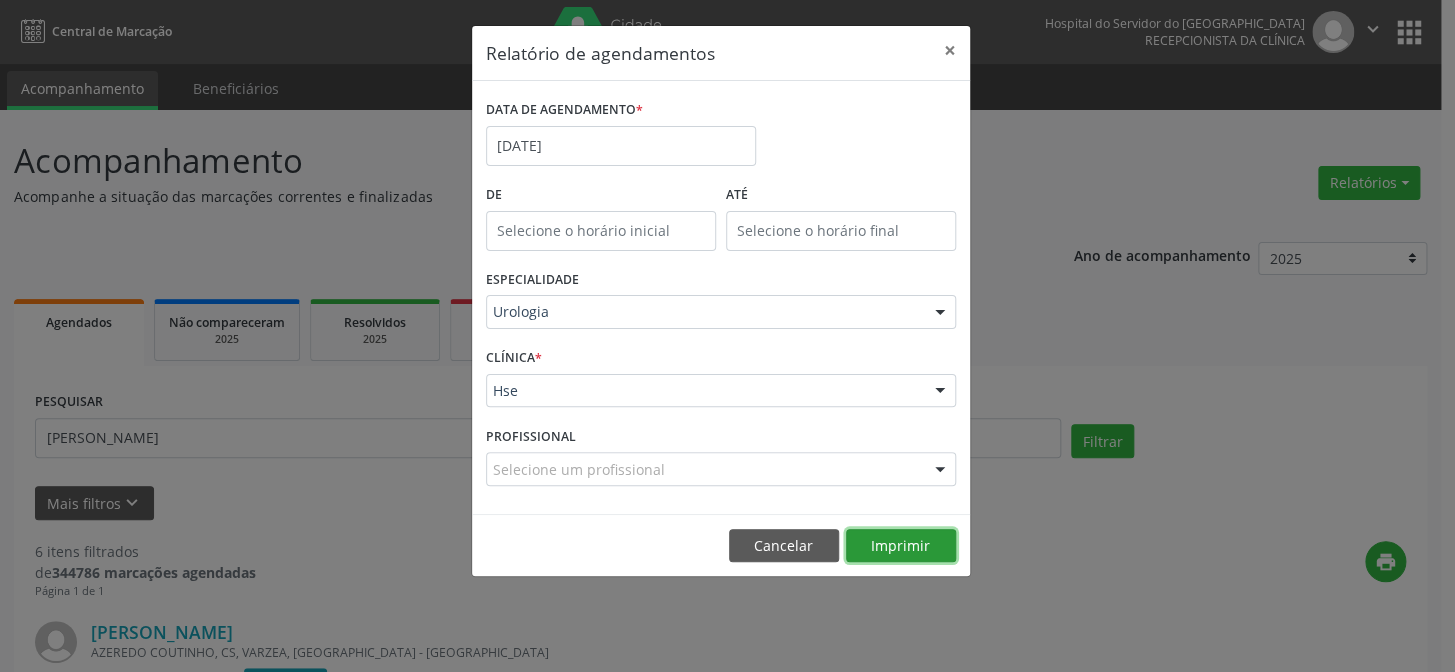 click on "Imprimir" at bounding box center (901, 546) 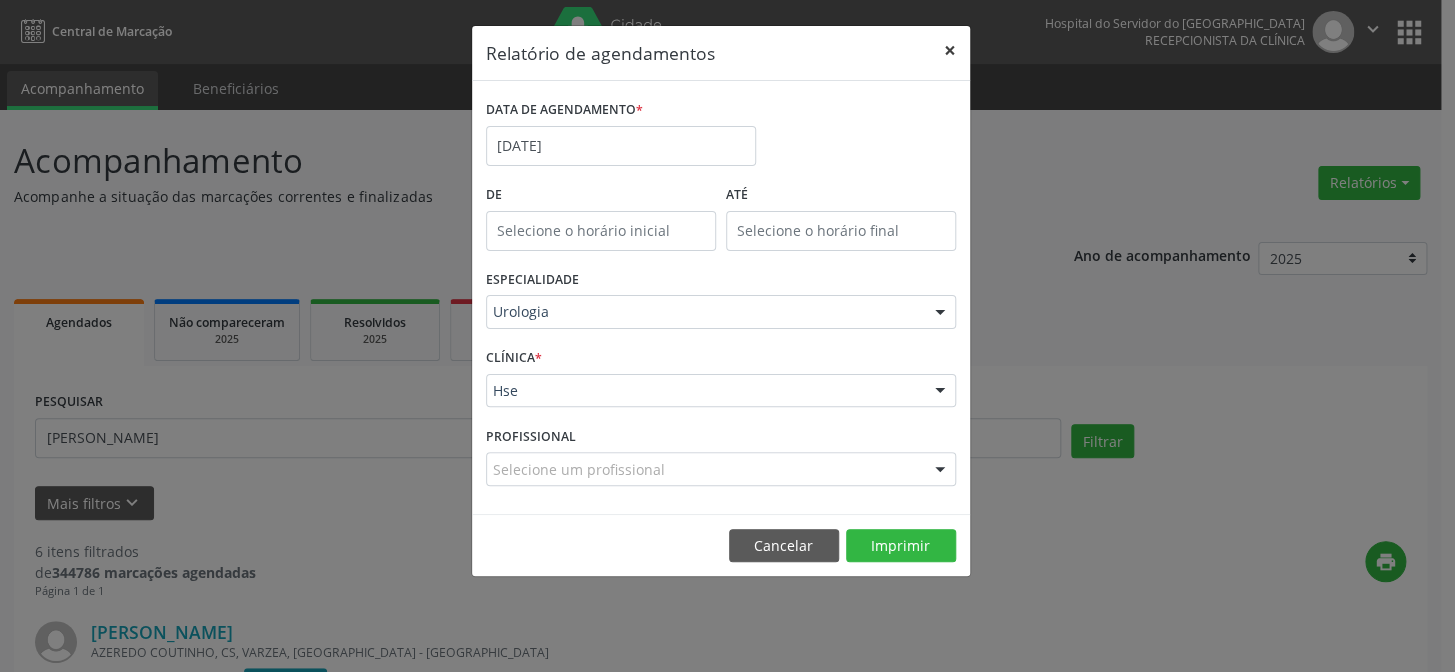 click on "×" at bounding box center (950, 50) 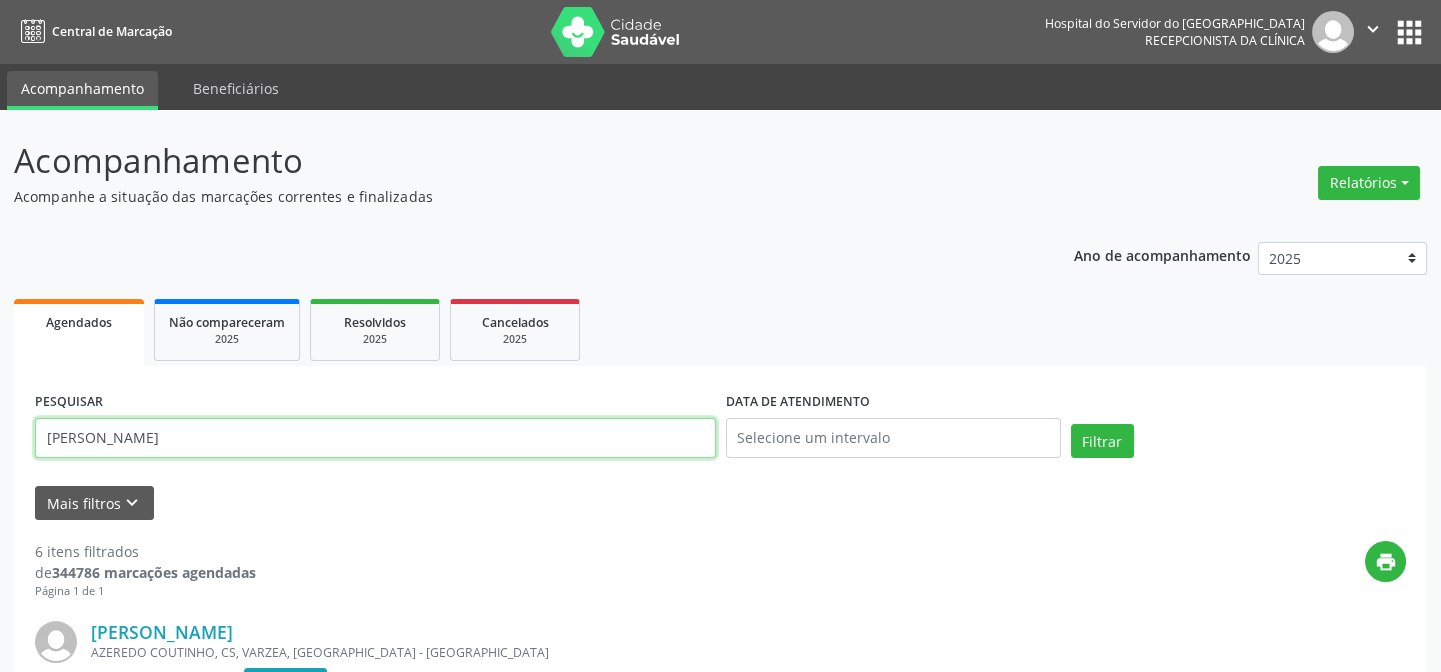 click on "[PERSON_NAME]" at bounding box center (375, 438) 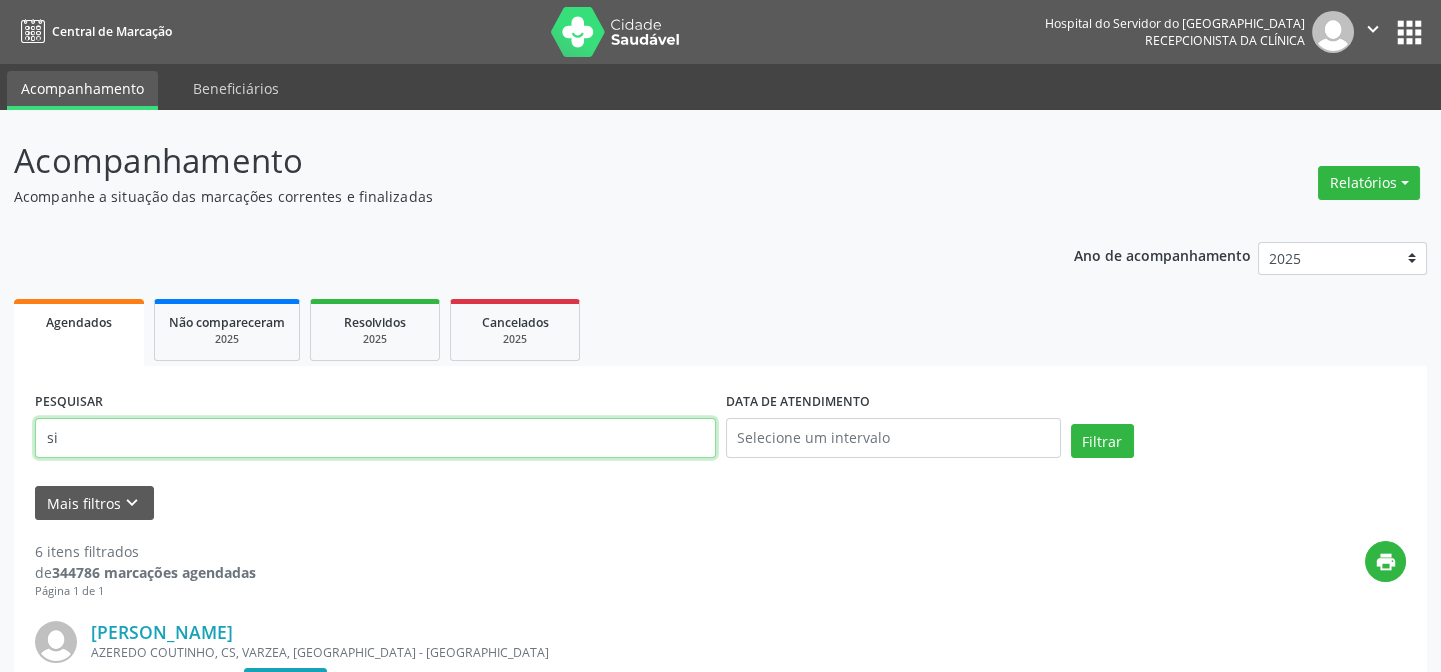 type on "s" 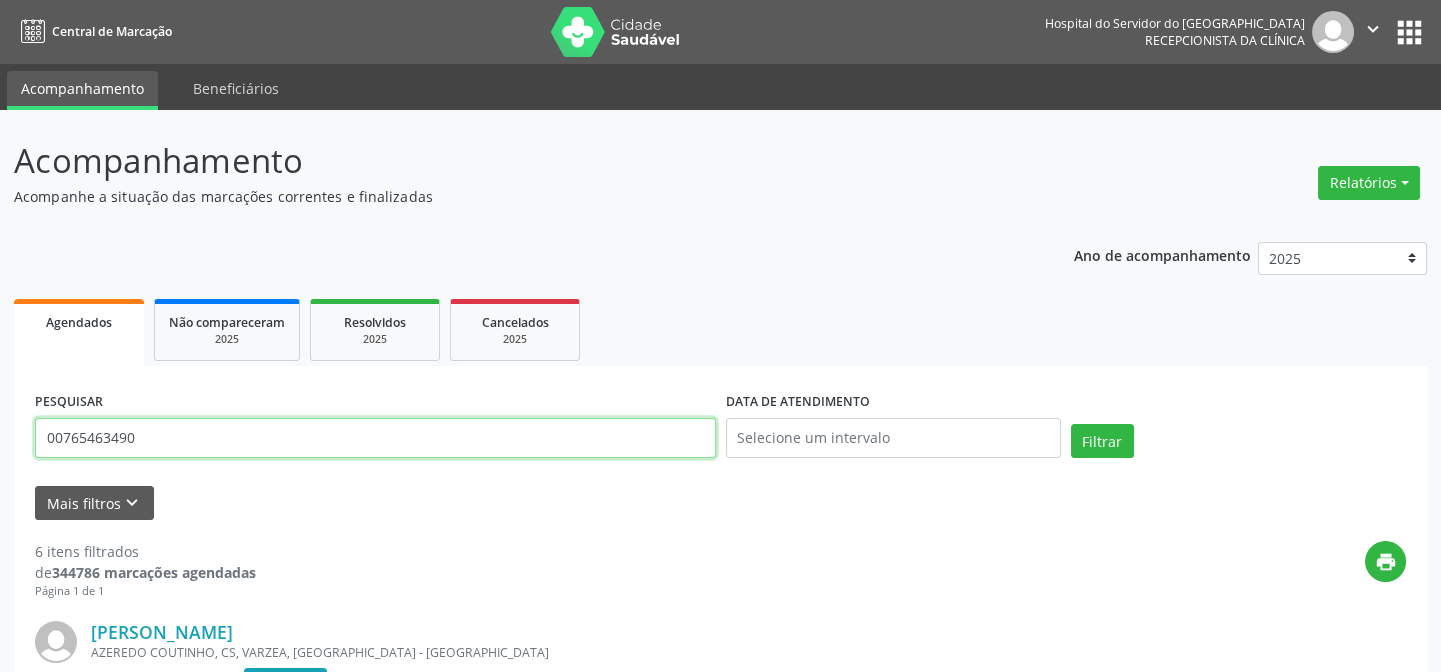 click on "Filtrar" at bounding box center [1102, 441] 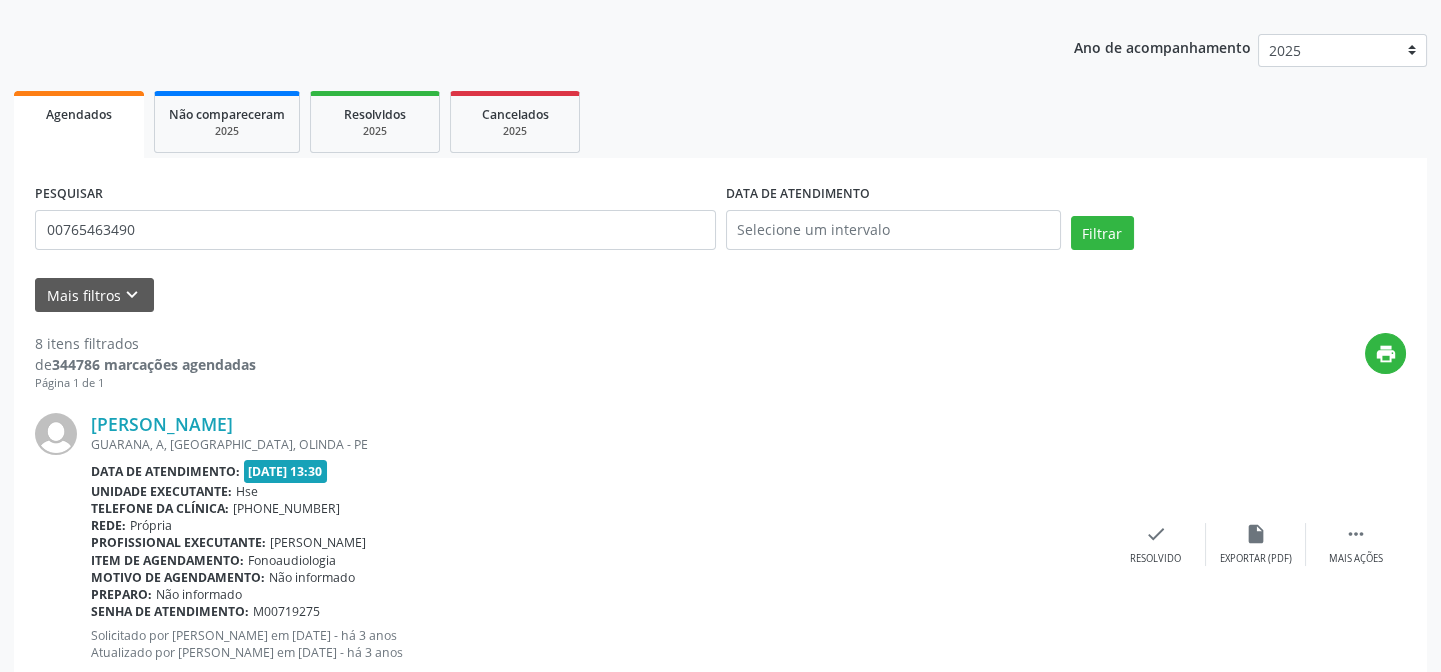 scroll, scrollTop: 0, scrollLeft: 0, axis: both 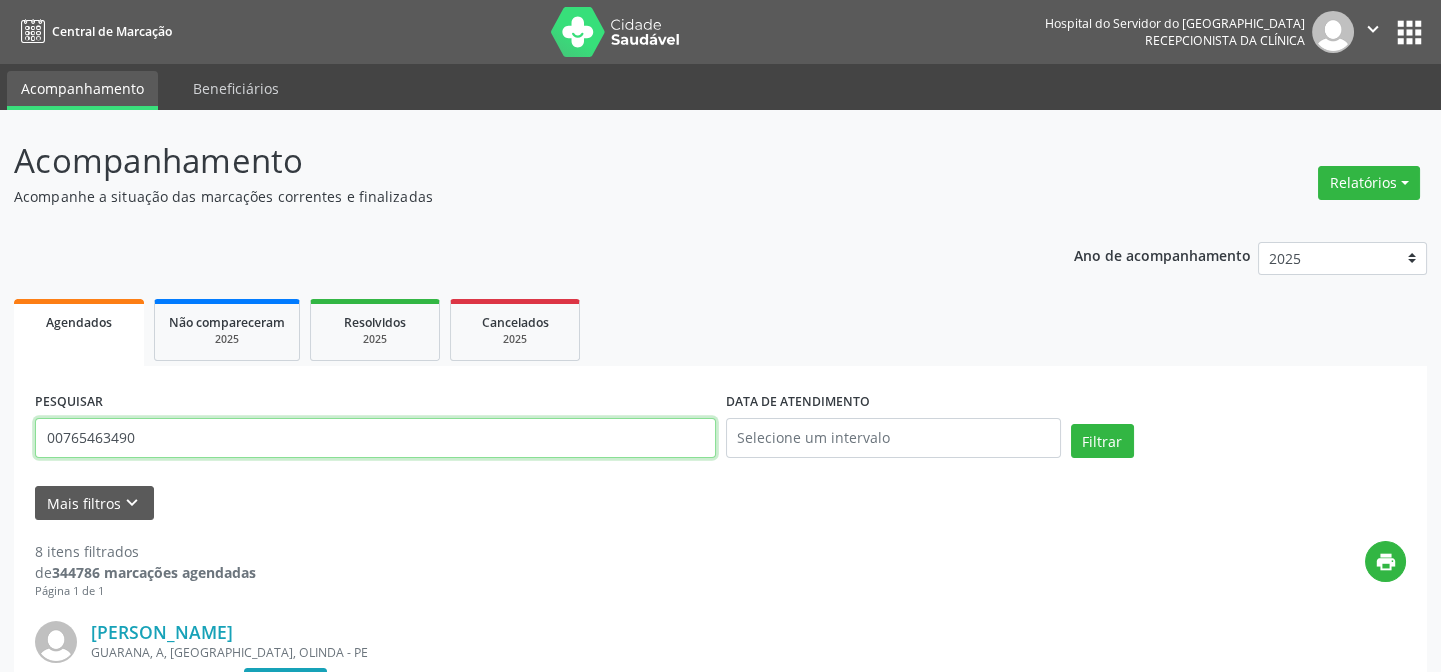 click on "00765463490" at bounding box center [375, 438] 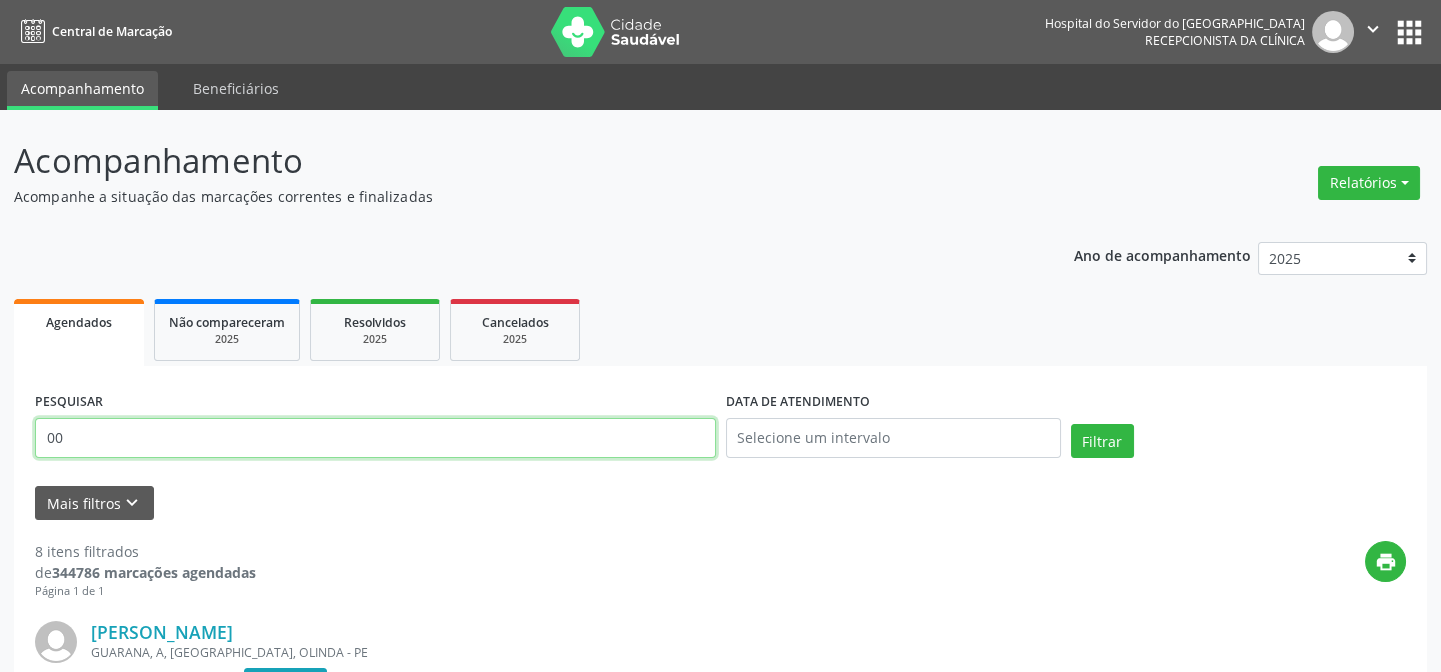type on "0" 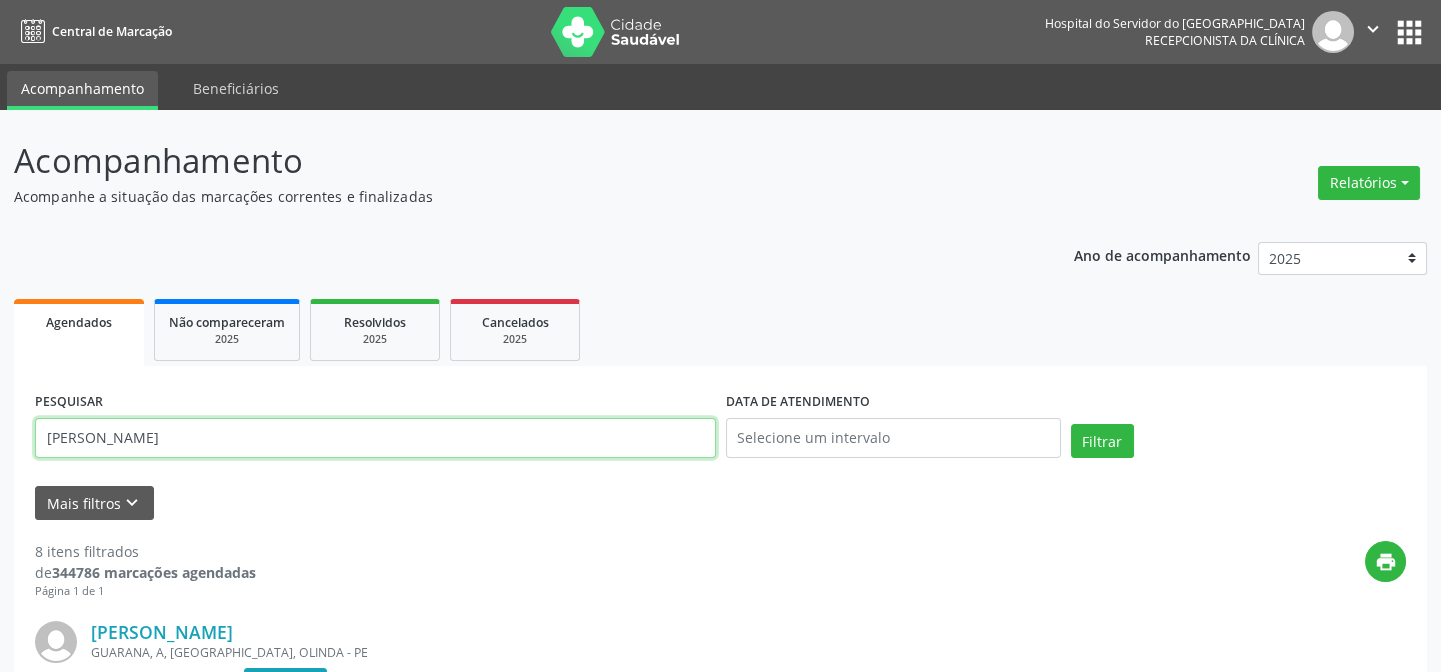 click on "Filtrar" at bounding box center (1102, 441) 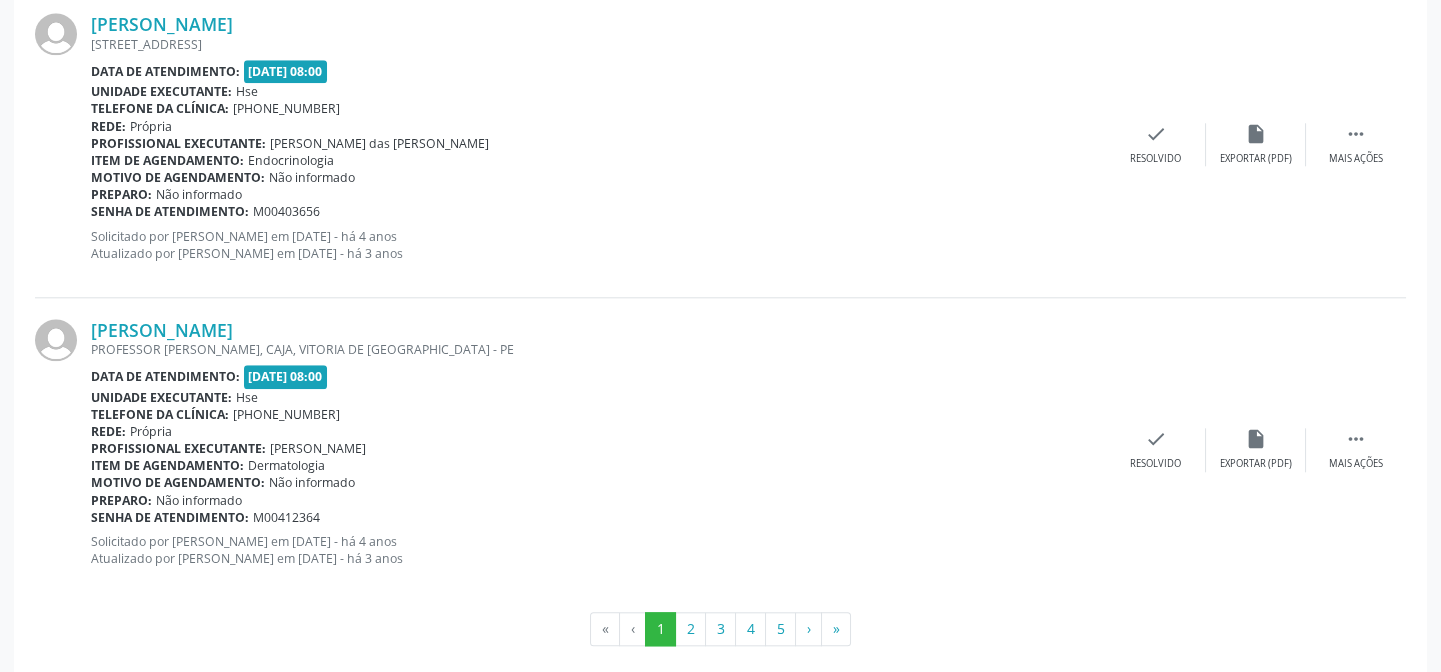 scroll, scrollTop: 4595, scrollLeft: 0, axis: vertical 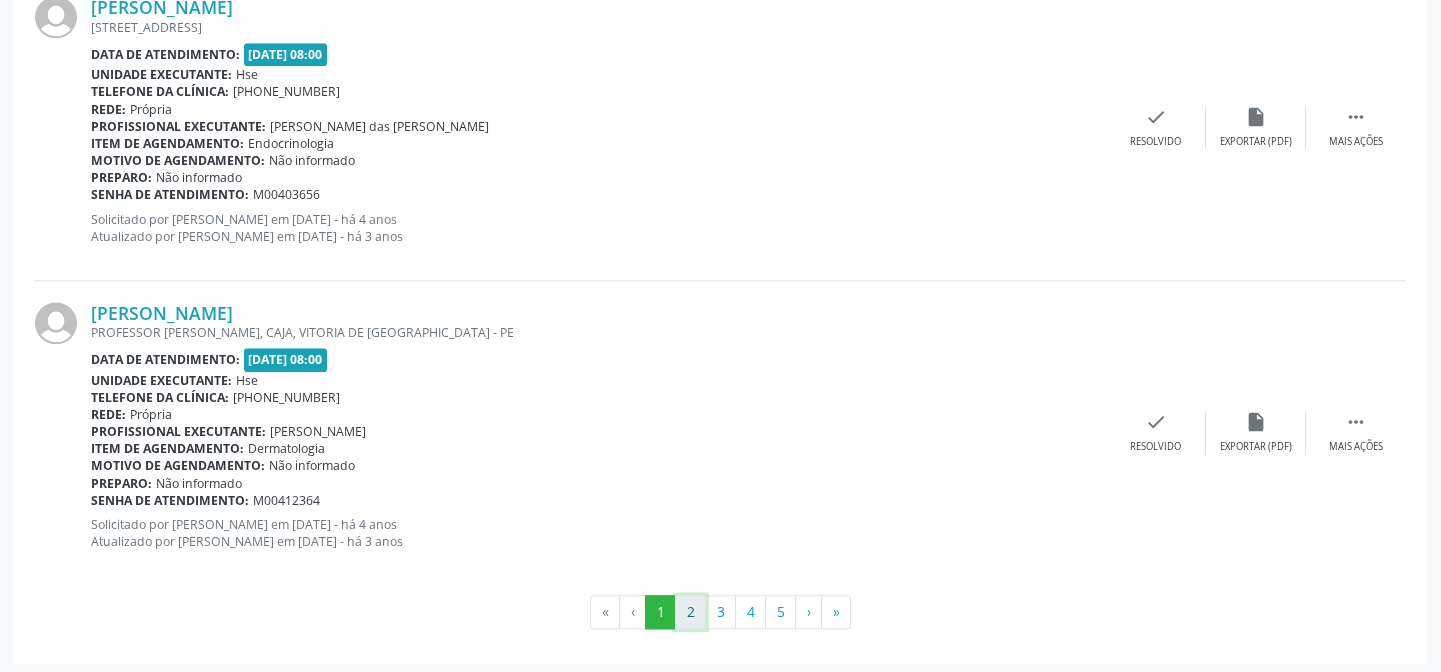 click on "2" at bounding box center [690, 612] 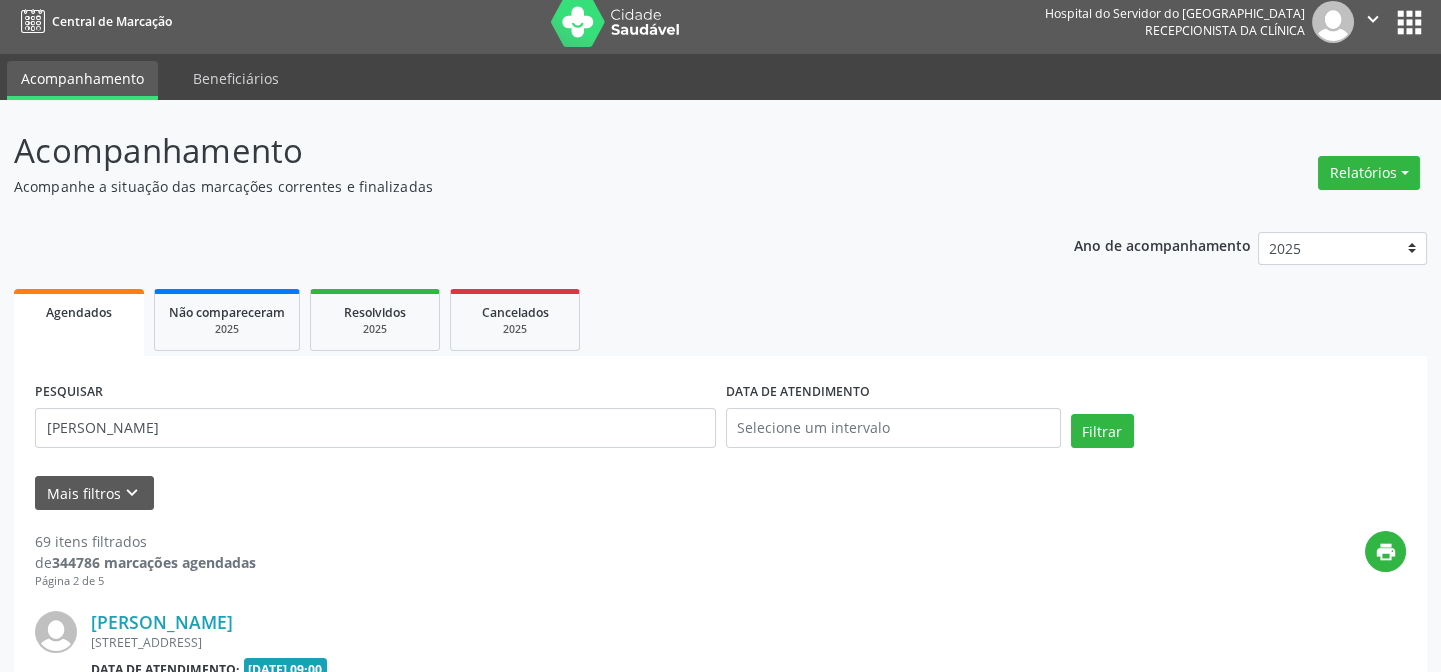 scroll, scrollTop: 4595, scrollLeft: 0, axis: vertical 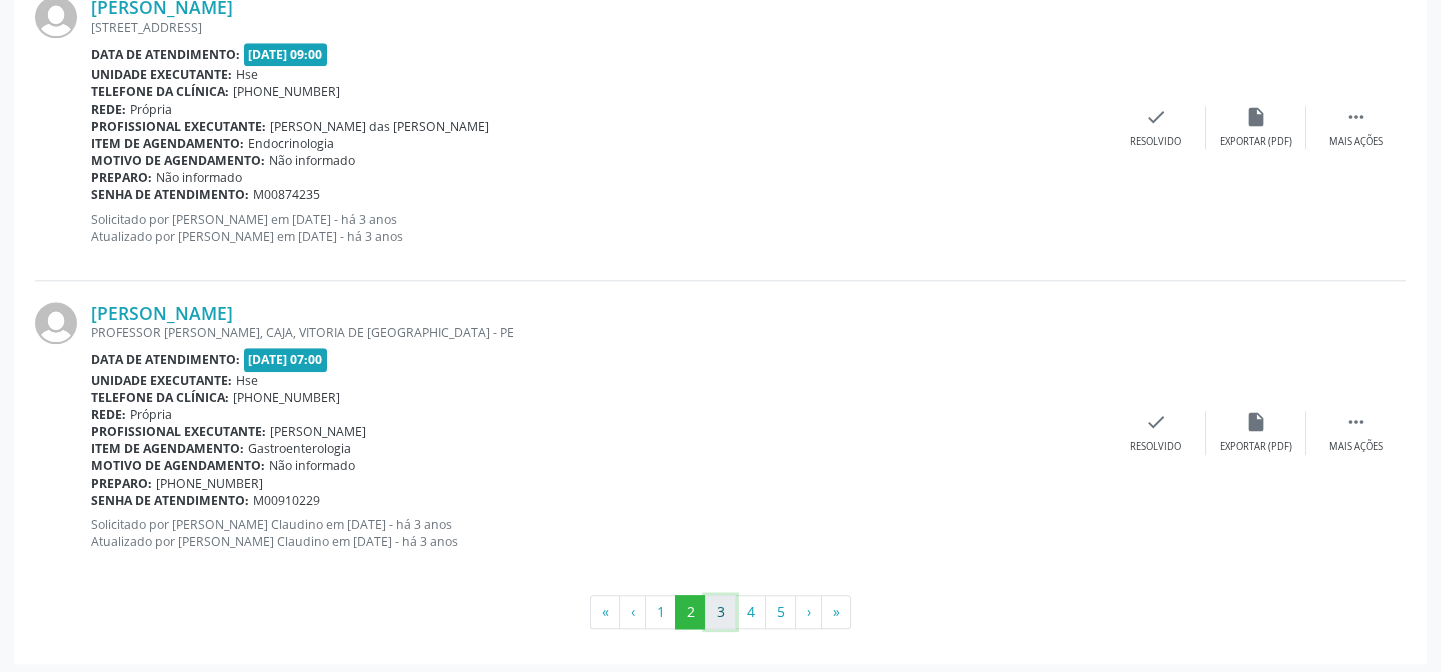 click on "3" at bounding box center [720, 612] 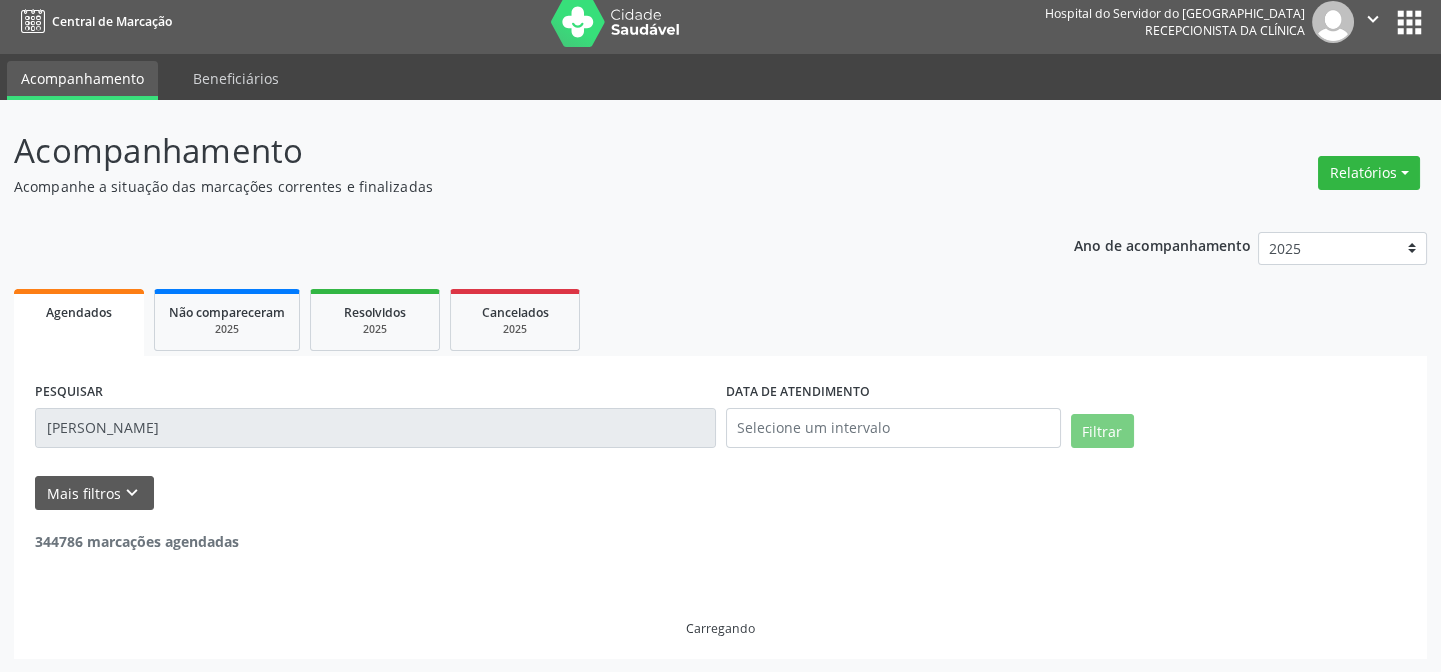 scroll, scrollTop: 4595, scrollLeft: 0, axis: vertical 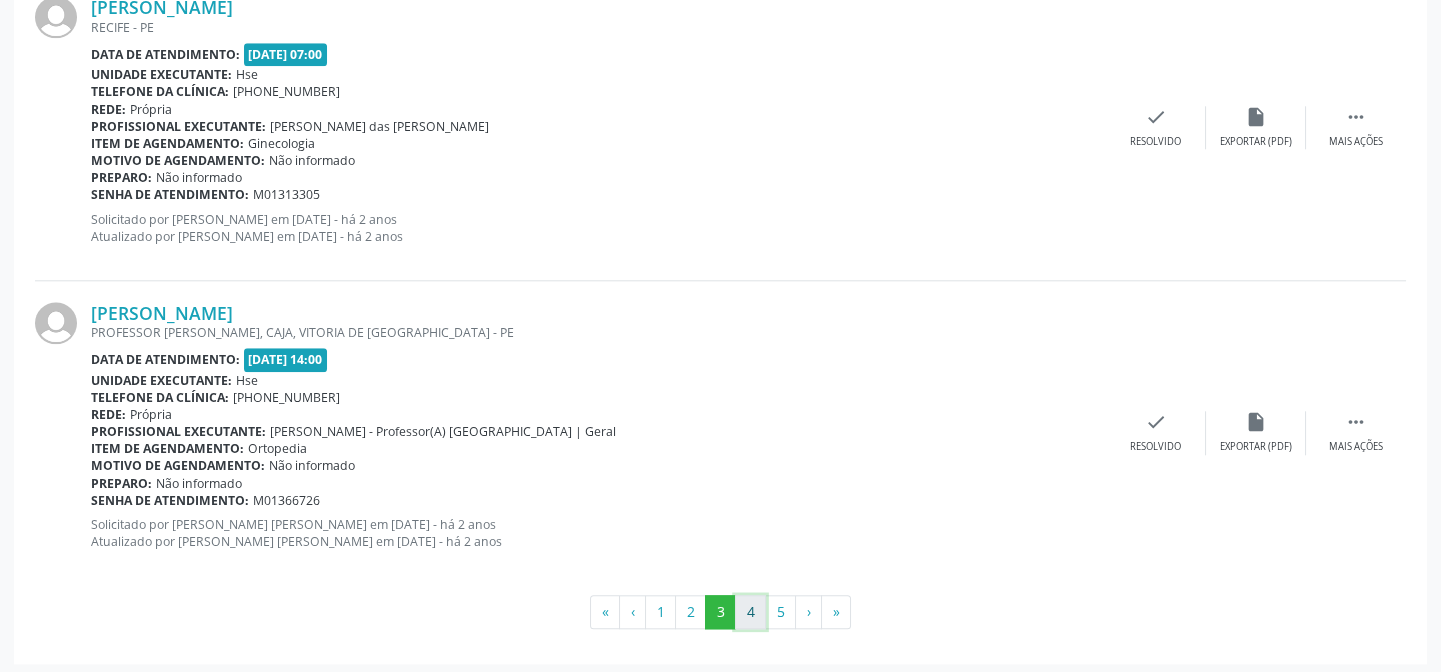 click on "4" at bounding box center [750, 612] 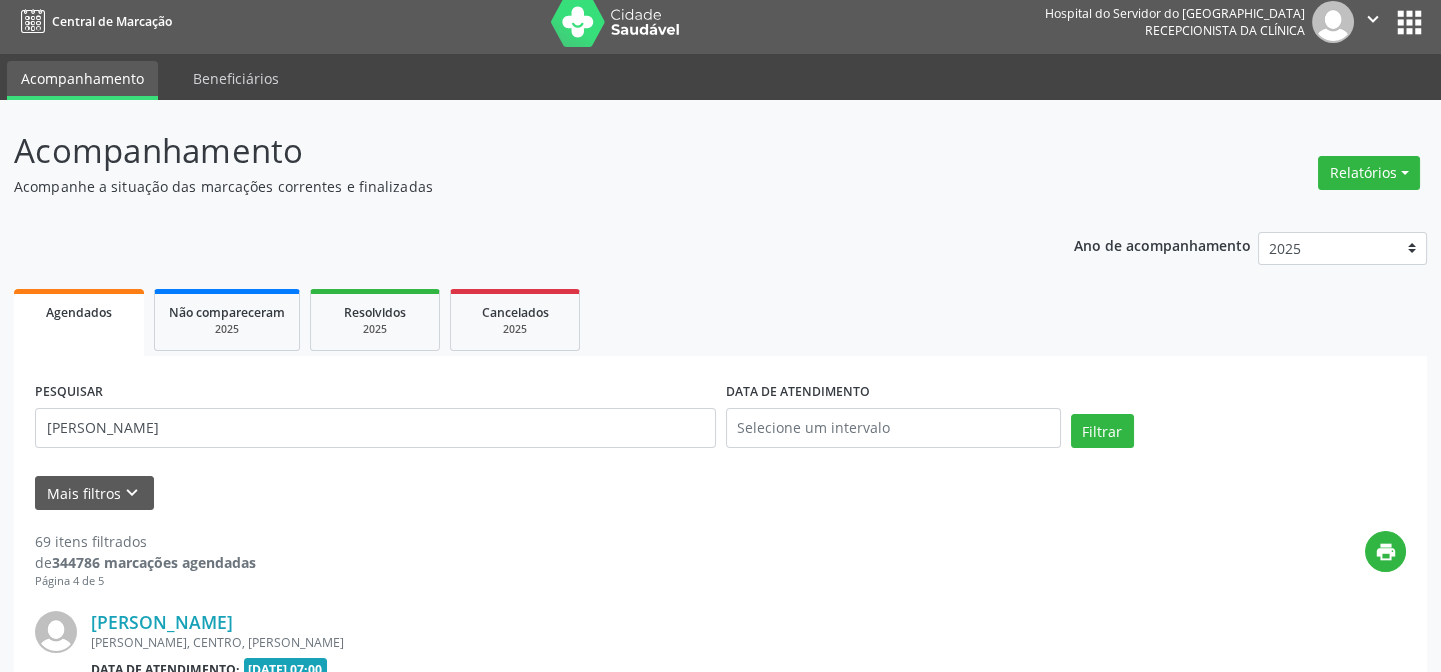 scroll, scrollTop: 4595, scrollLeft: 0, axis: vertical 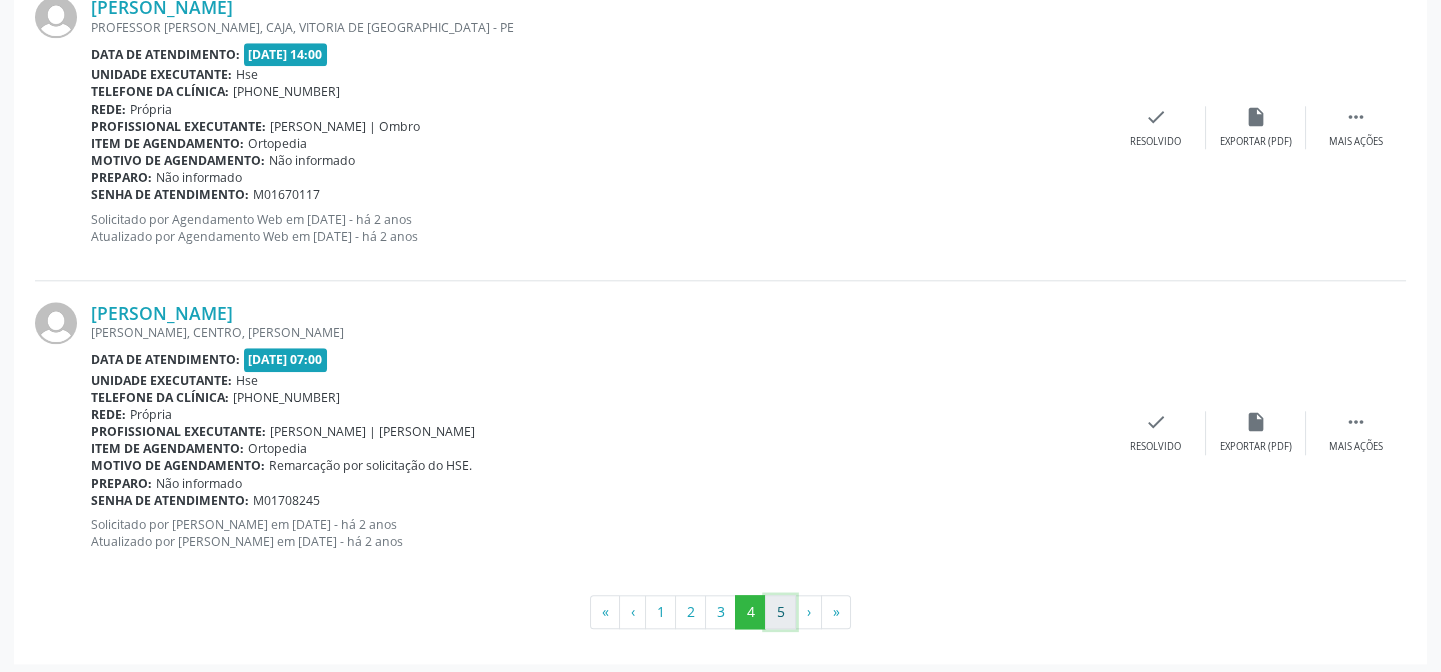 click on "5" at bounding box center [780, 612] 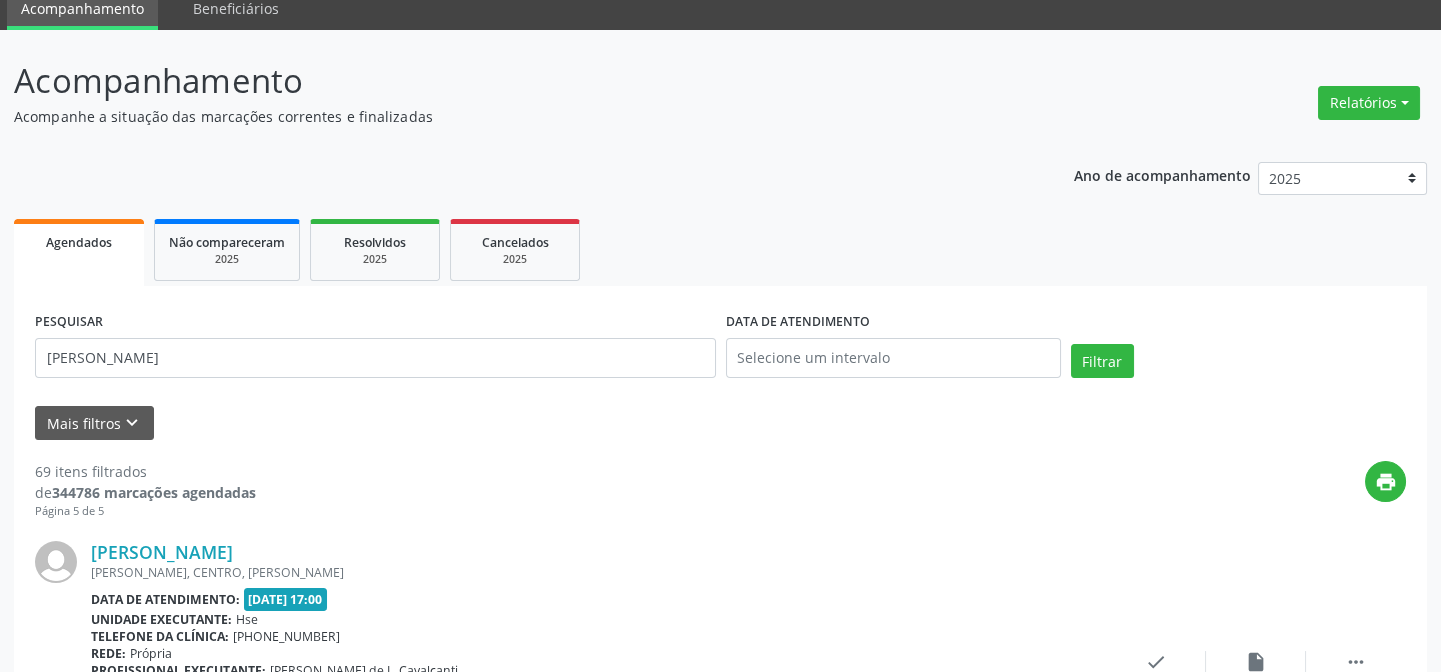 scroll, scrollTop: 0, scrollLeft: 0, axis: both 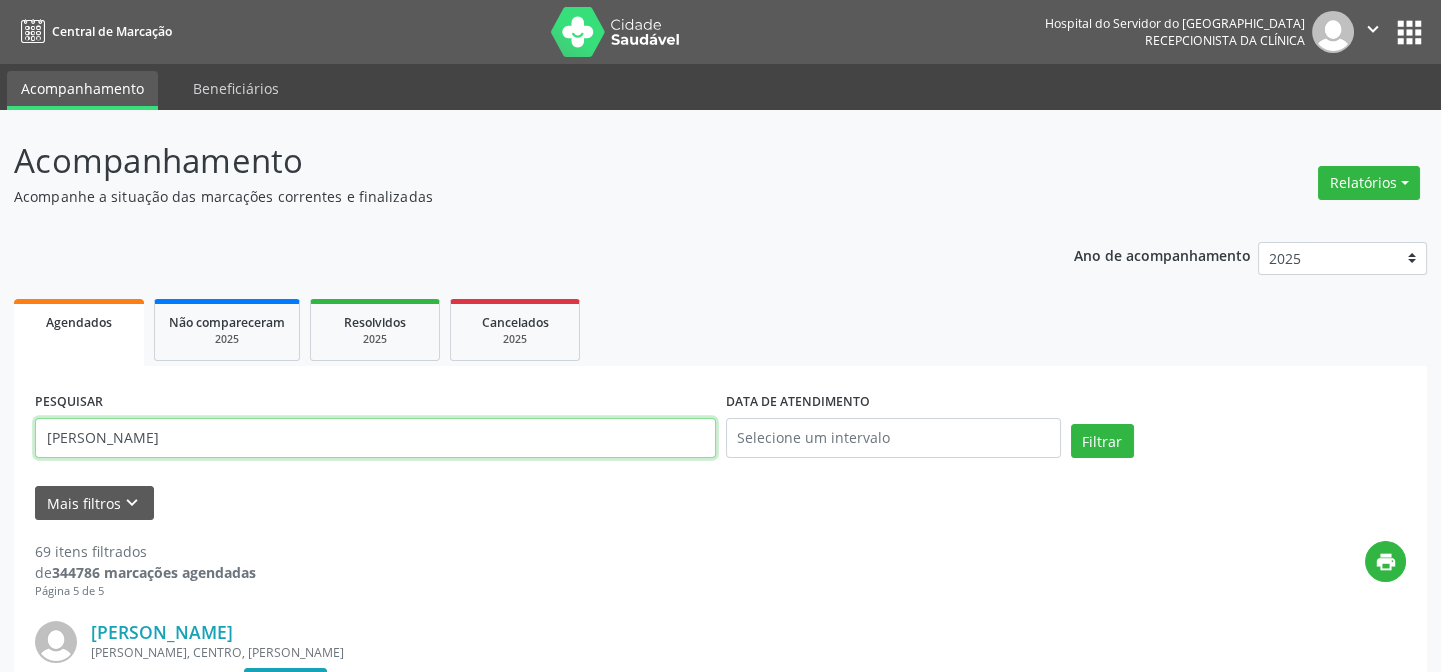 click on "[PERSON_NAME]" at bounding box center (375, 438) 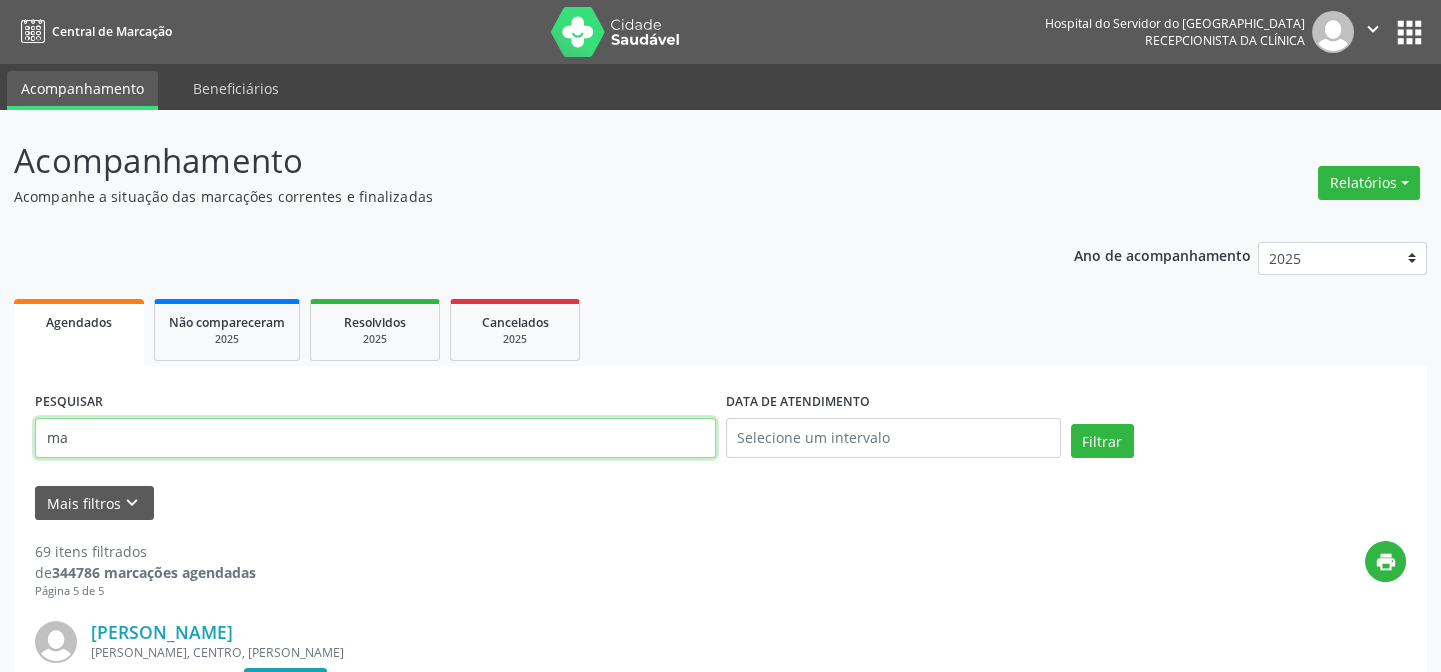 type on "m" 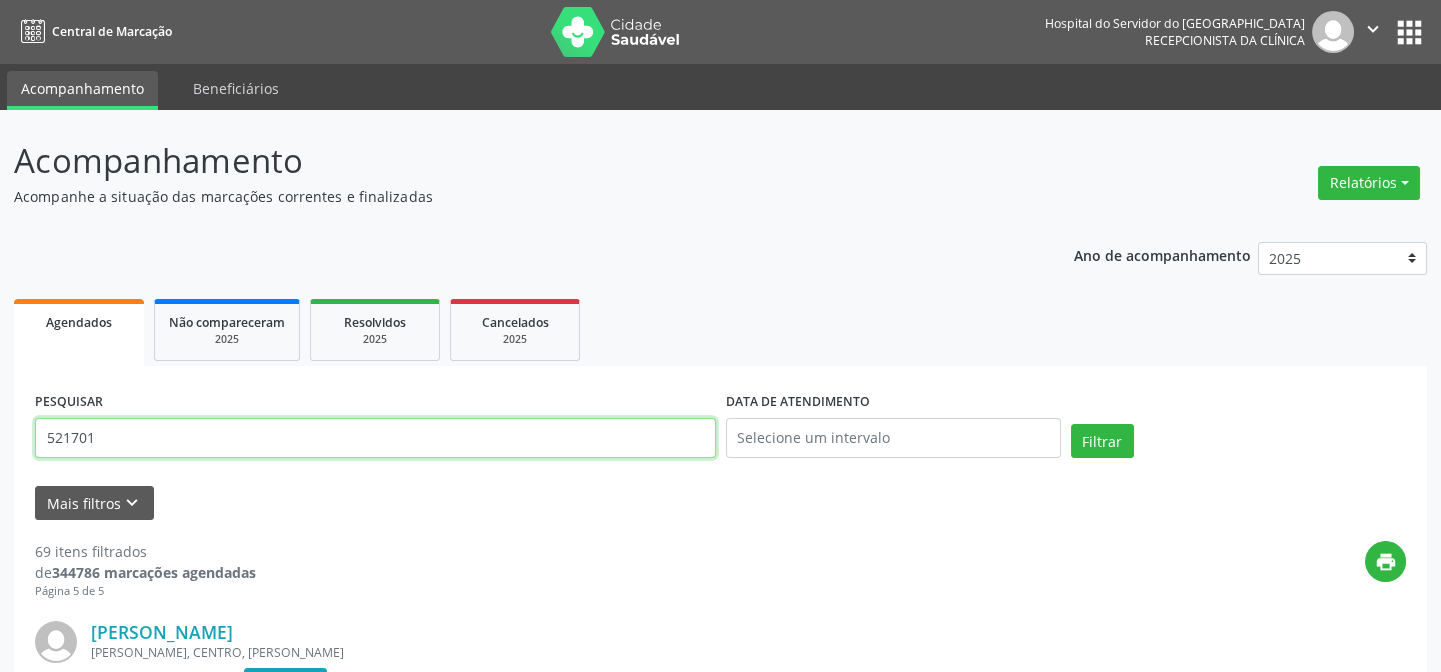 click on "Filtrar" at bounding box center [1102, 441] 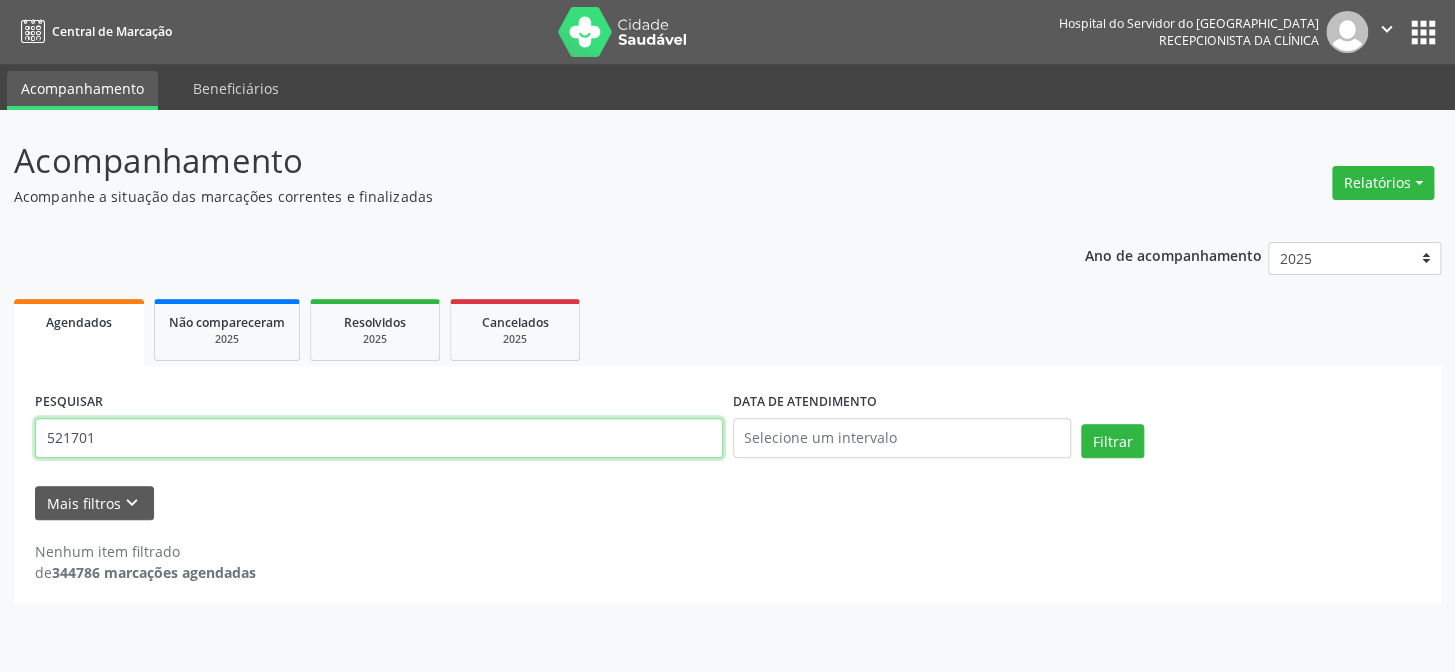 click on "521701" at bounding box center [379, 438] 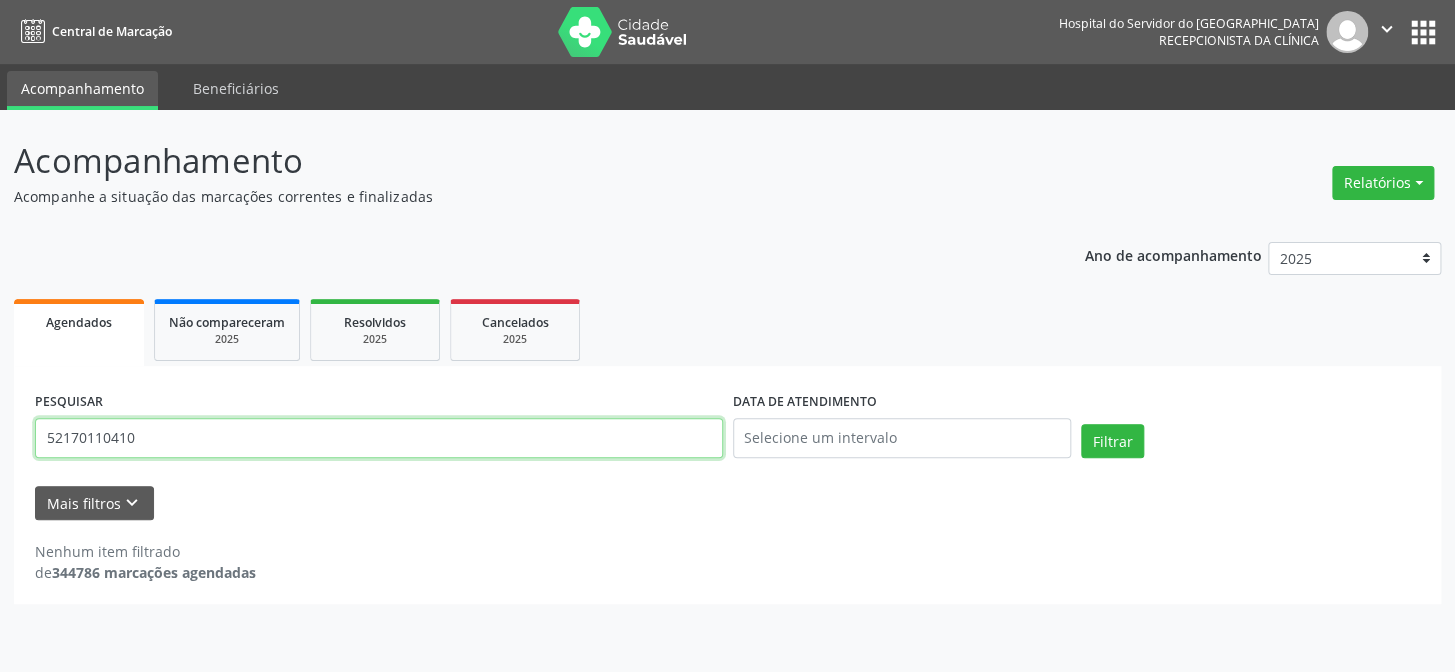 click on "Filtrar" at bounding box center (1112, 441) 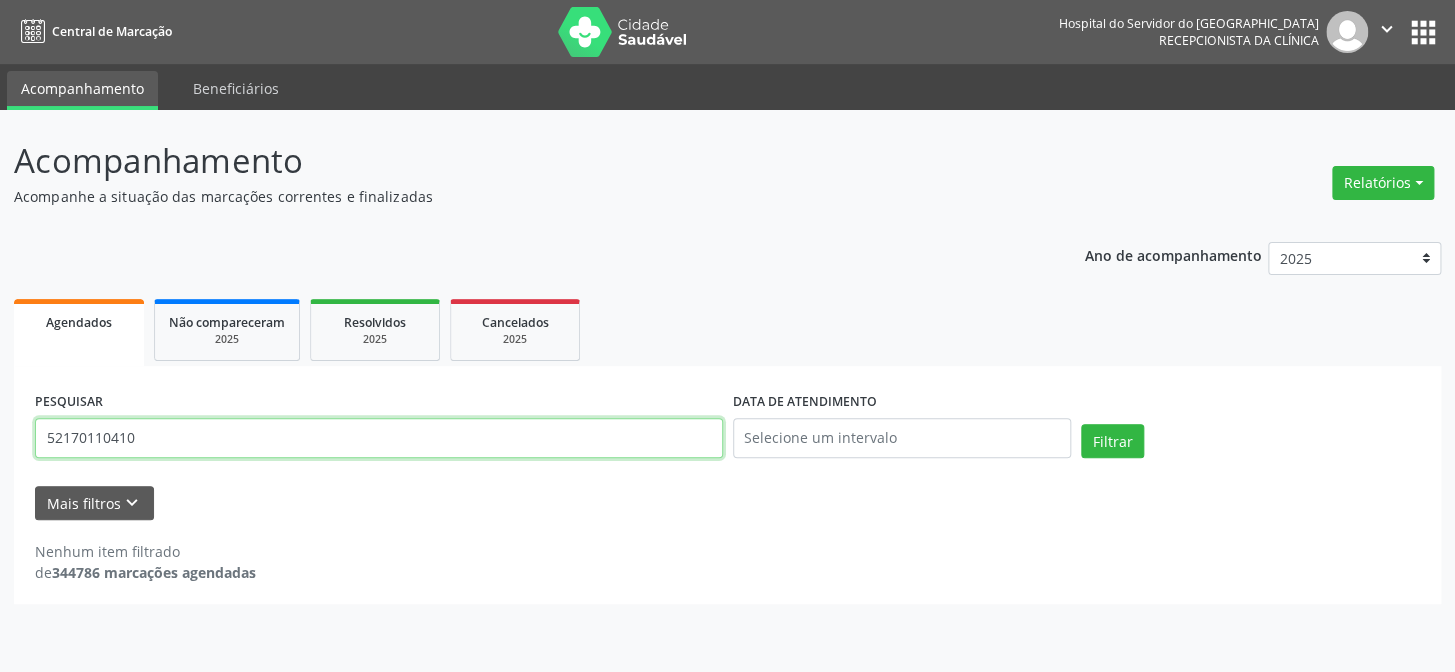 click on "52170110410" at bounding box center (379, 438) 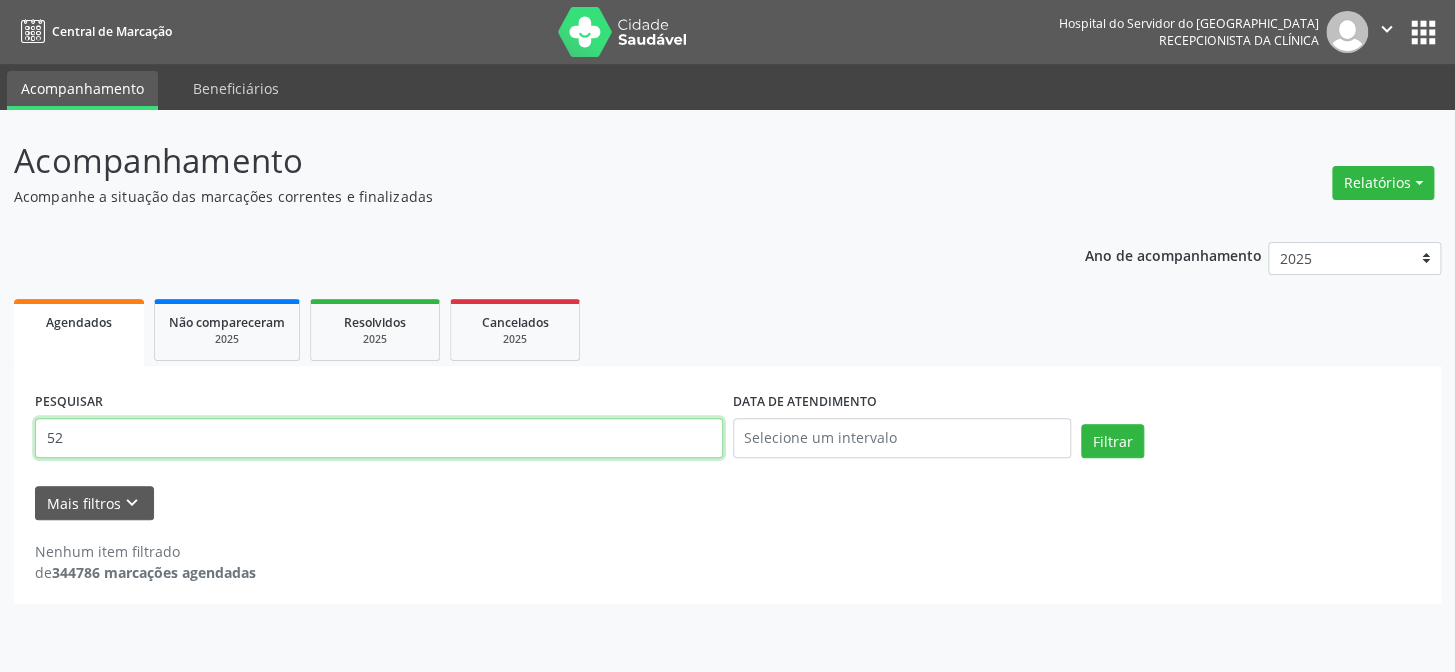 type on "5" 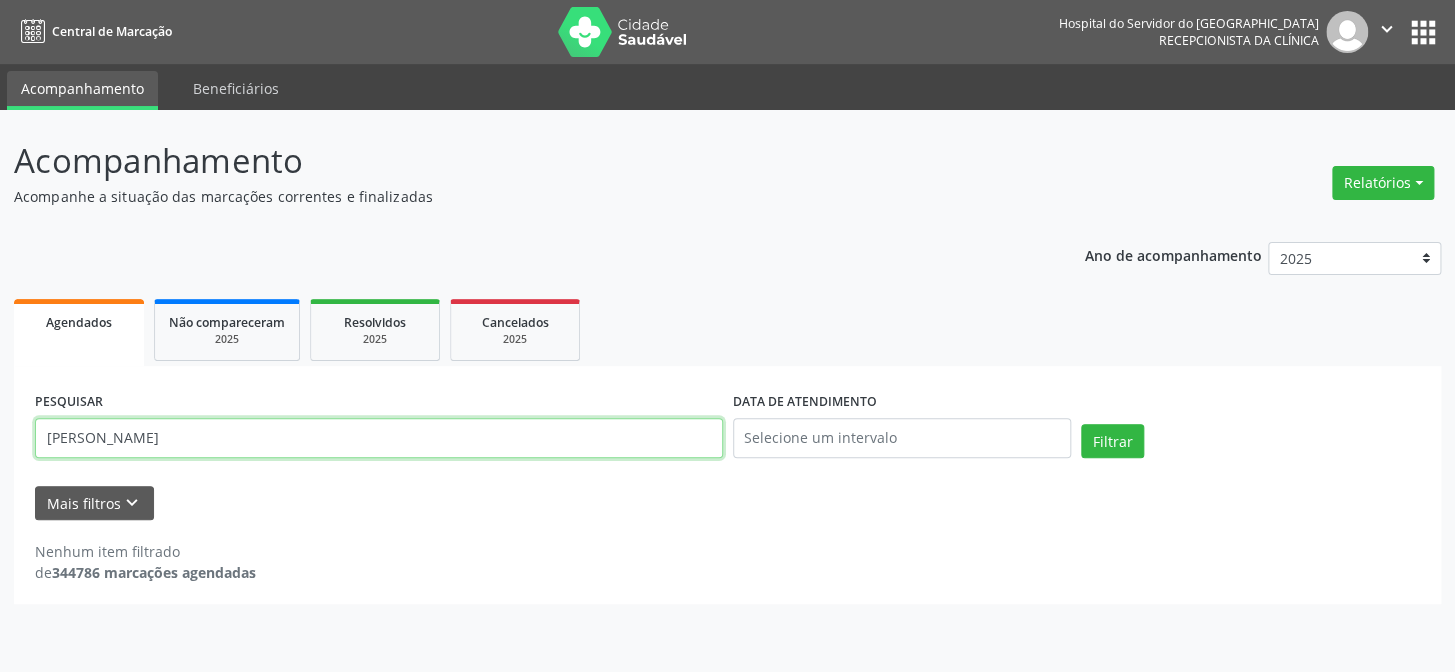 click on "Filtrar" at bounding box center [1112, 441] 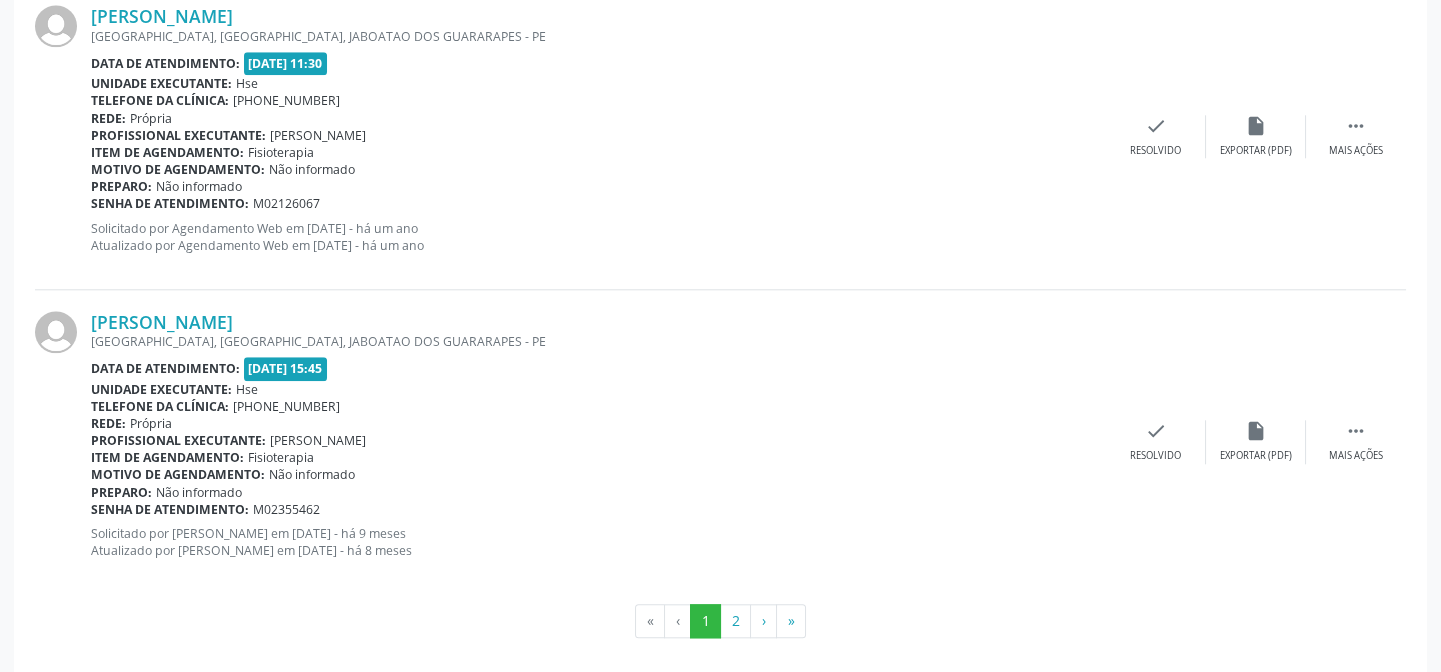 scroll, scrollTop: 4595, scrollLeft: 0, axis: vertical 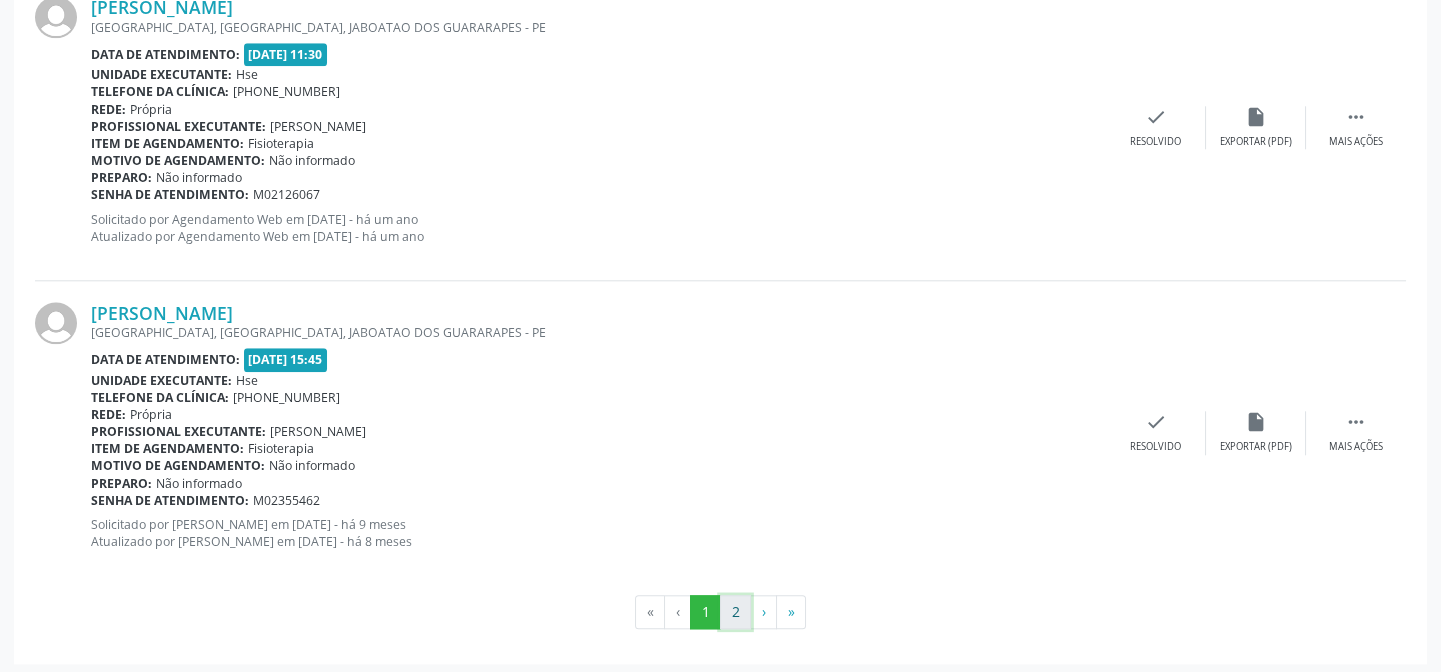 click on "2" at bounding box center (735, 612) 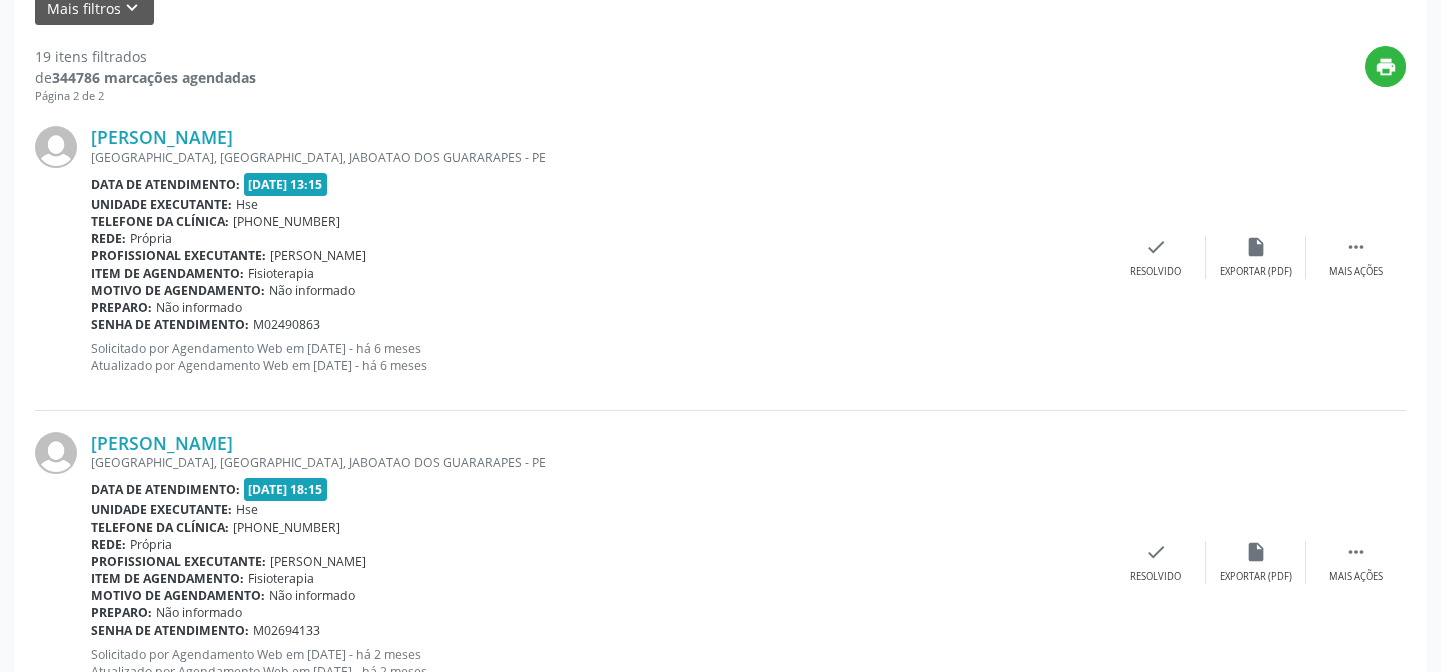 scroll, scrollTop: 40, scrollLeft: 0, axis: vertical 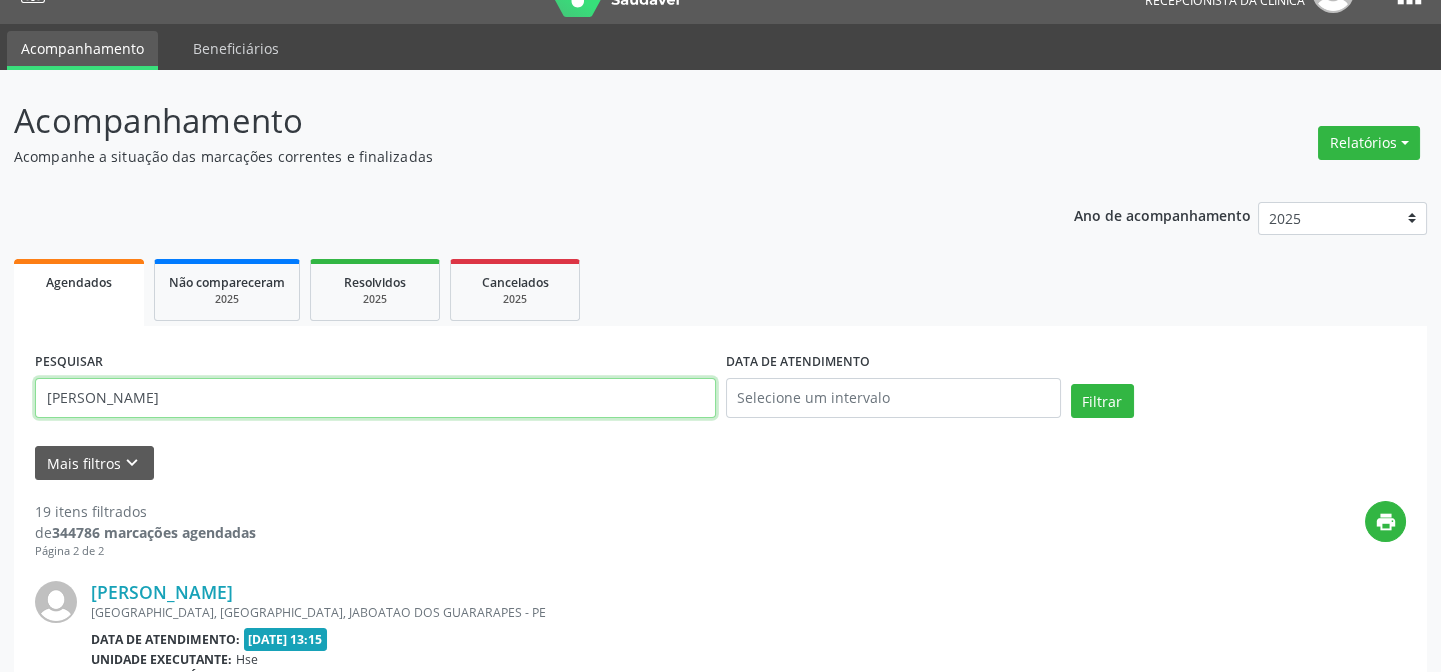 click on "[PERSON_NAME]" at bounding box center [375, 398] 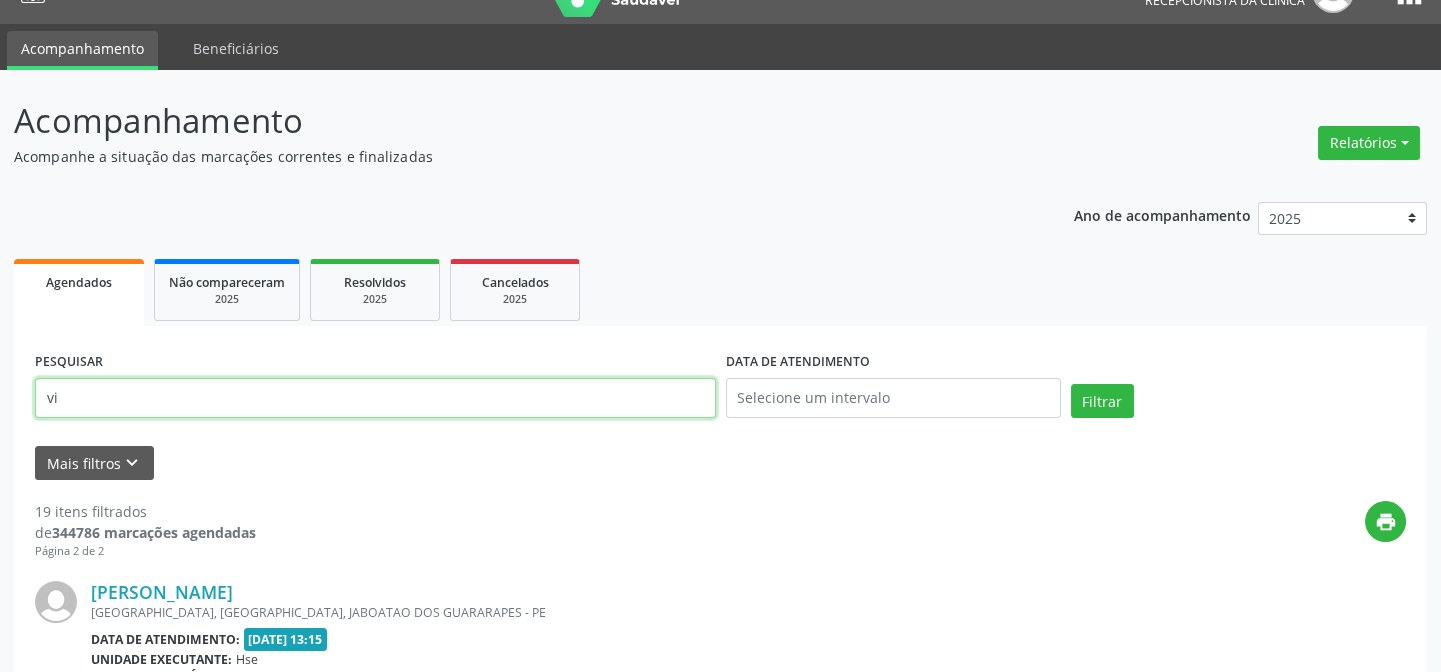 type on "v" 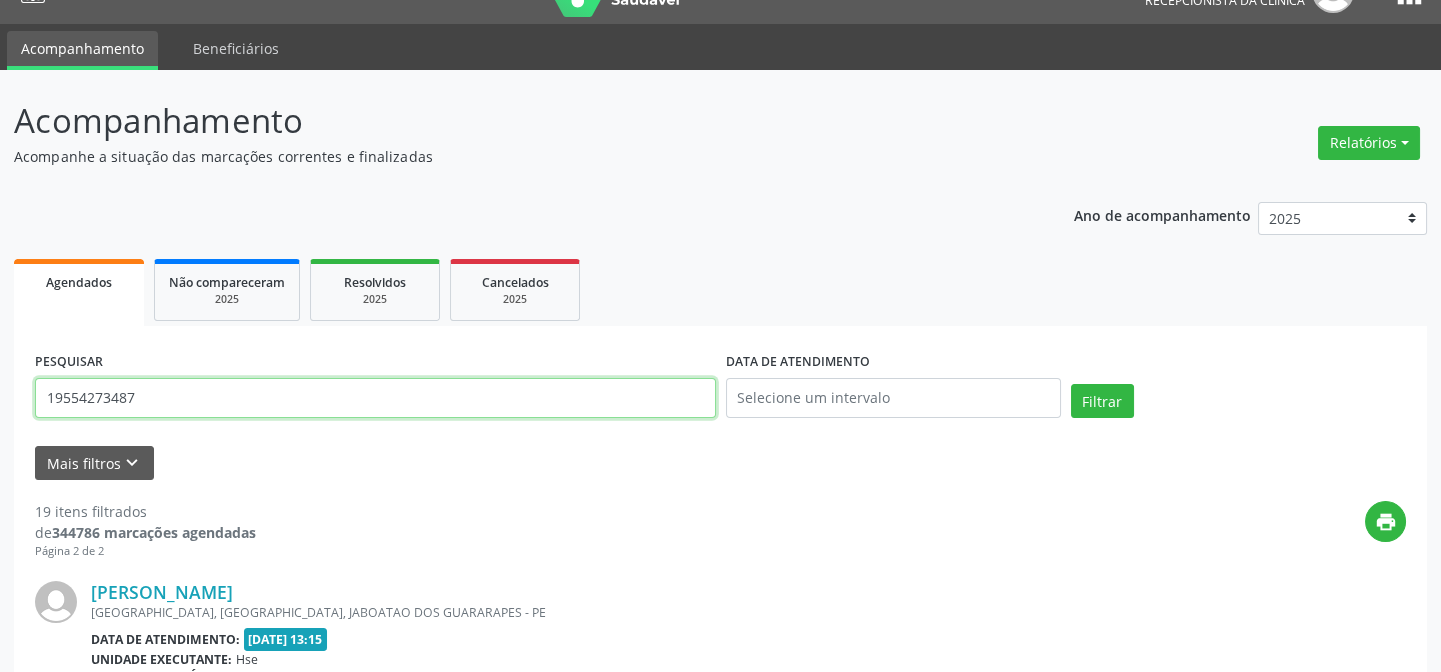 click on "Filtrar" at bounding box center (1102, 401) 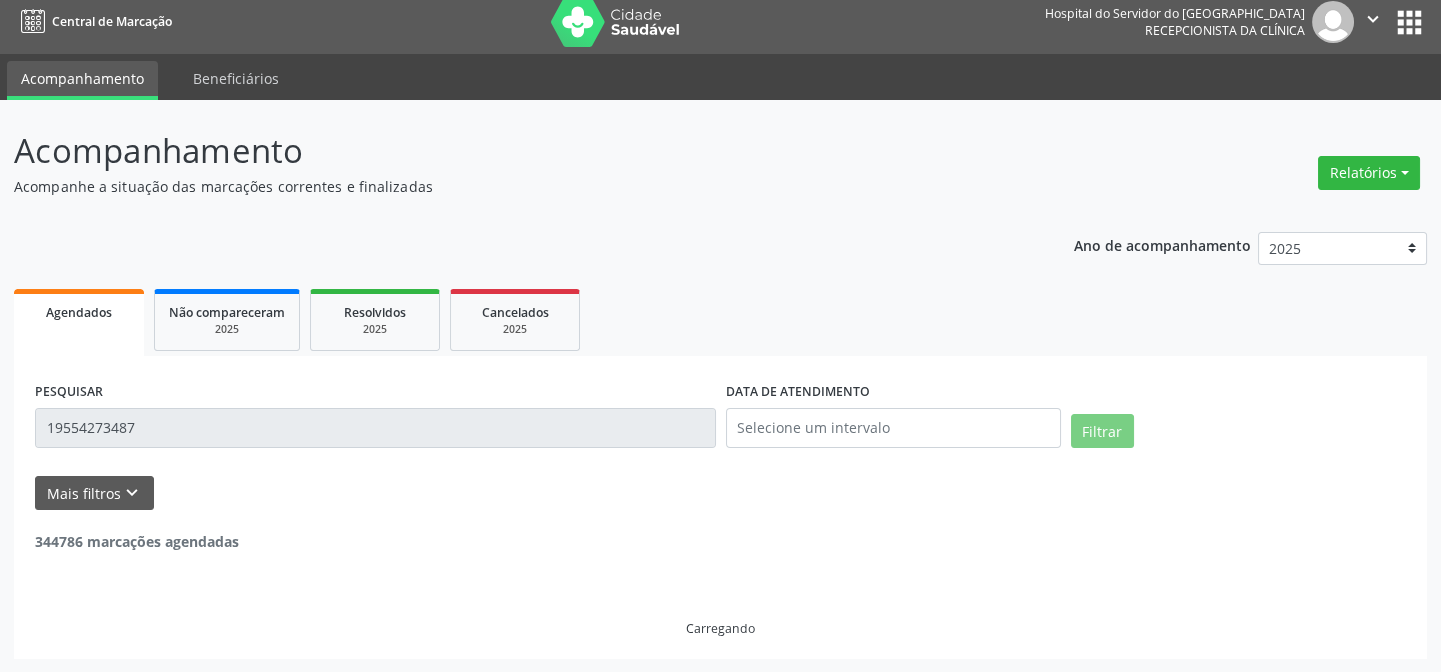 scroll, scrollTop: 0, scrollLeft: 0, axis: both 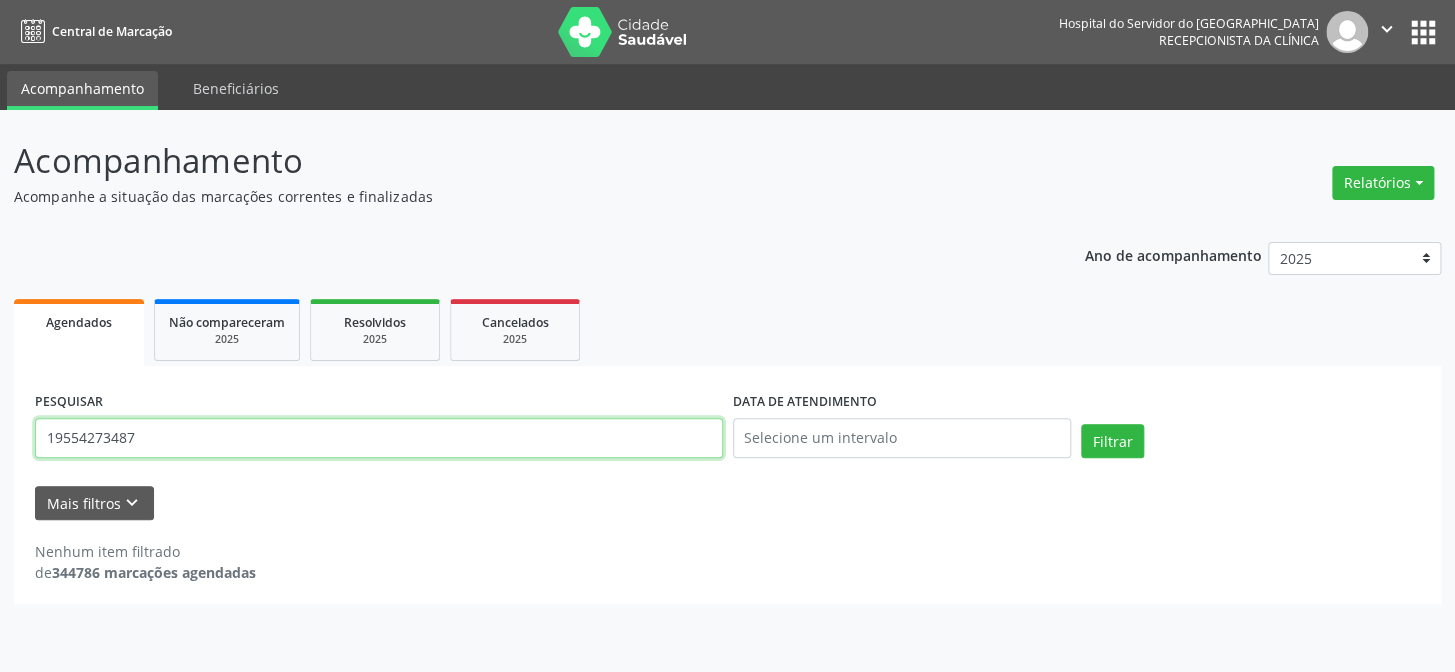 click on "19554273487" at bounding box center [379, 438] 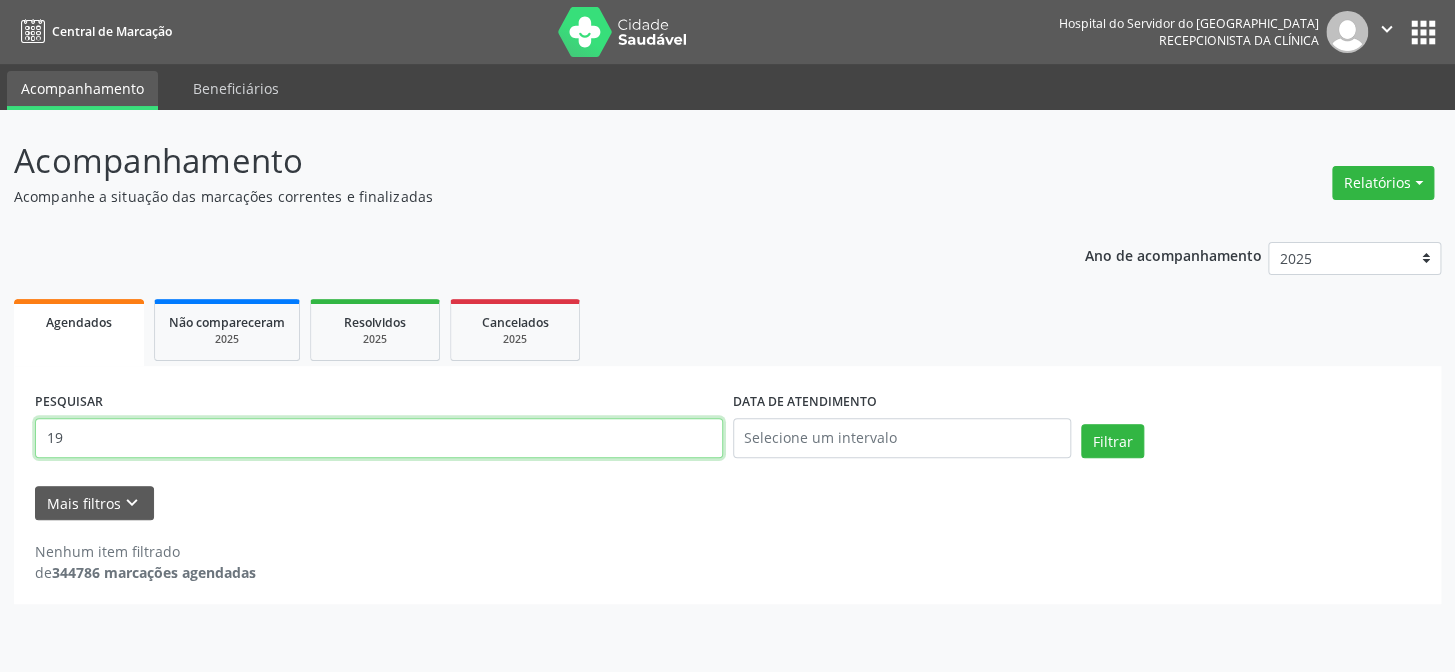 type on "1" 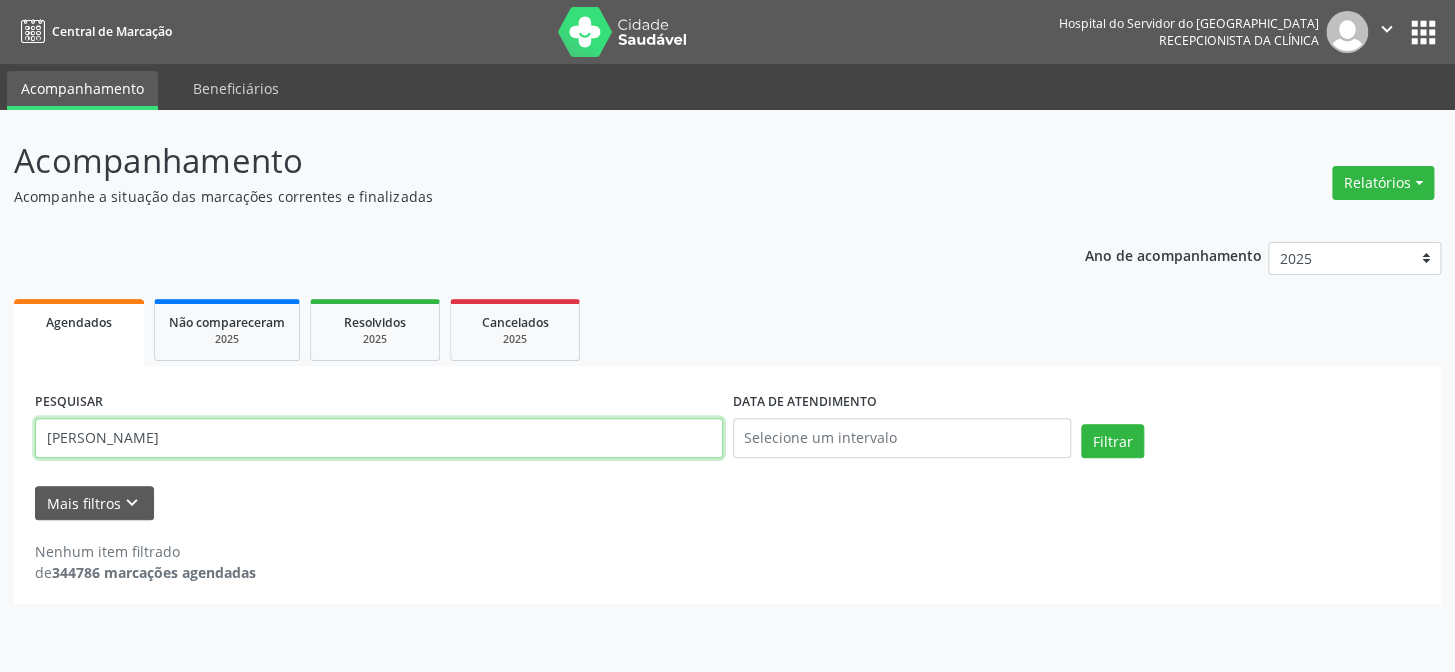 click on "Filtrar" at bounding box center [1112, 441] 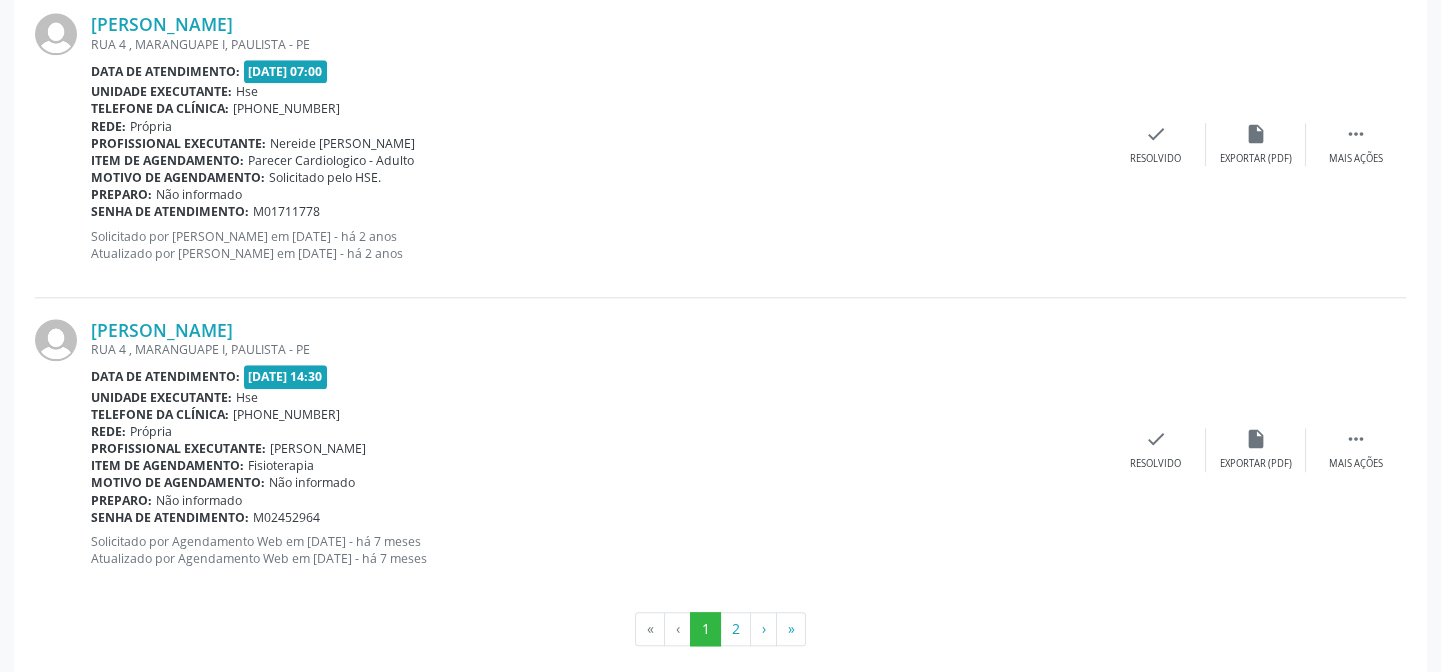 scroll, scrollTop: 4595, scrollLeft: 0, axis: vertical 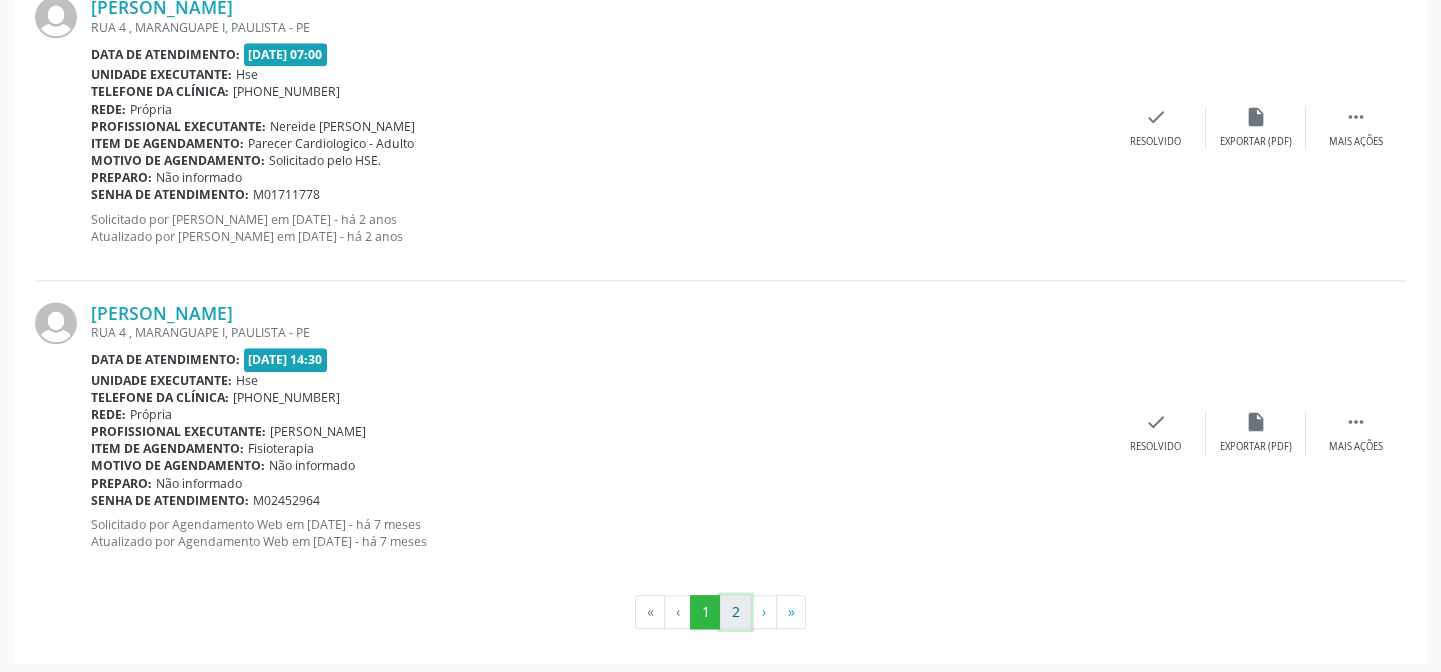 click on "2" at bounding box center [735, 612] 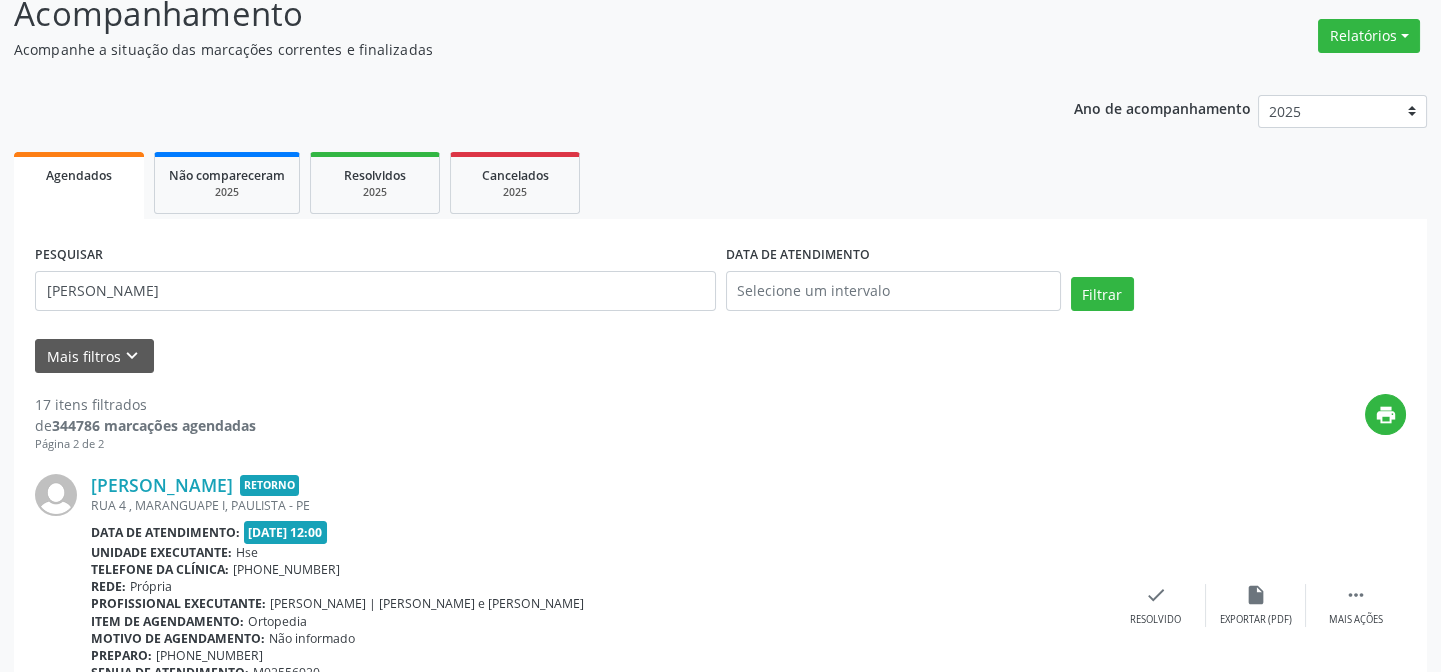 scroll, scrollTop: 0, scrollLeft: 0, axis: both 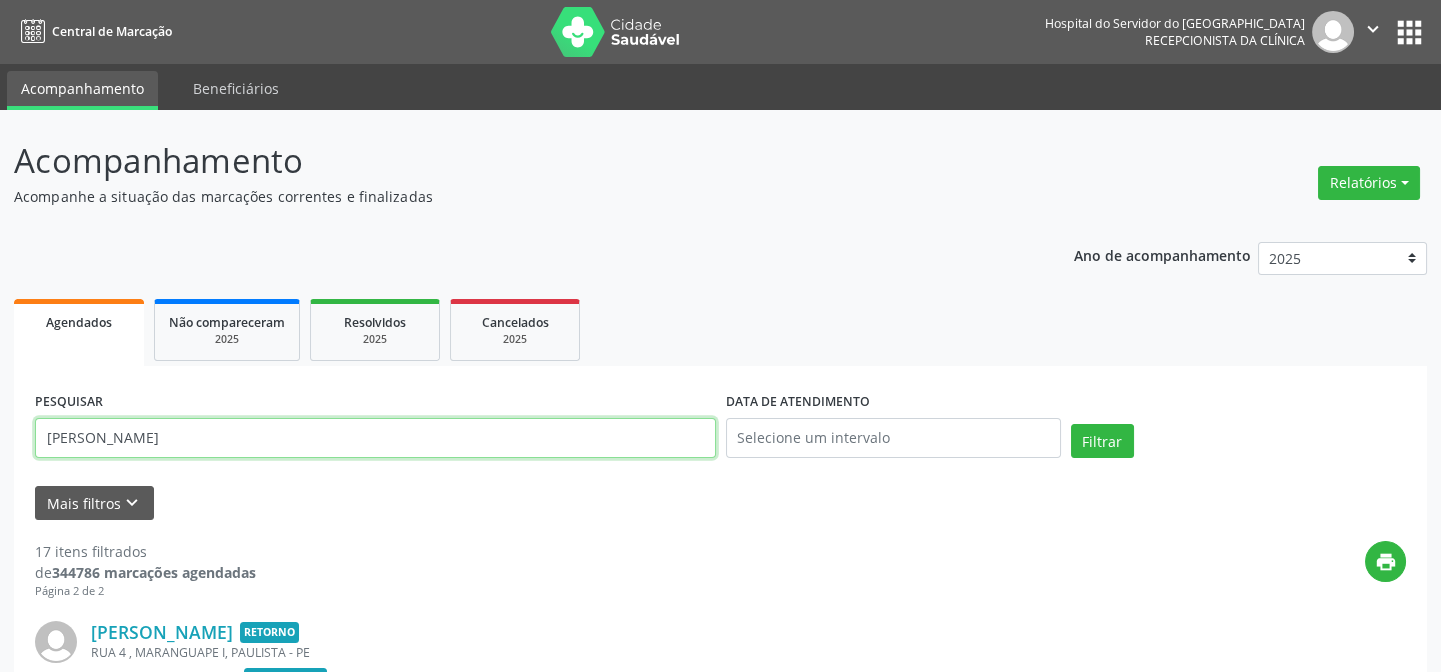 click on "[PERSON_NAME]" at bounding box center (375, 438) 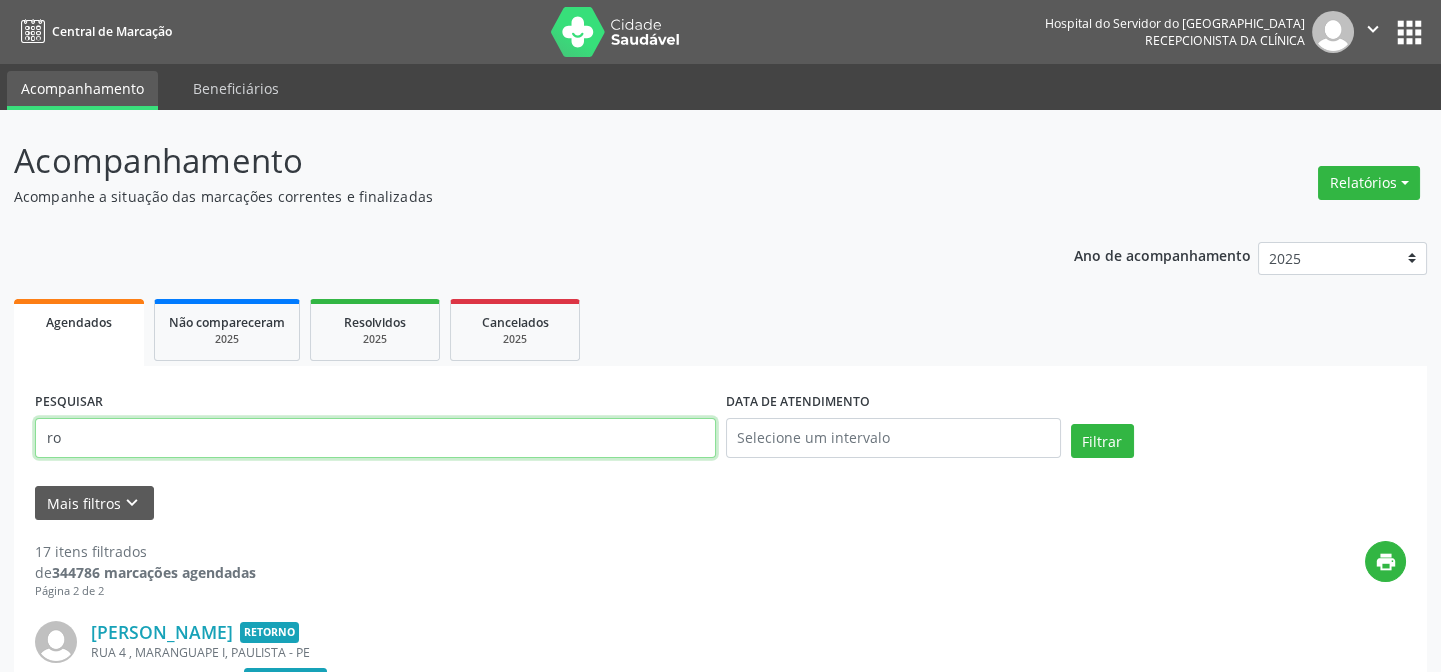 type on "r" 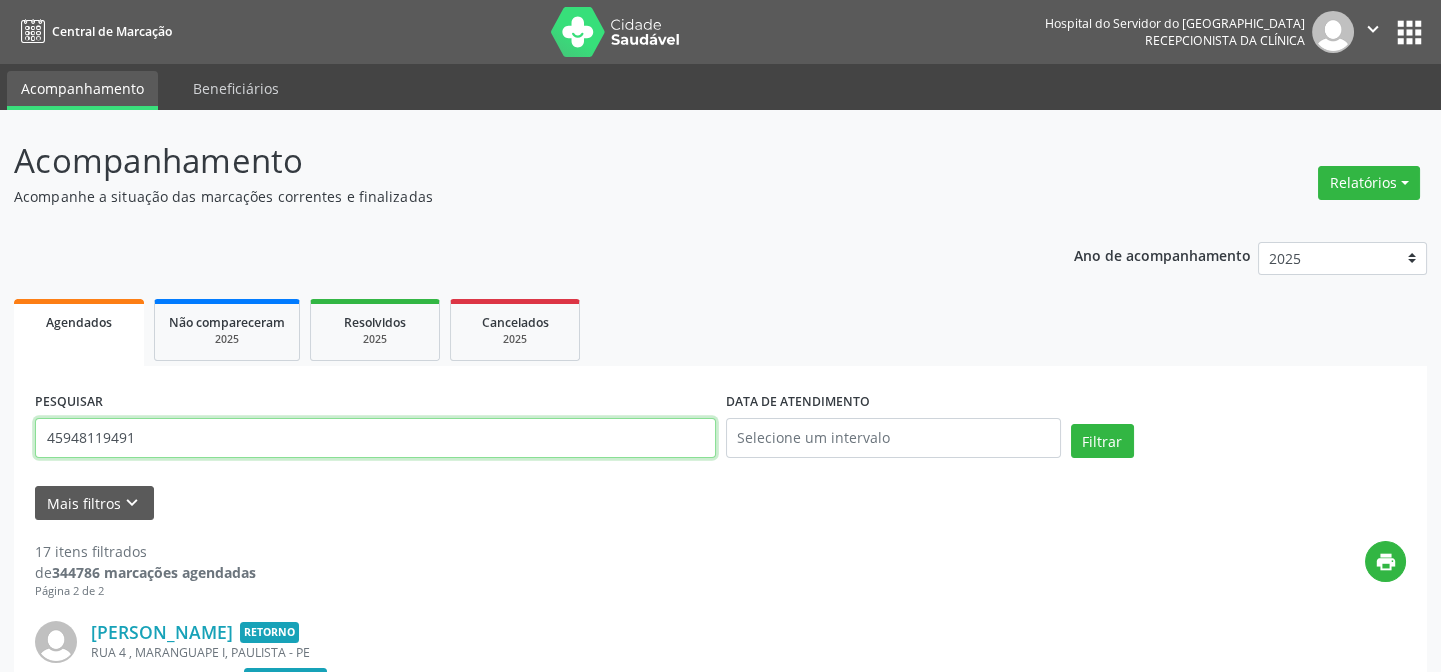 click on "Filtrar" at bounding box center [1102, 441] 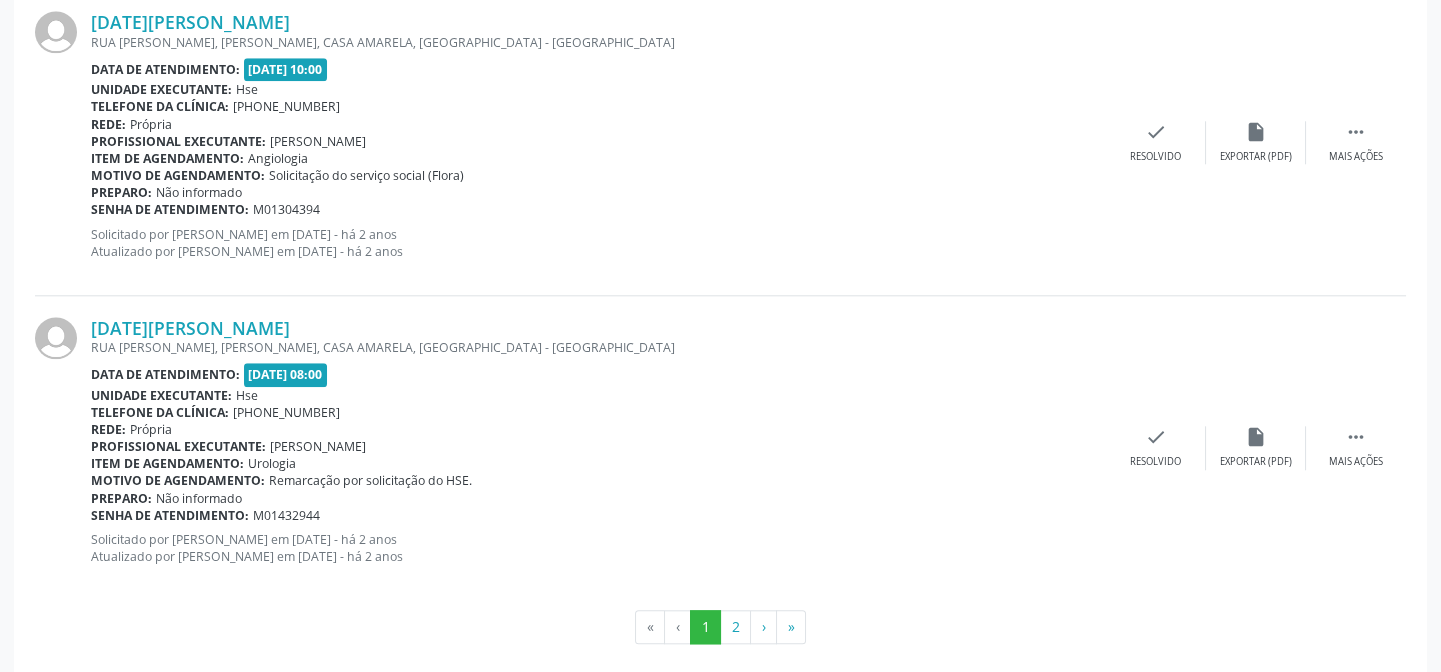 scroll, scrollTop: 4595, scrollLeft: 0, axis: vertical 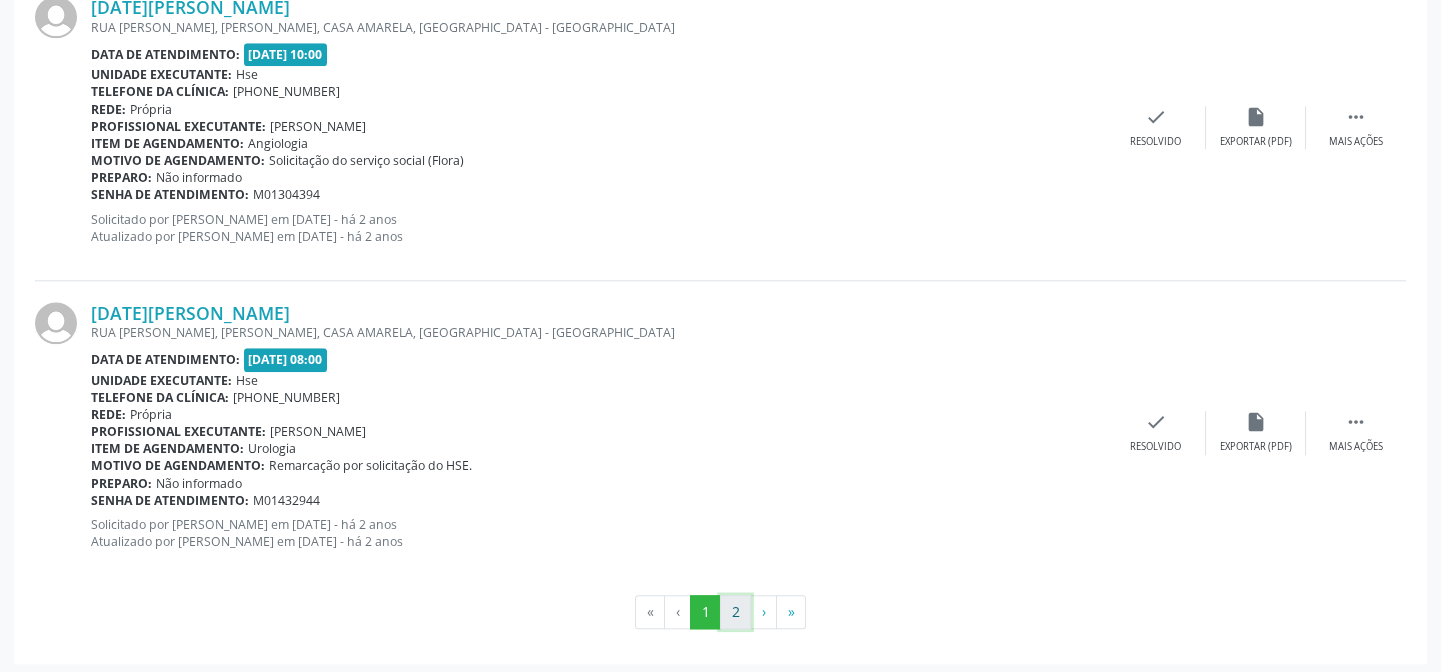 click on "2" at bounding box center [735, 612] 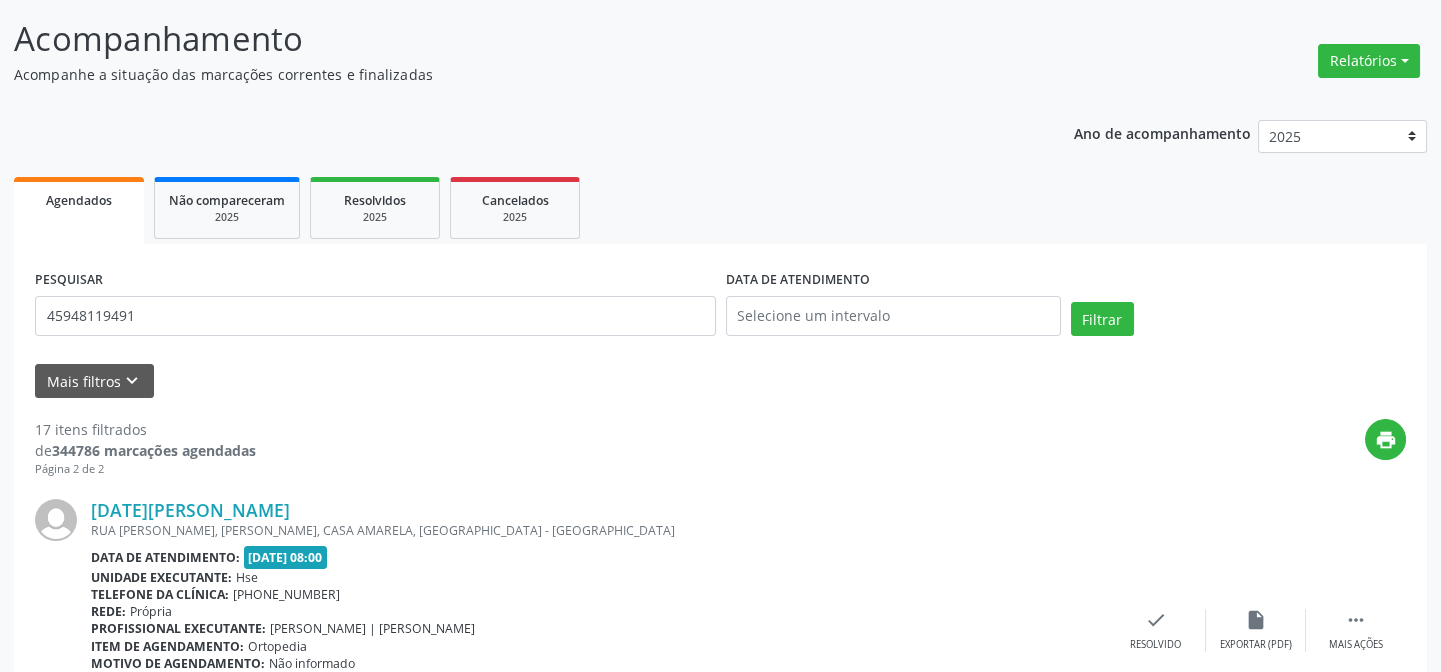scroll, scrollTop: 0, scrollLeft: 0, axis: both 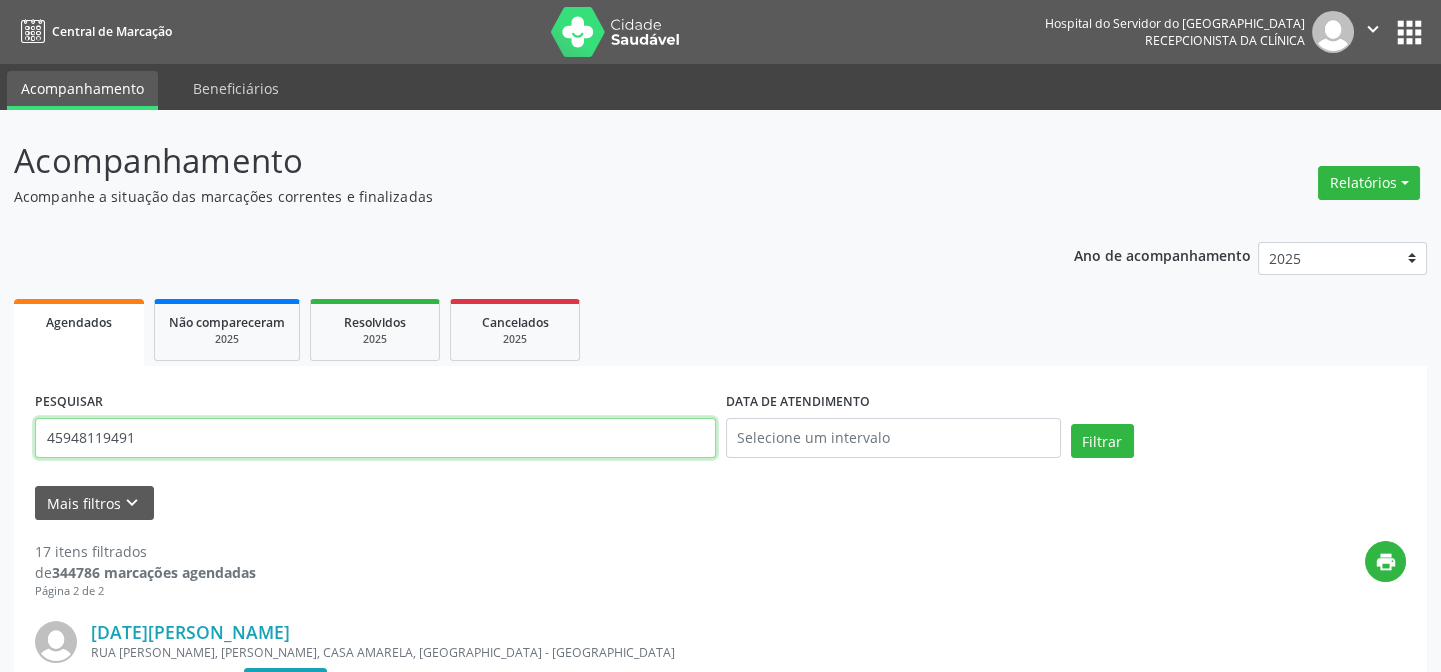 click on "45948119491" at bounding box center (375, 438) 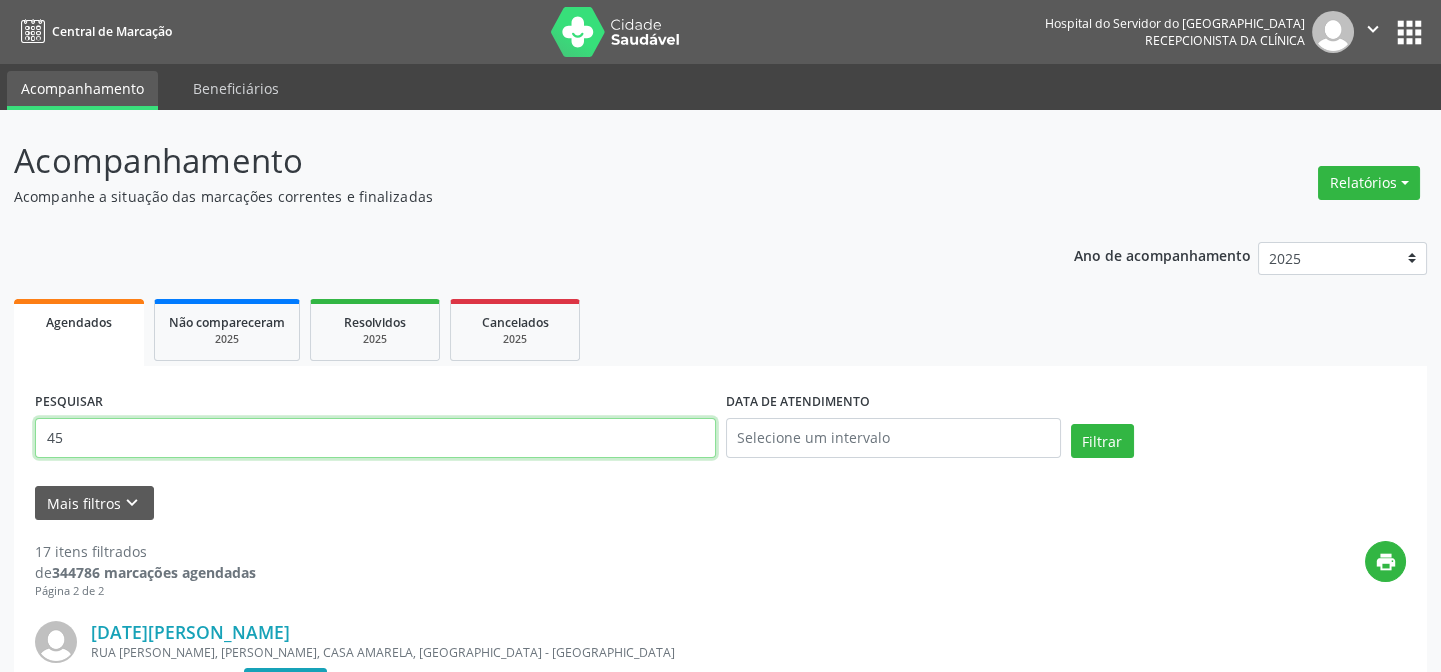 type on "4" 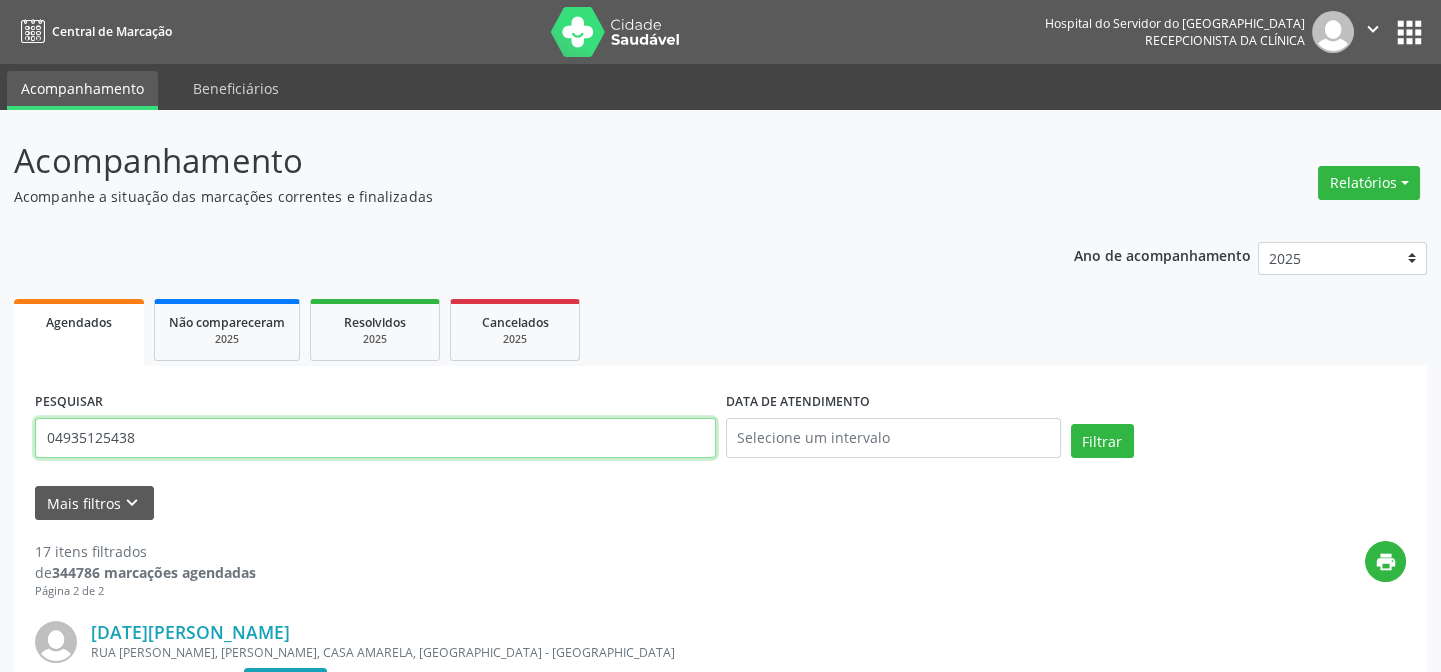 type on "04935125438" 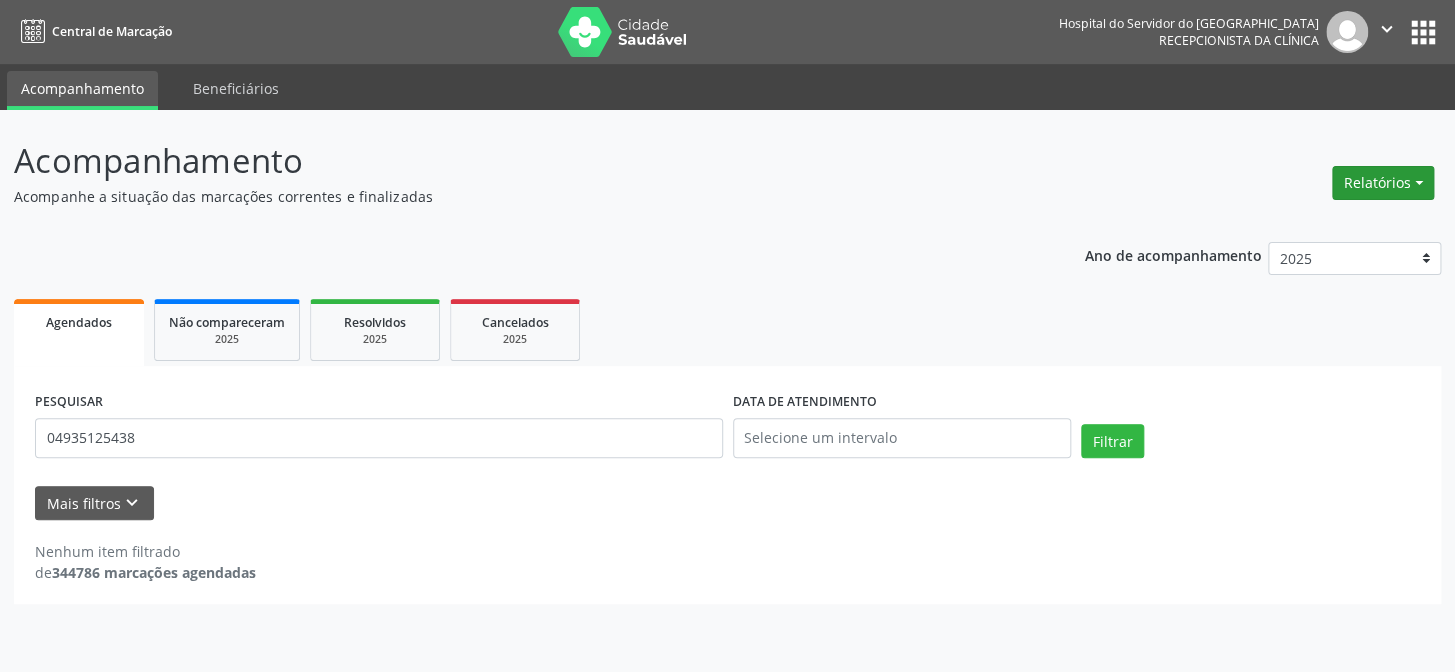 click on "Relatórios" at bounding box center [1383, 183] 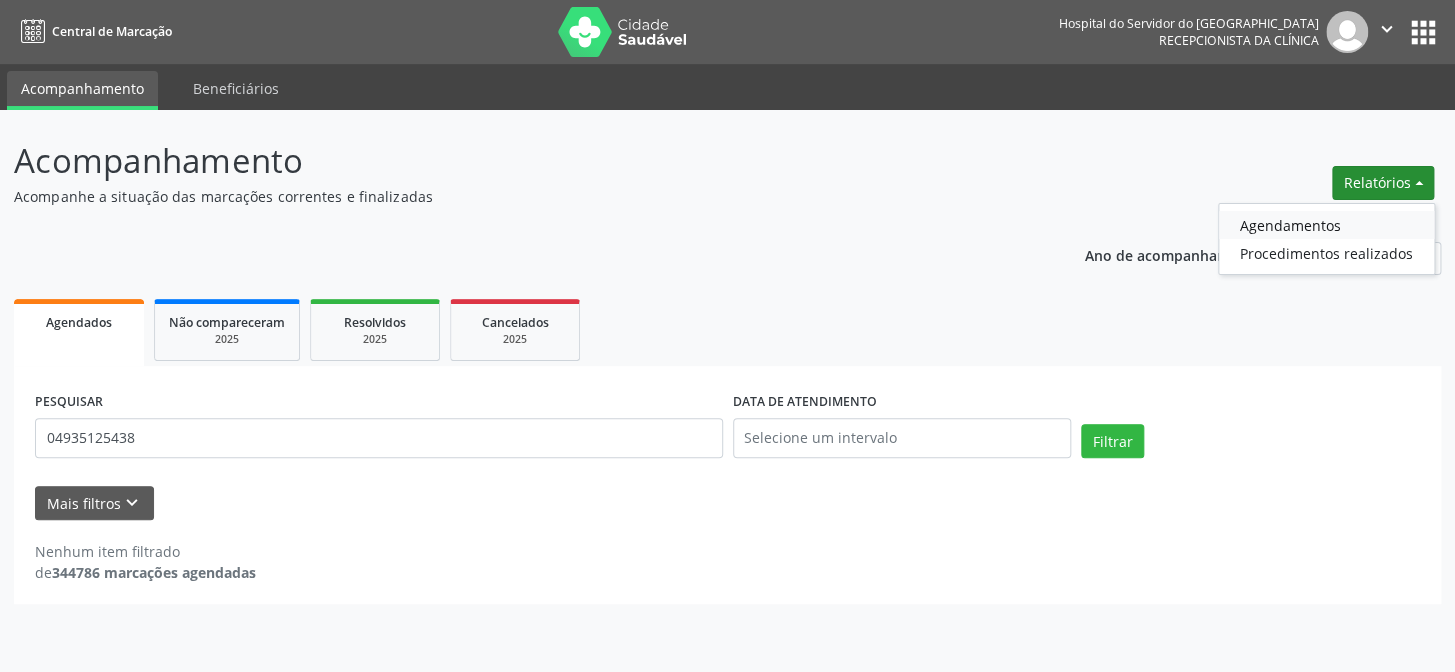 click on "Agendamentos" at bounding box center [1326, 225] 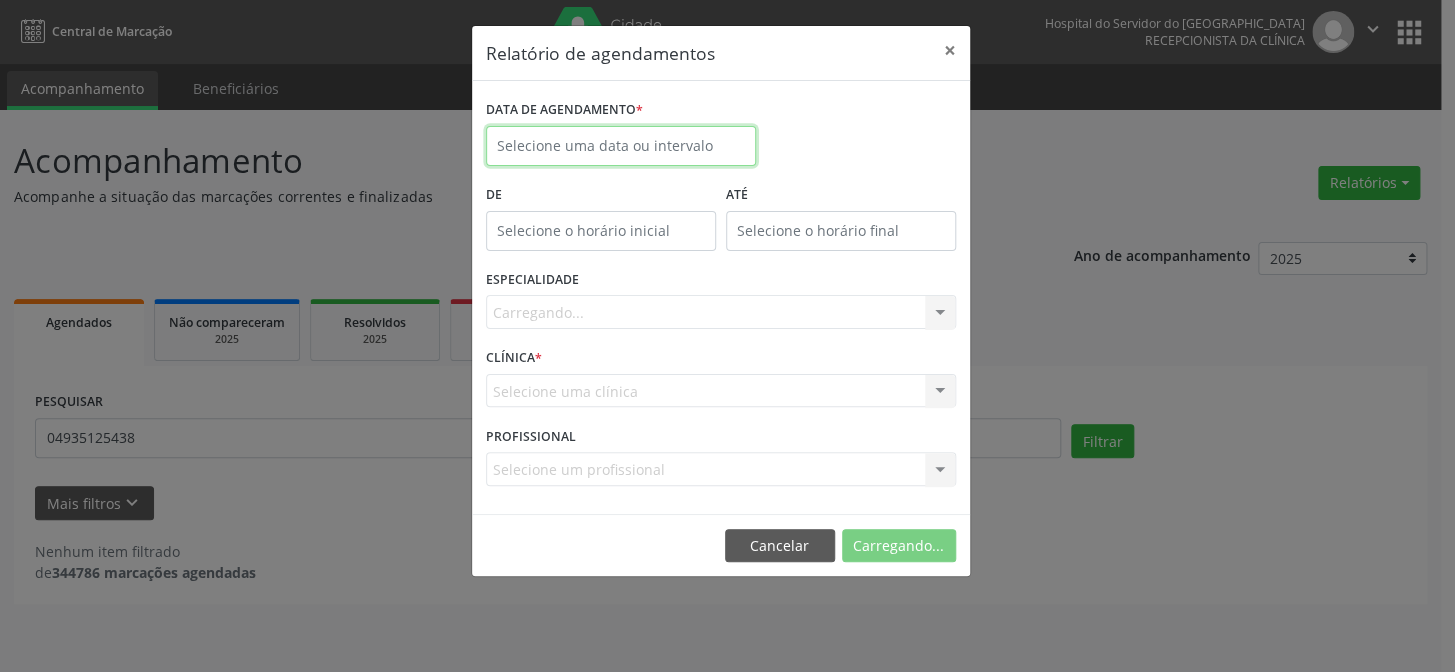 click at bounding box center [621, 146] 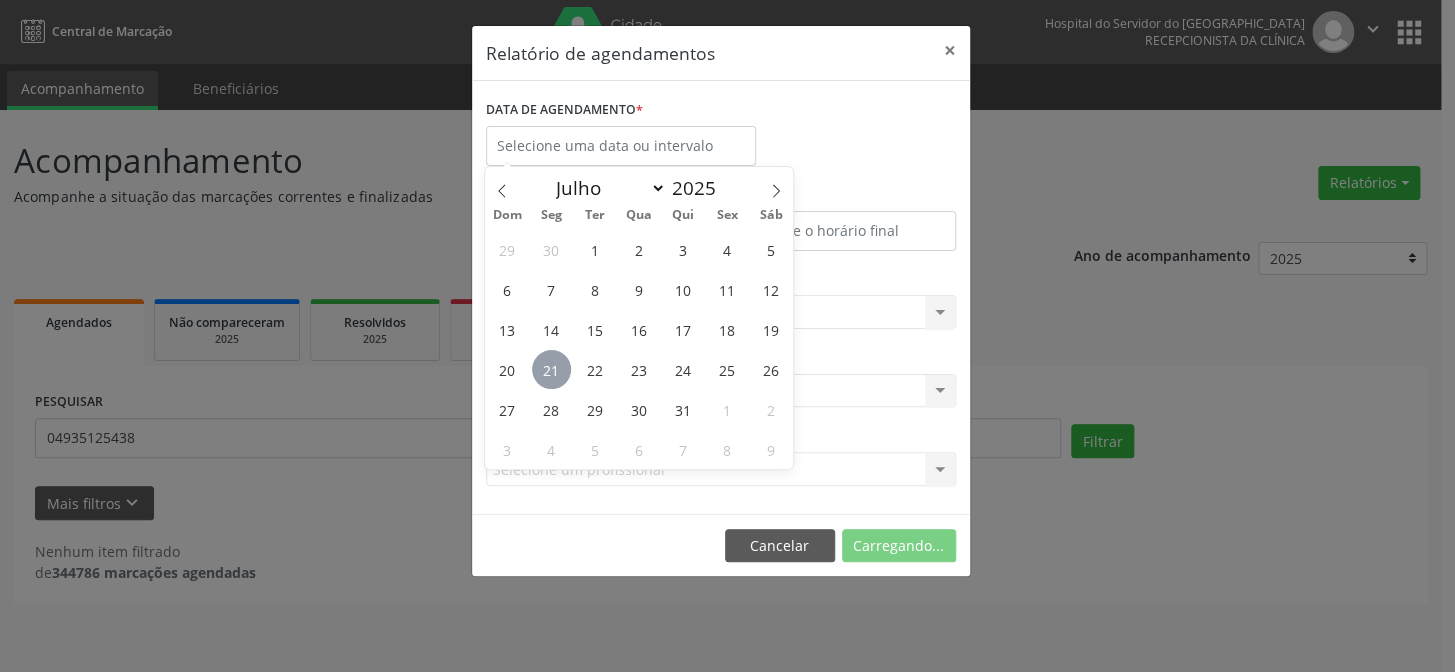 click on "21" at bounding box center (551, 369) 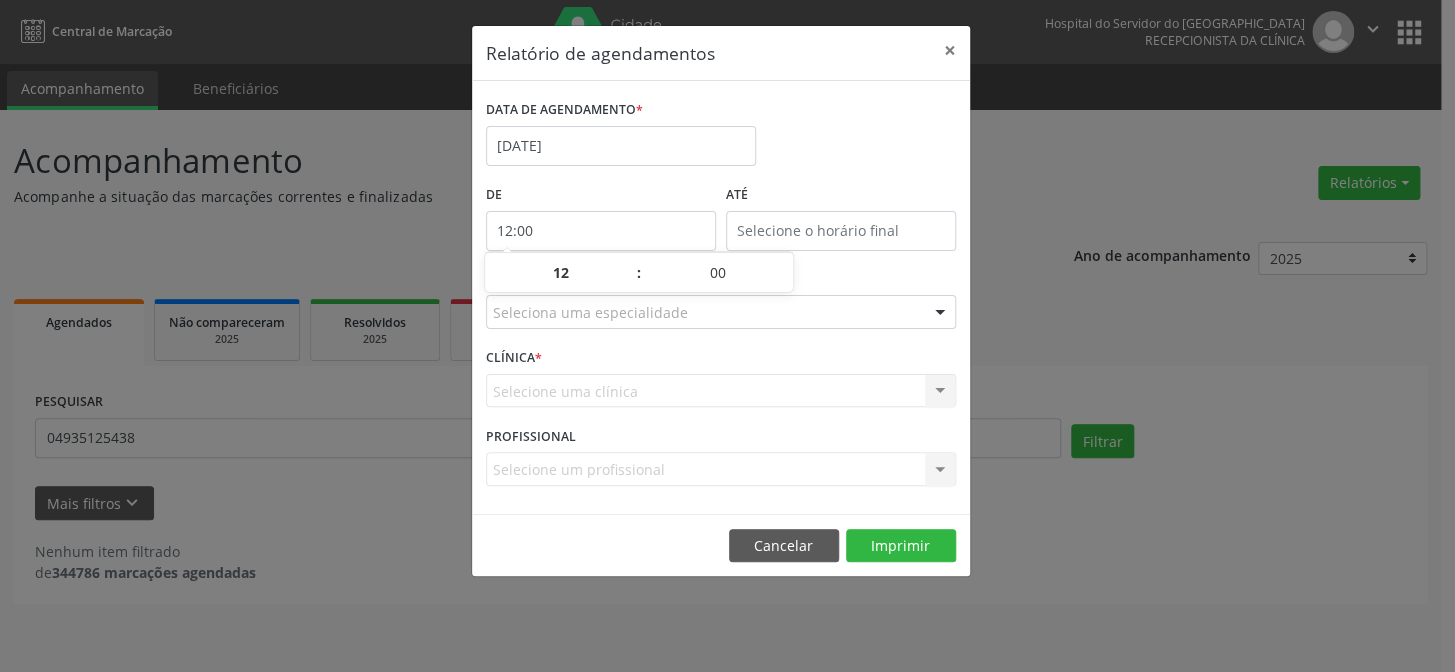 click on "12:00" at bounding box center [601, 231] 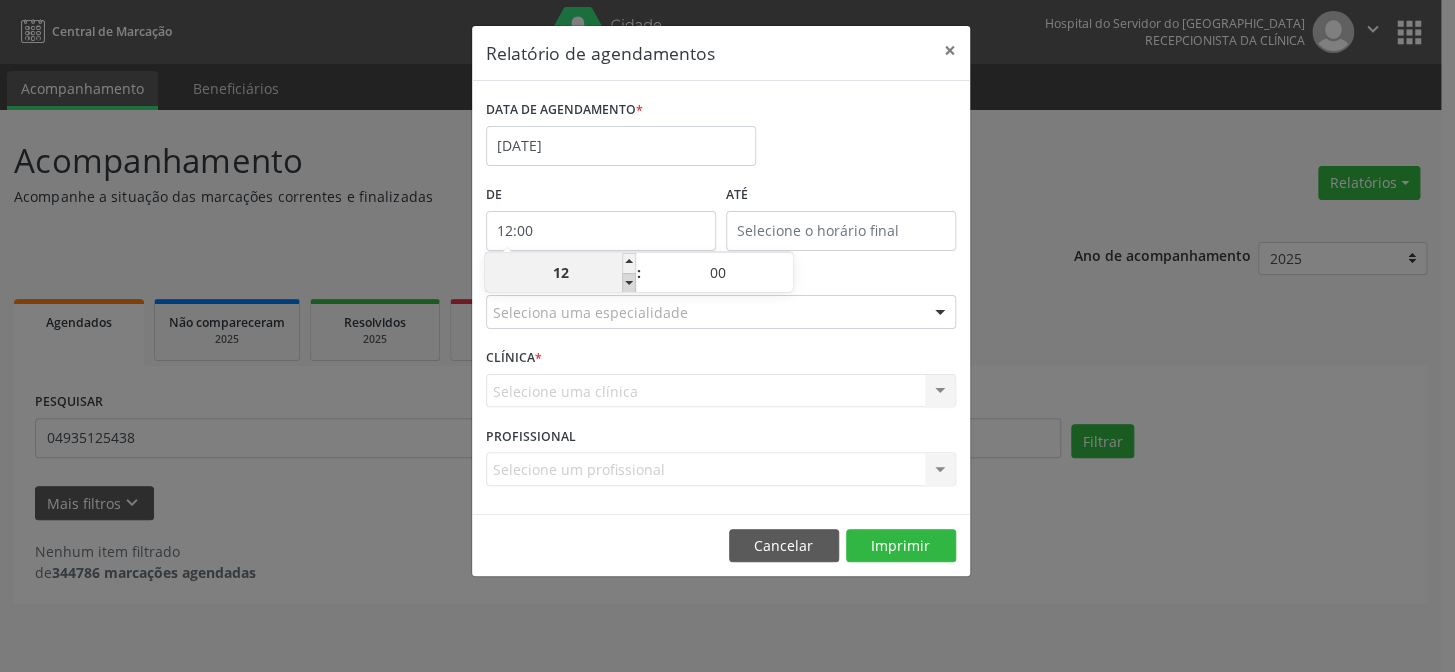 click at bounding box center [629, 283] 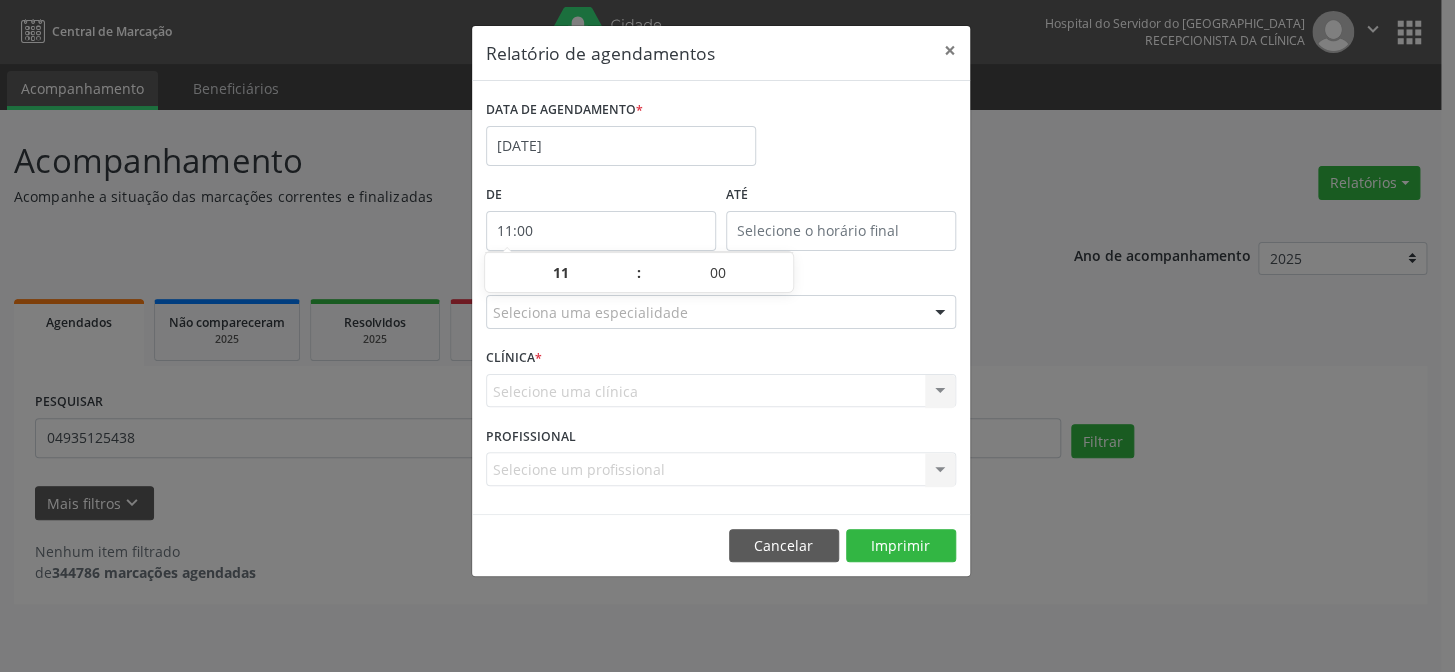 click on ":" at bounding box center [639, 273] 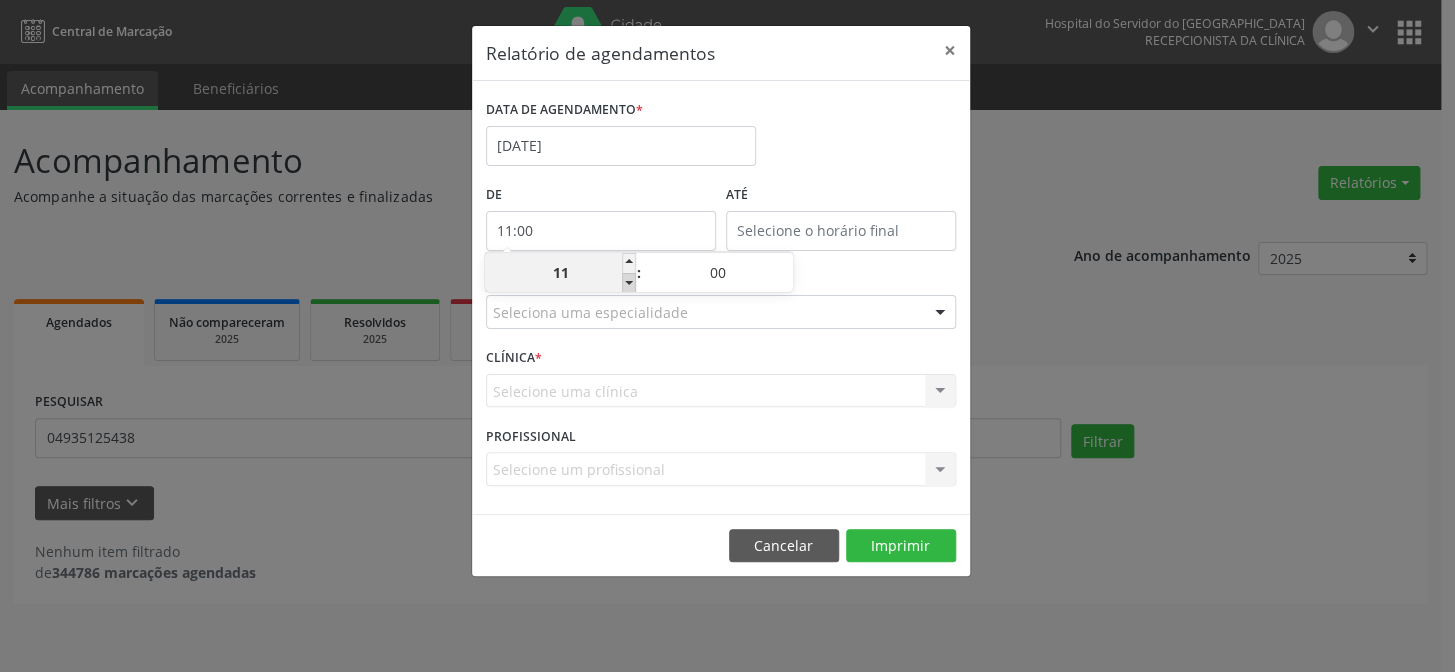 click at bounding box center [629, 283] 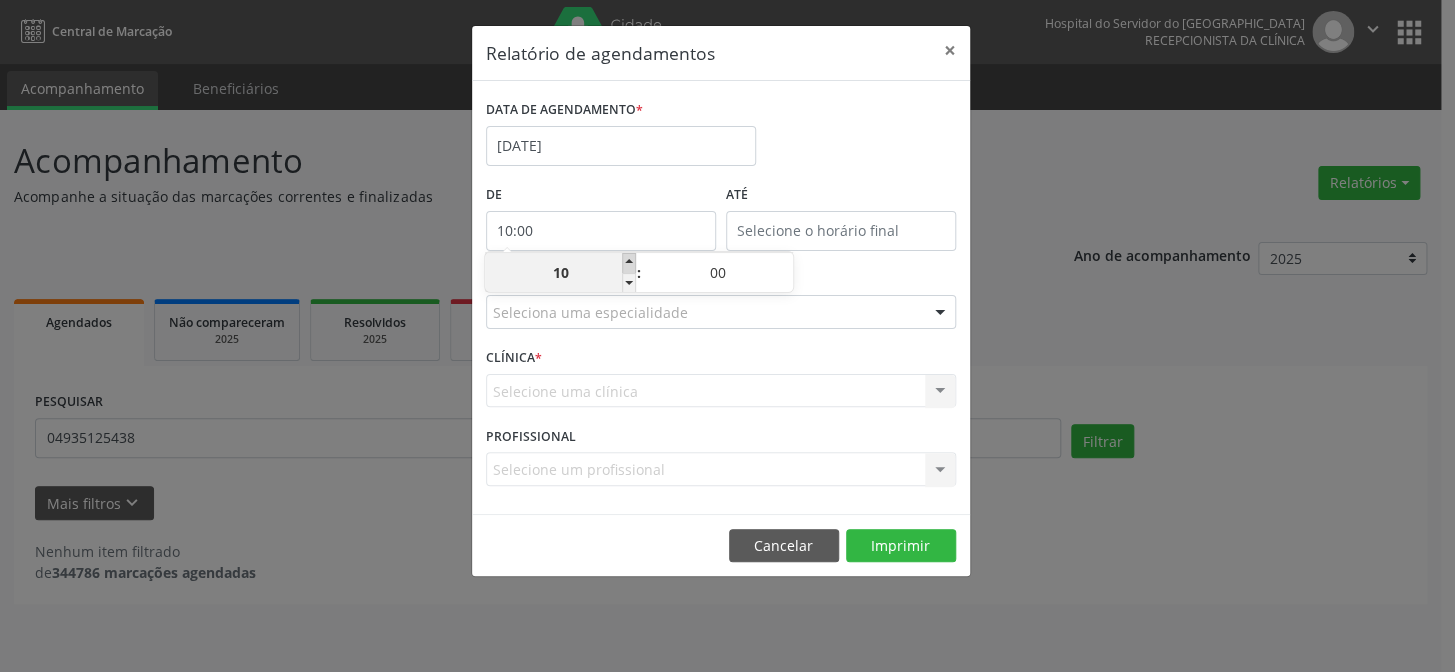 click at bounding box center (629, 263) 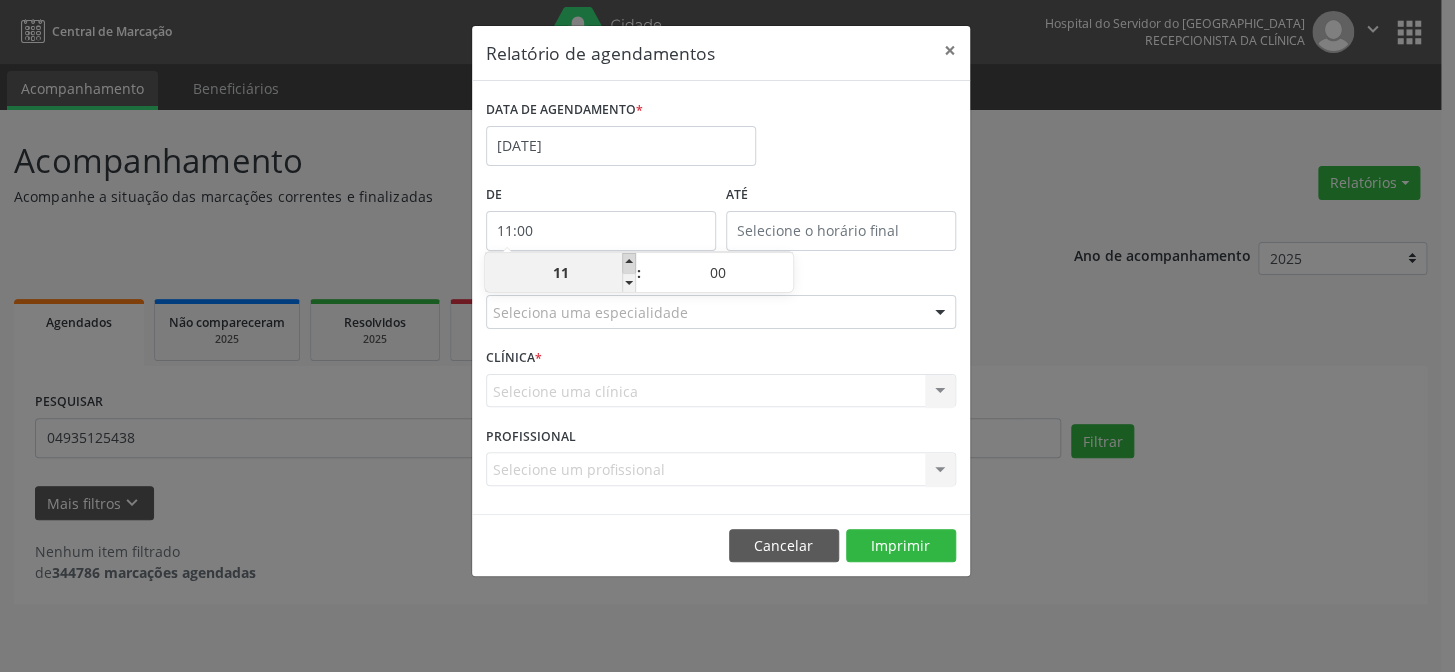 click at bounding box center [629, 263] 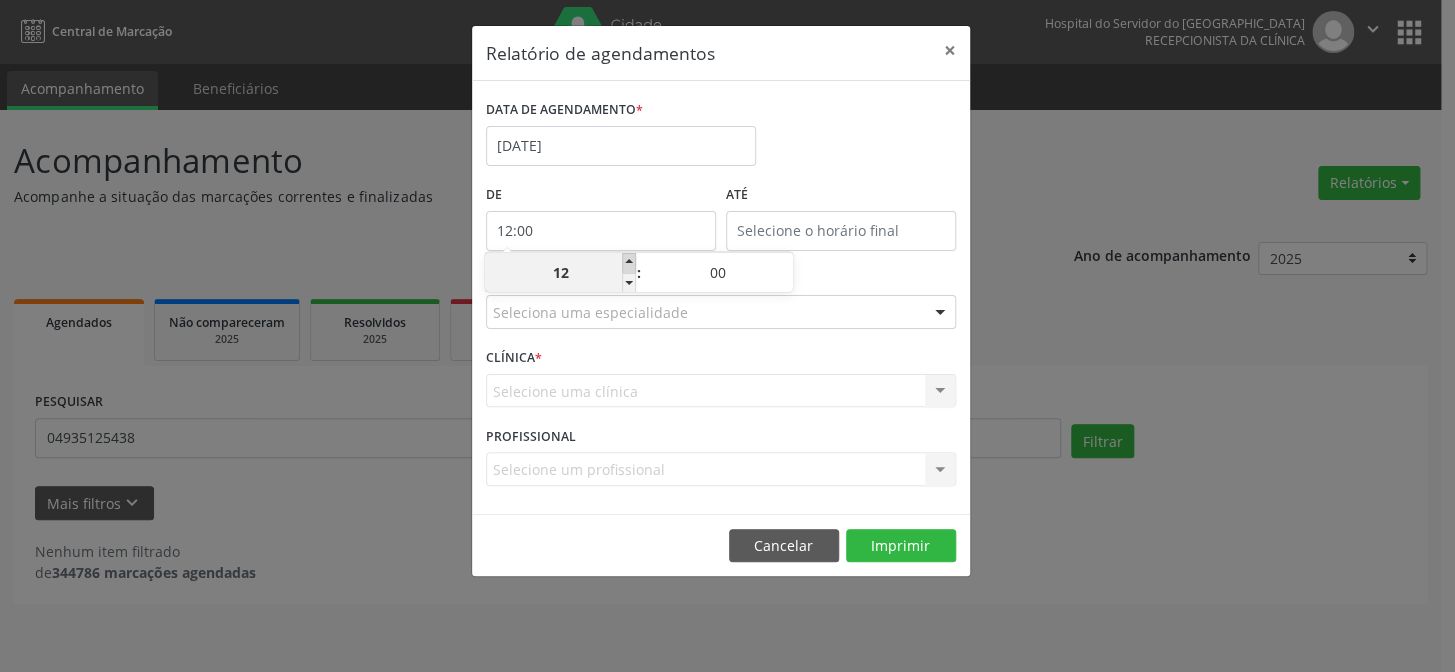 click at bounding box center (629, 263) 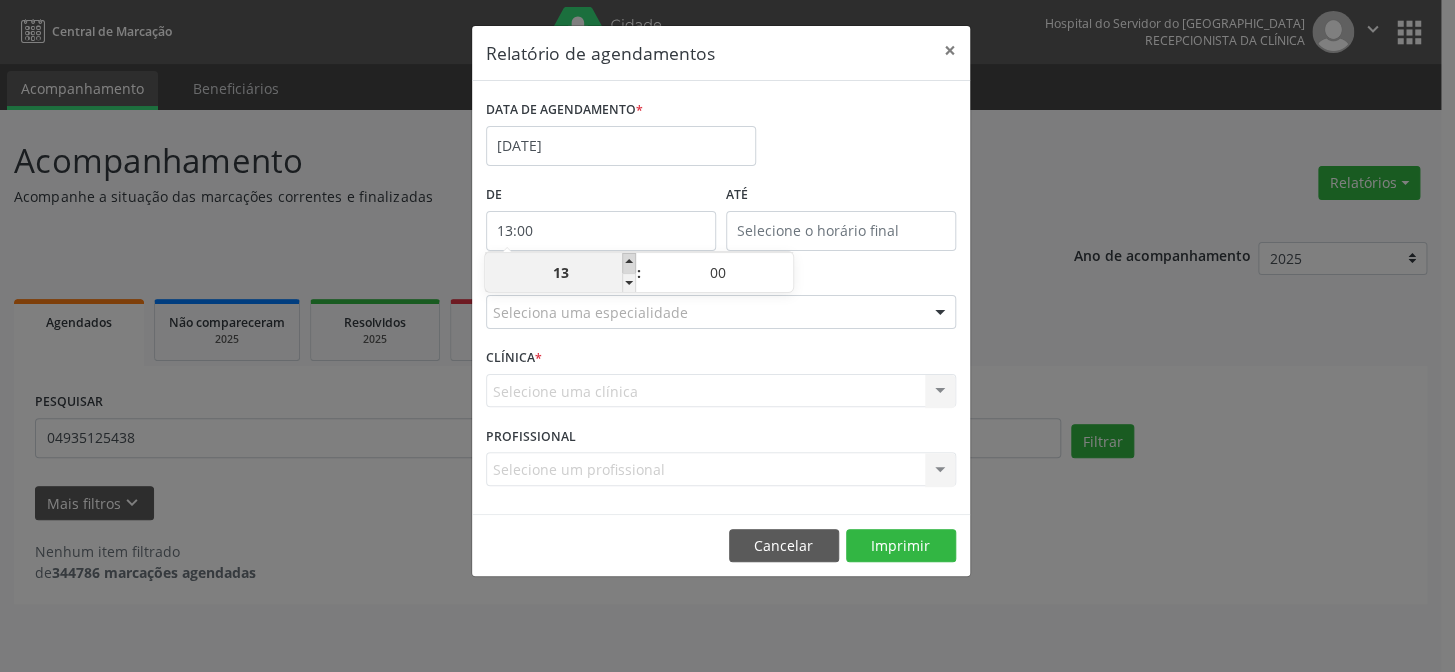 click at bounding box center (629, 263) 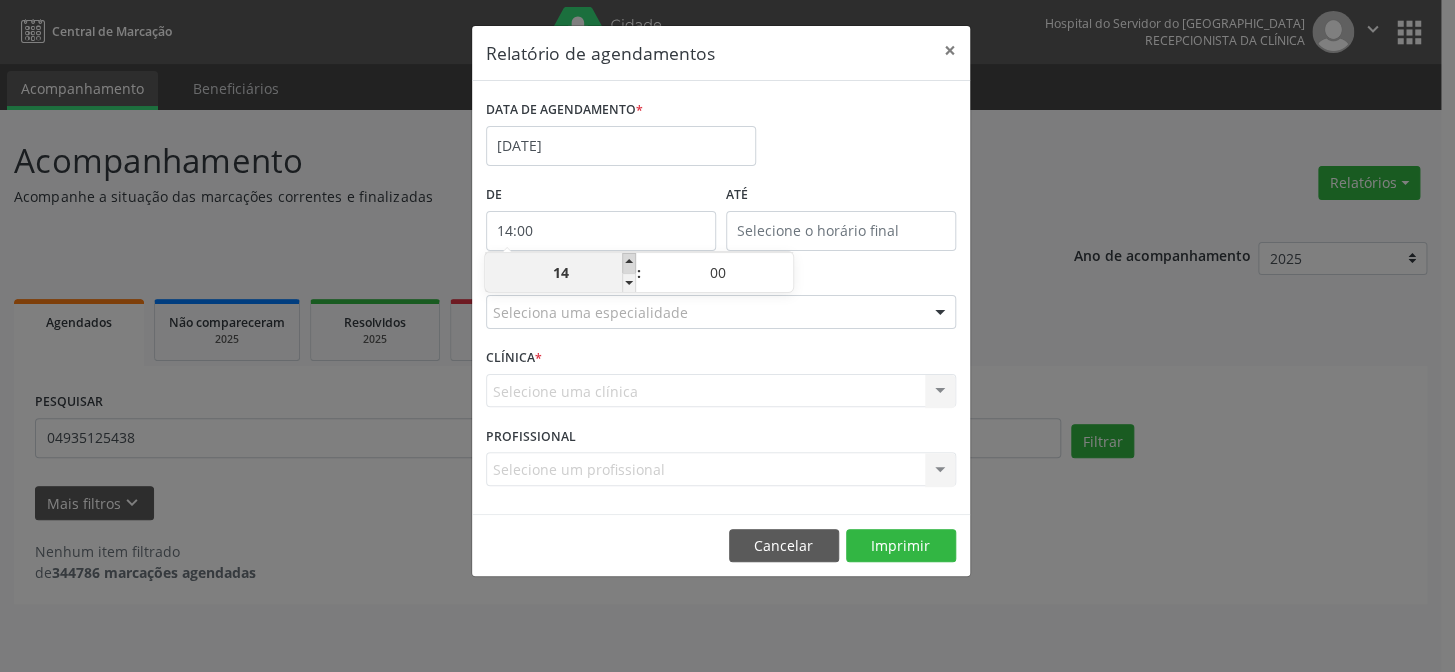 click at bounding box center [629, 263] 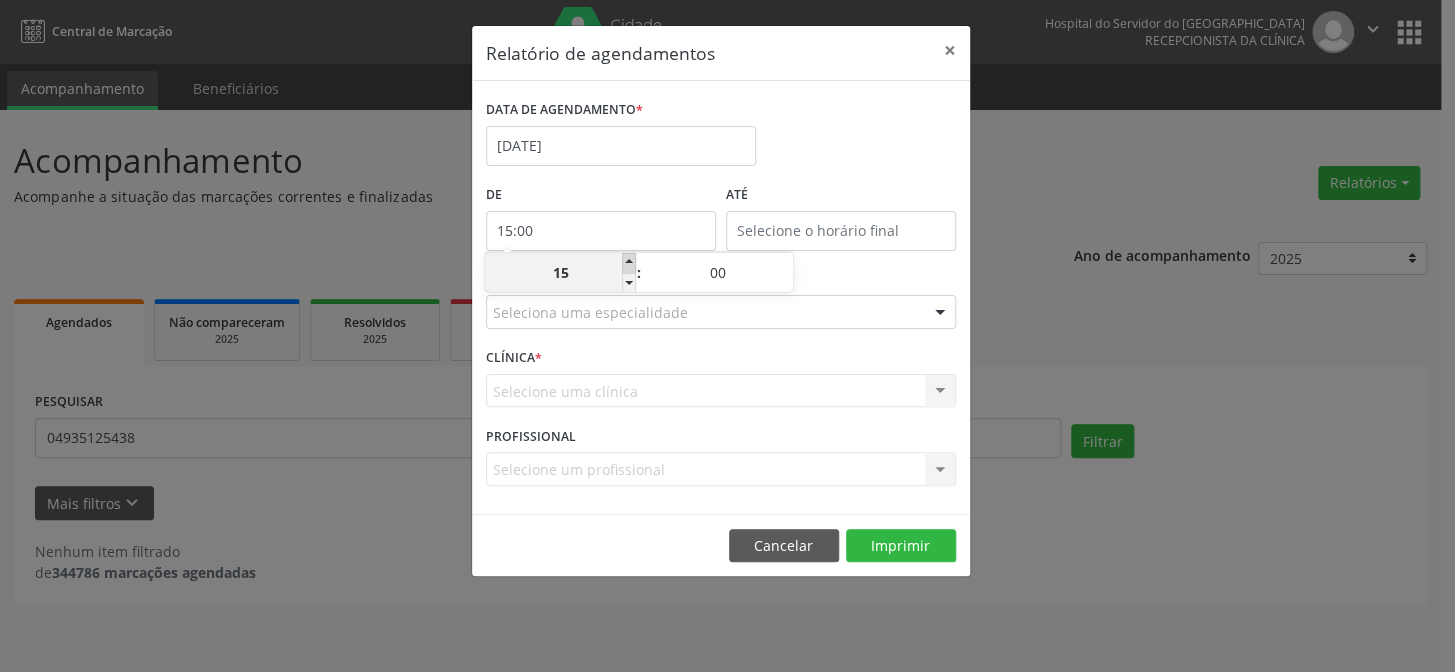 click at bounding box center (629, 263) 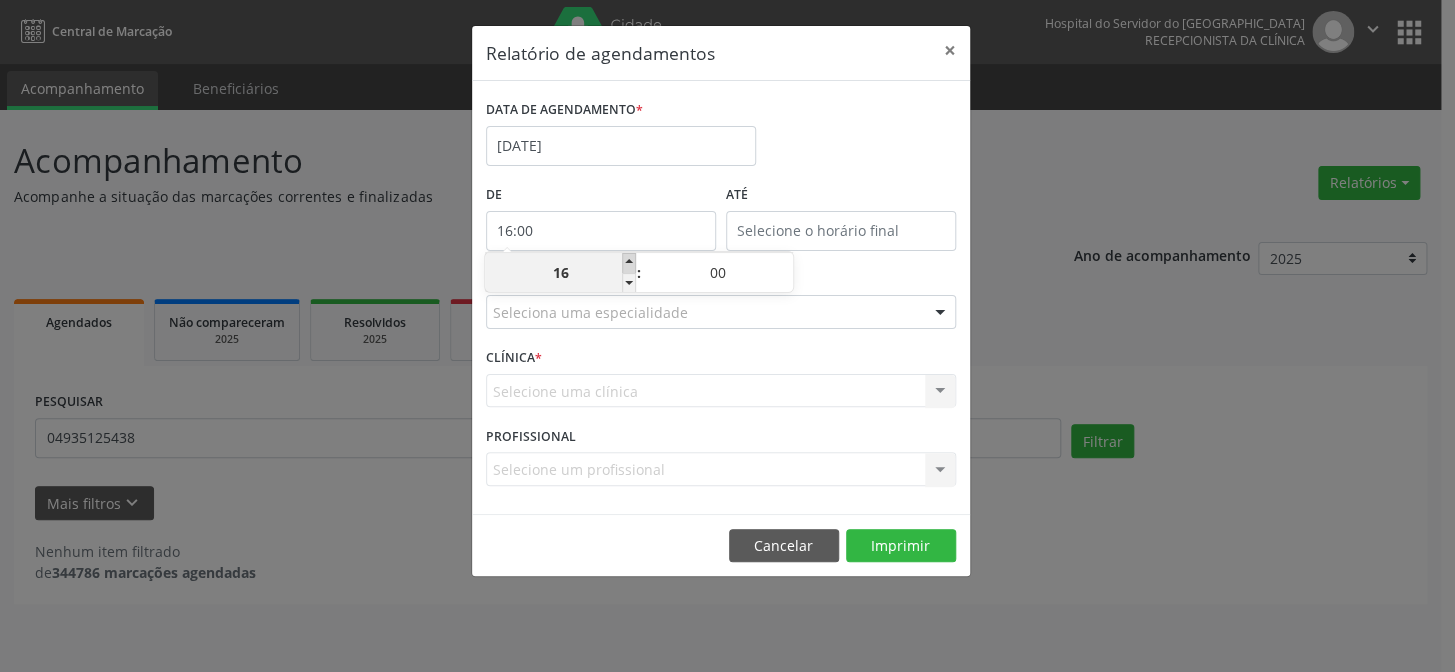 click at bounding box center (629, 263) 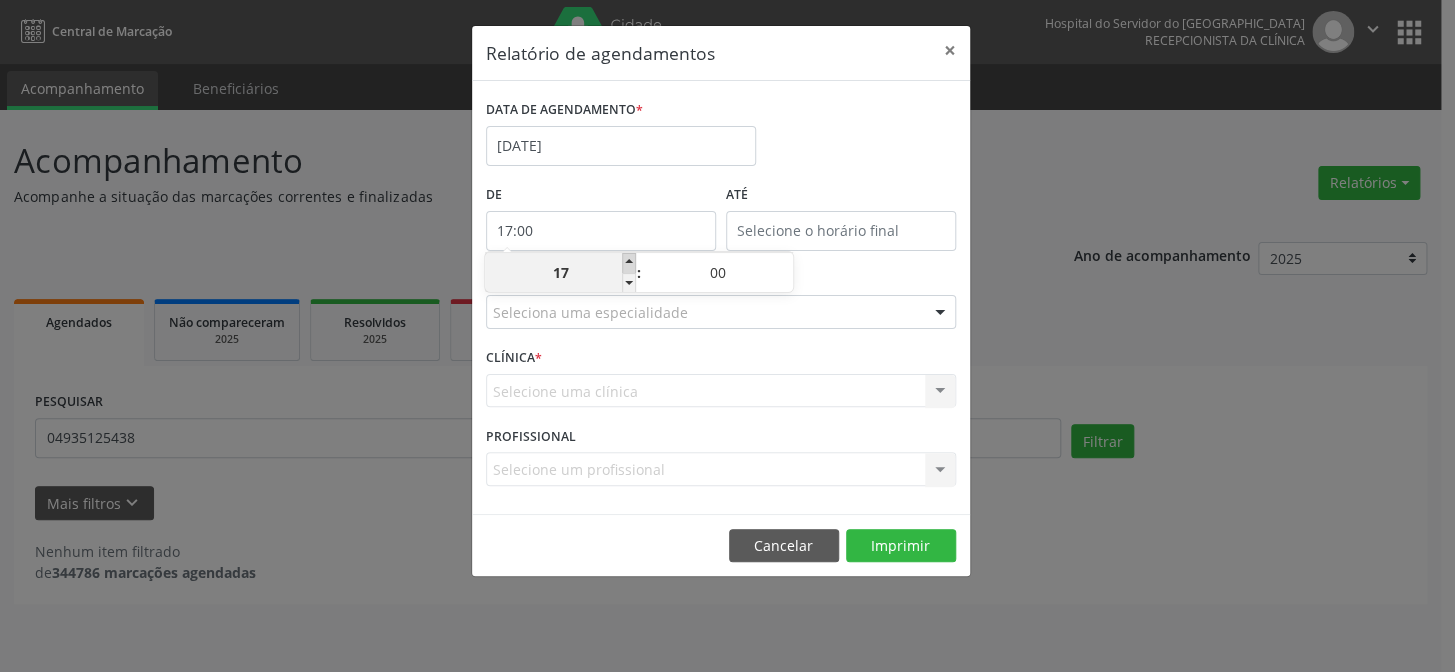 click at bounding box center (629, 263) 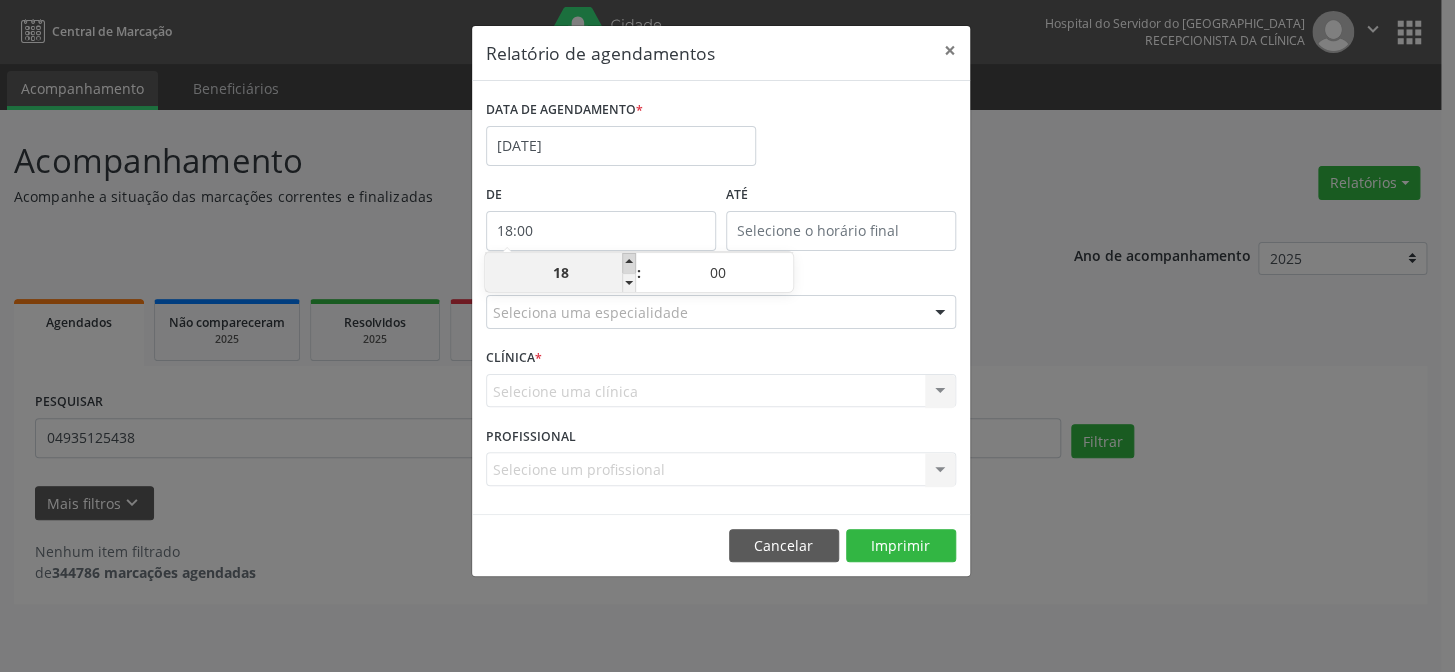 click at bounding box center [629, 263] 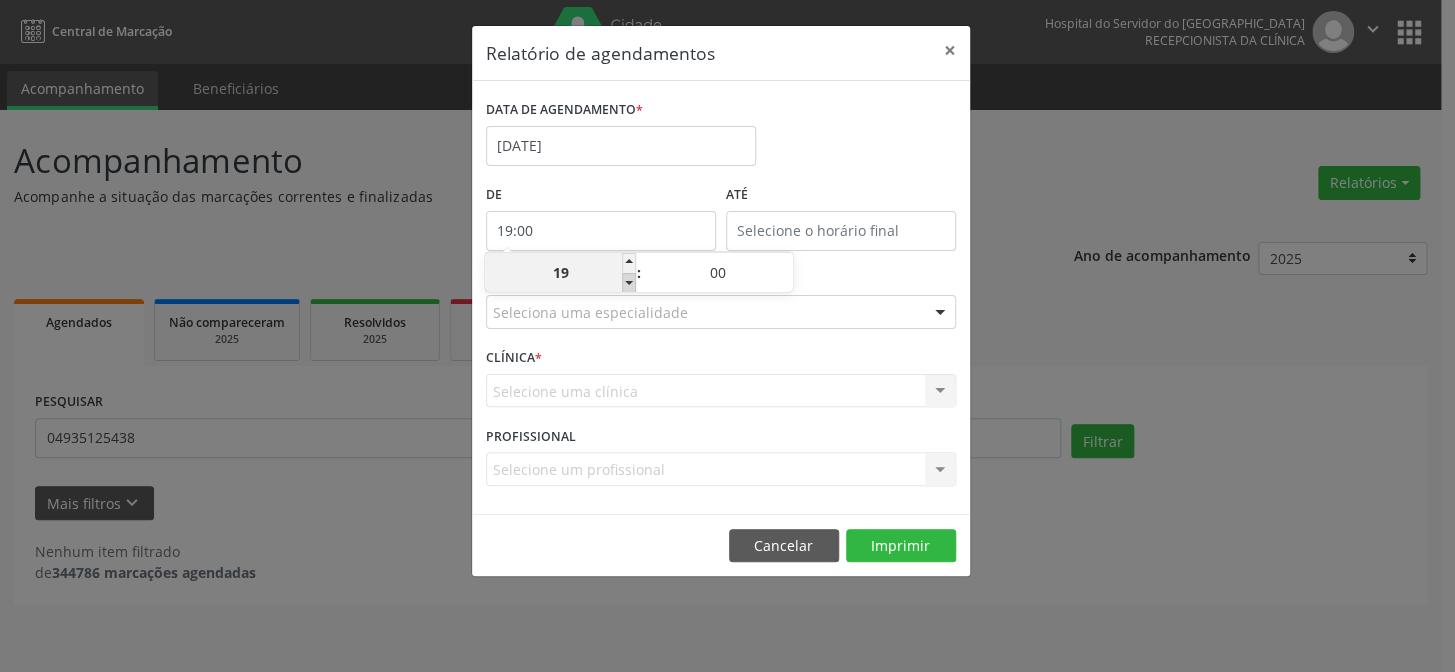 click at bounding box center [629, 283] 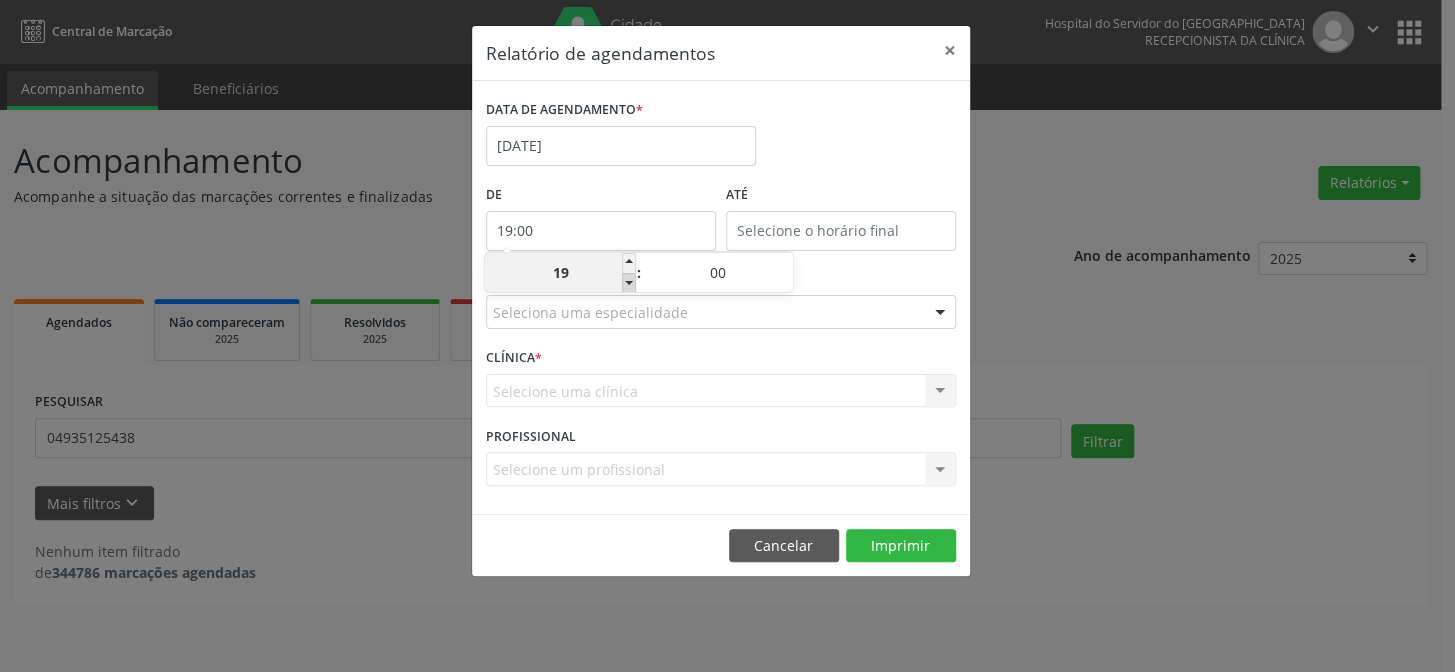 type on "18:00" 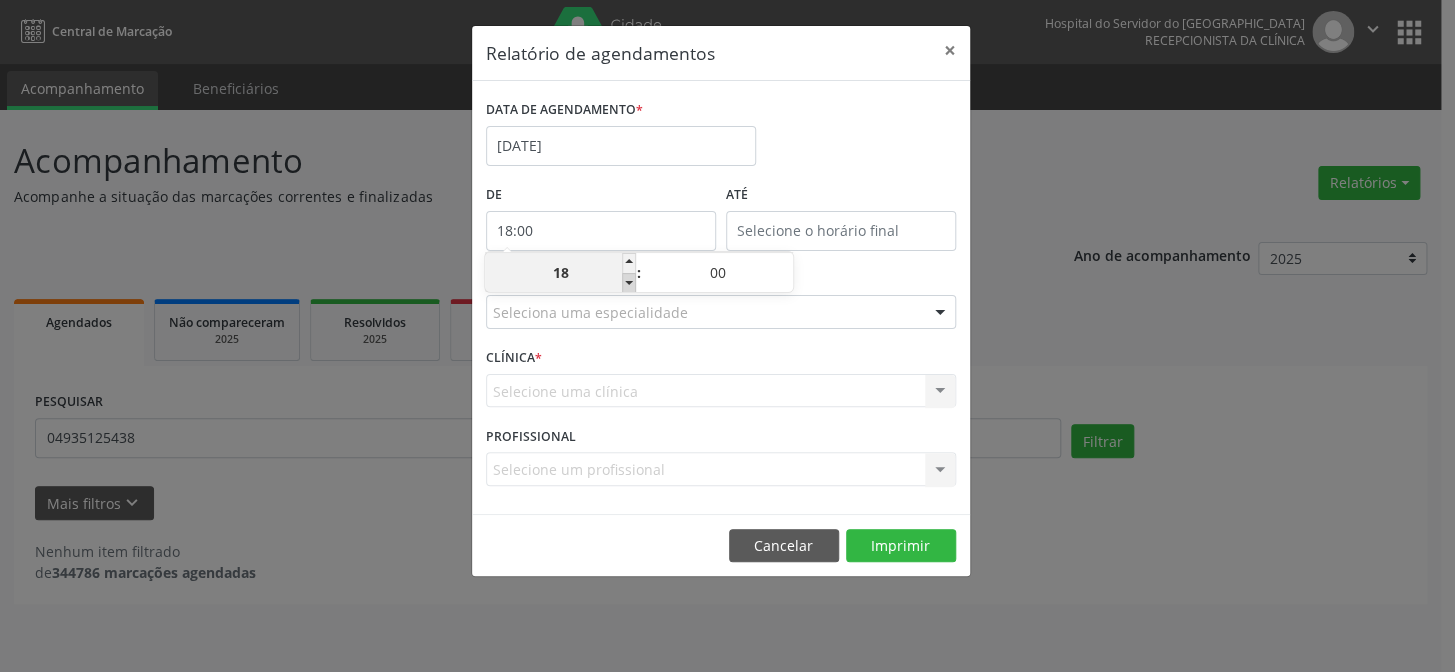 click at bounding box center [629, 283] 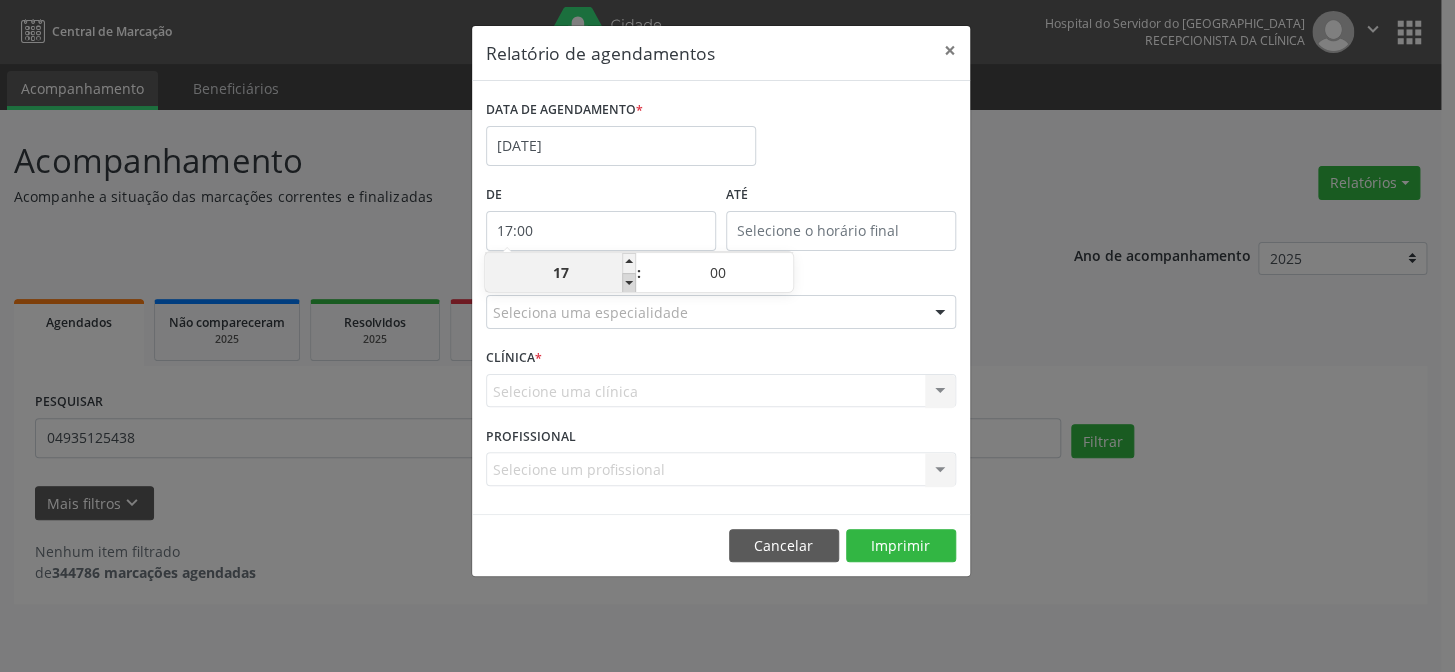 click at bounding box center [629, 283] 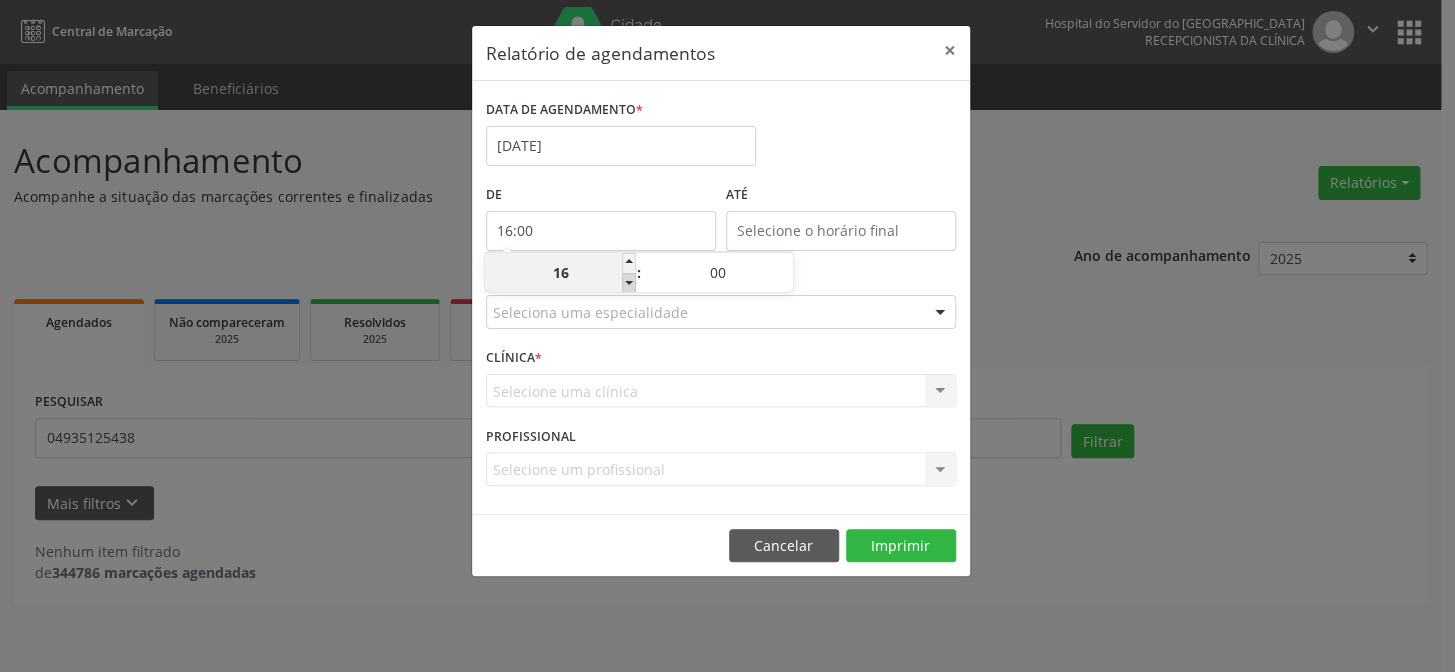 click at bounding box center (629, 283) 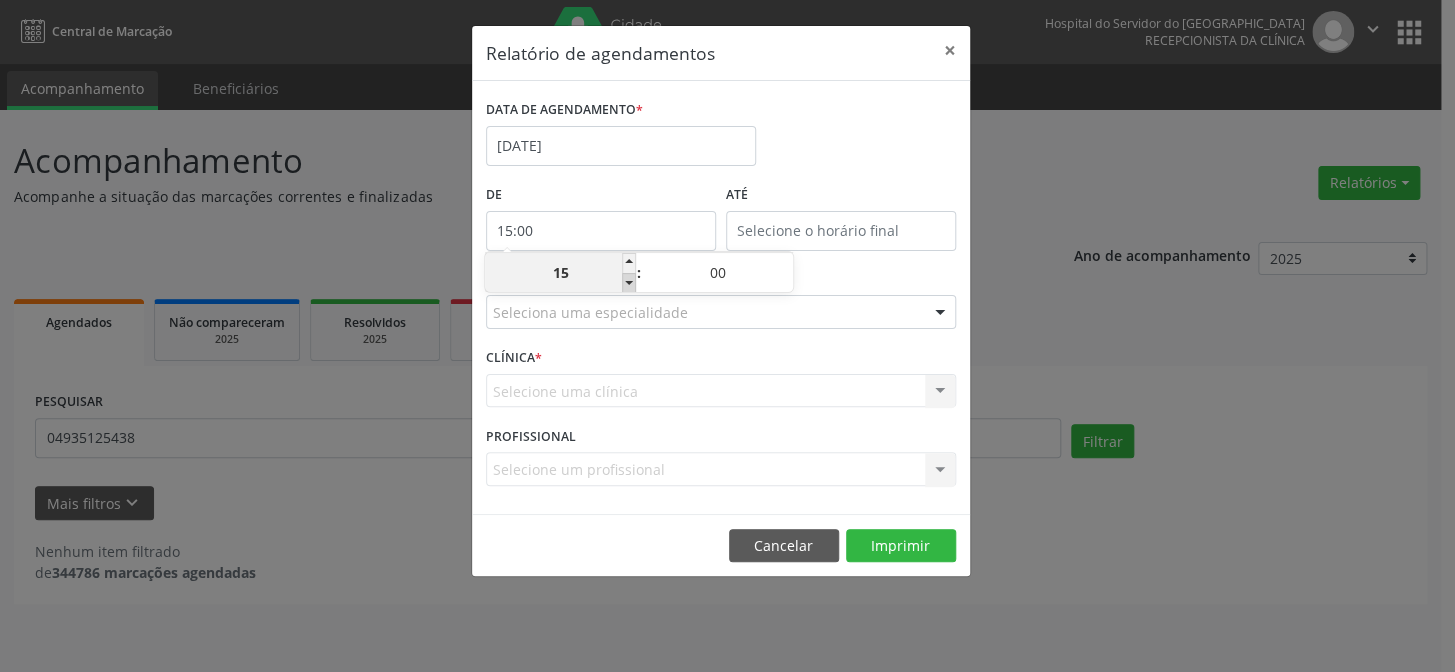 click at bounding box center (629, 283) 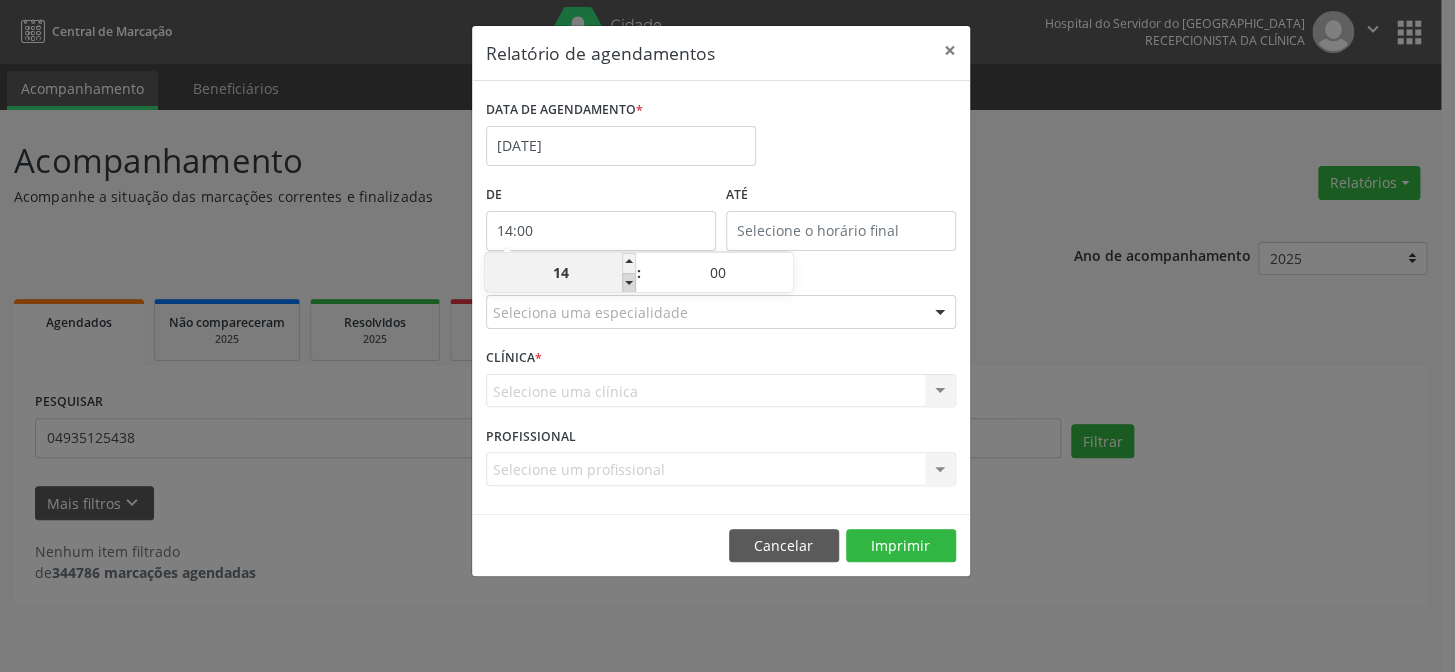 click at bounding box center [629, 283] 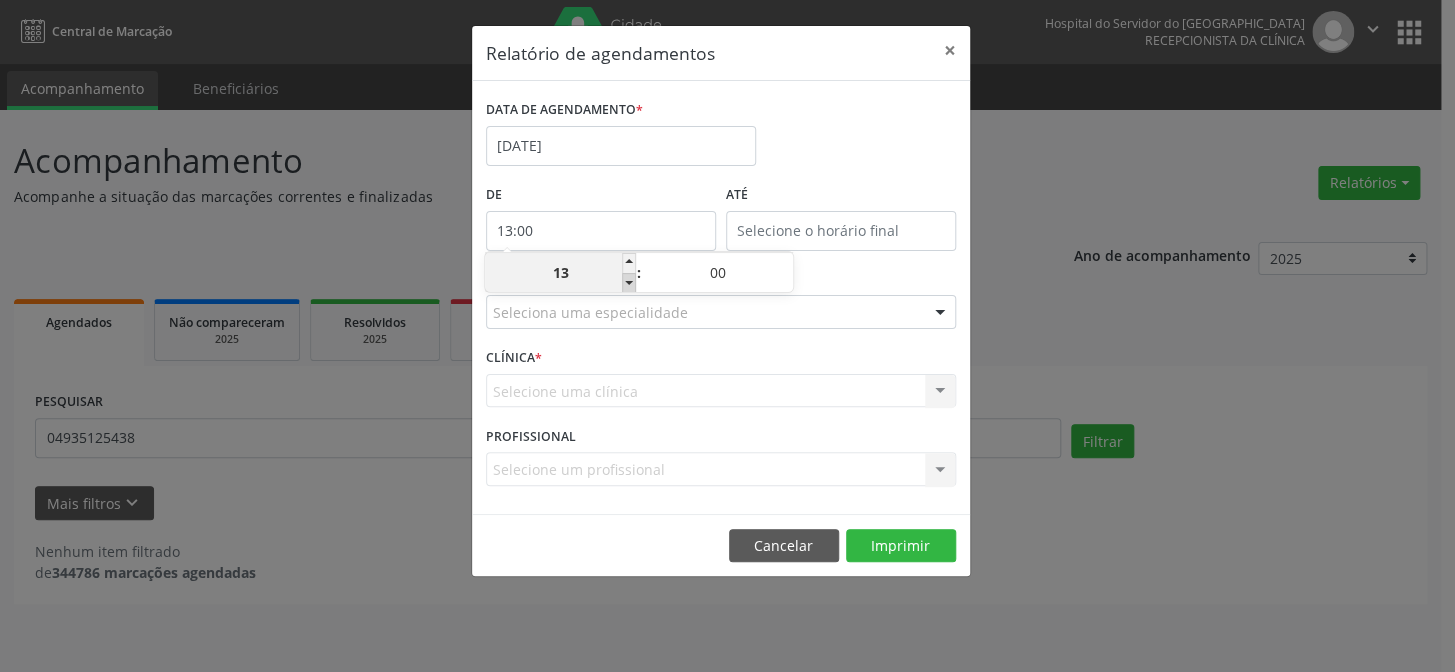 click at bounding box center [629, 283] 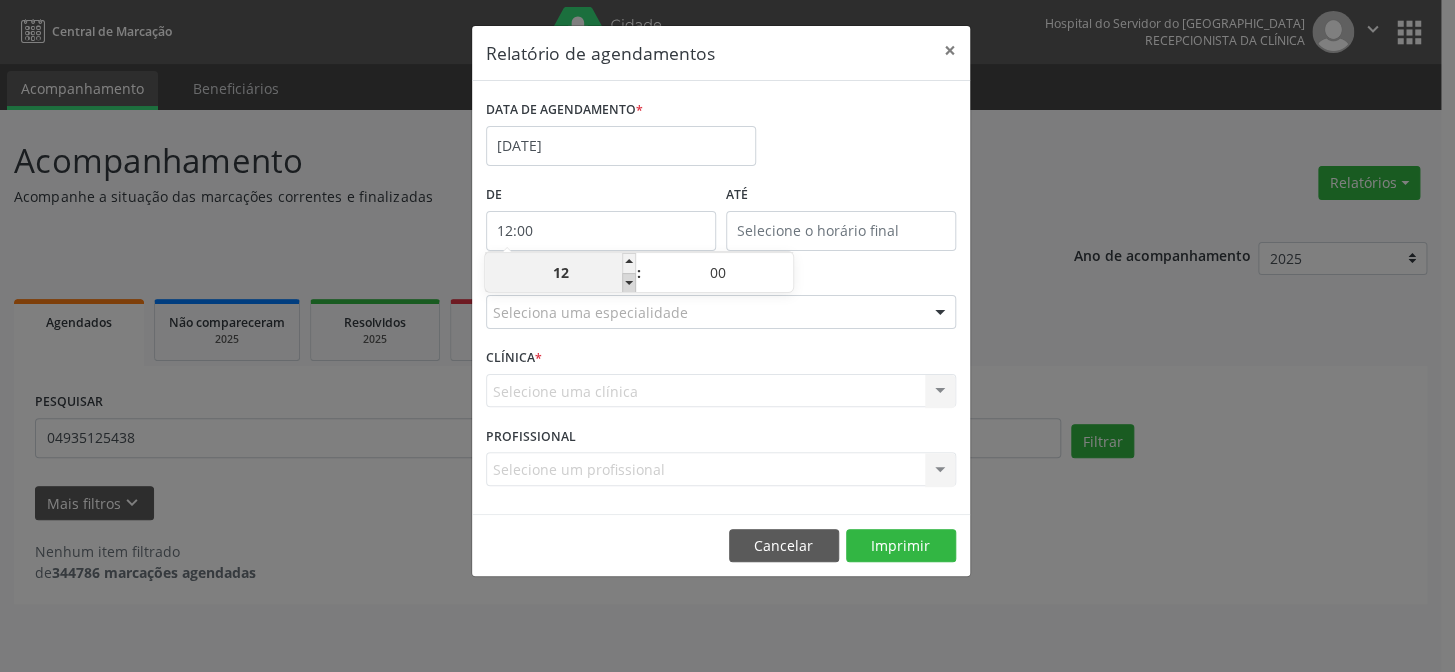 click at bounding box center [629, 283] 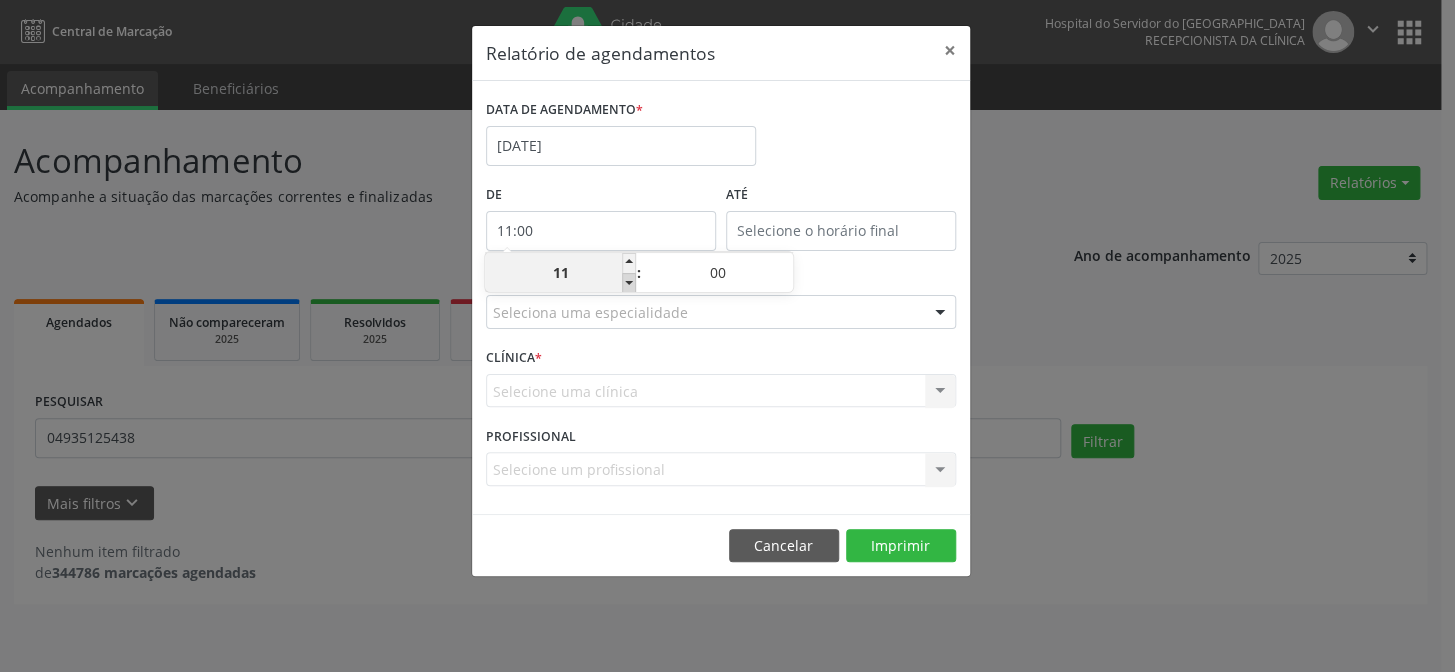 click at bounding box center [629, 283] 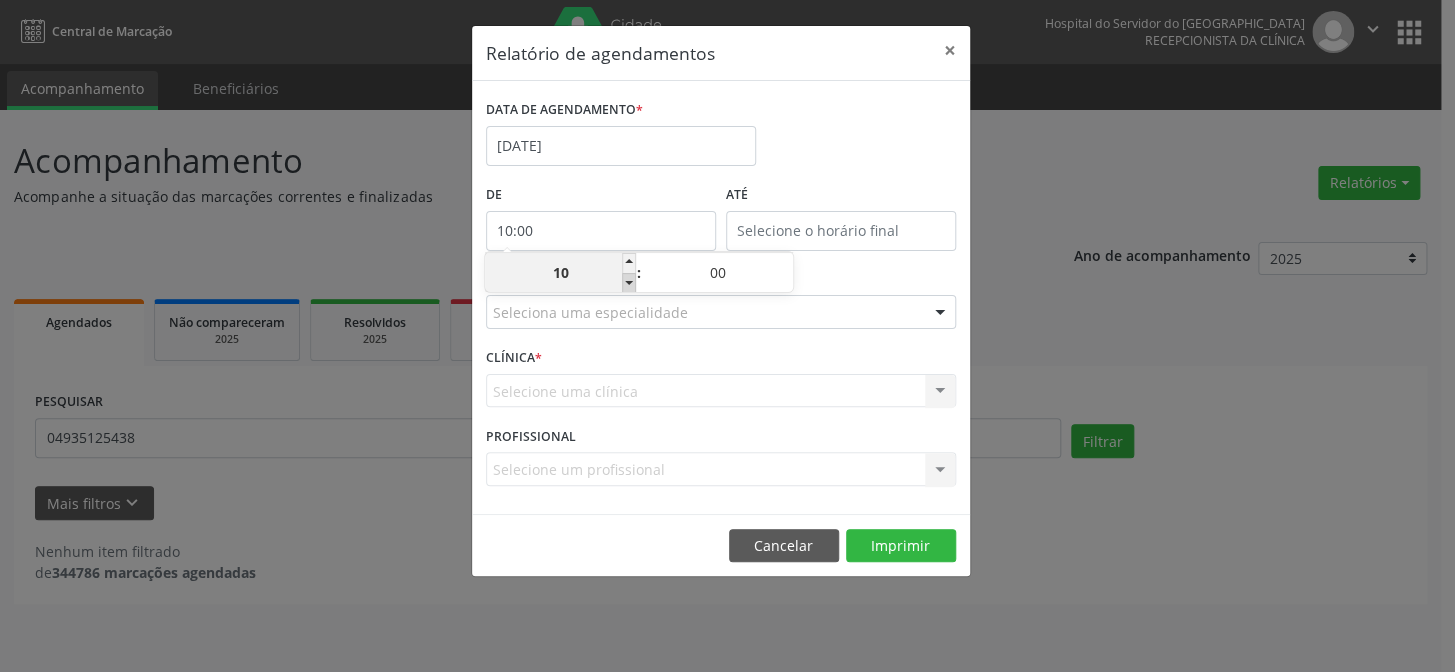 click at bounding box center [629, 283] 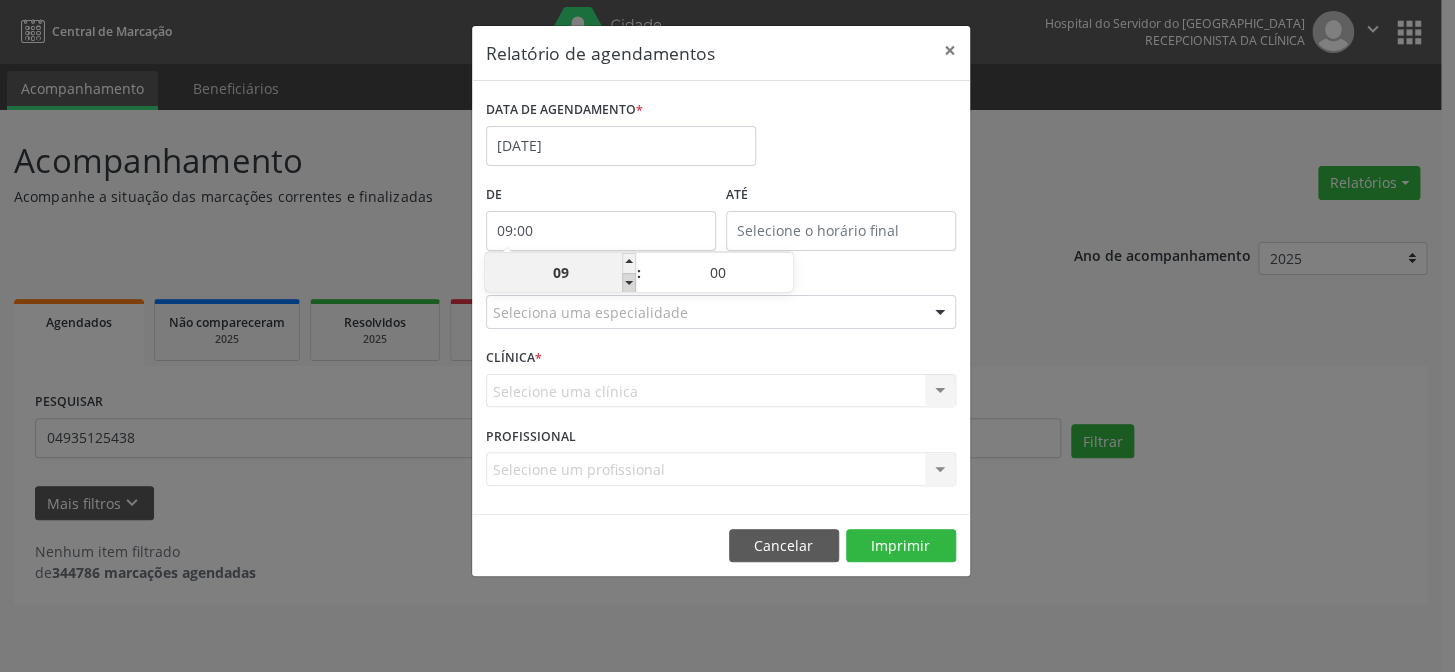 click at bounding box center [629, 283] 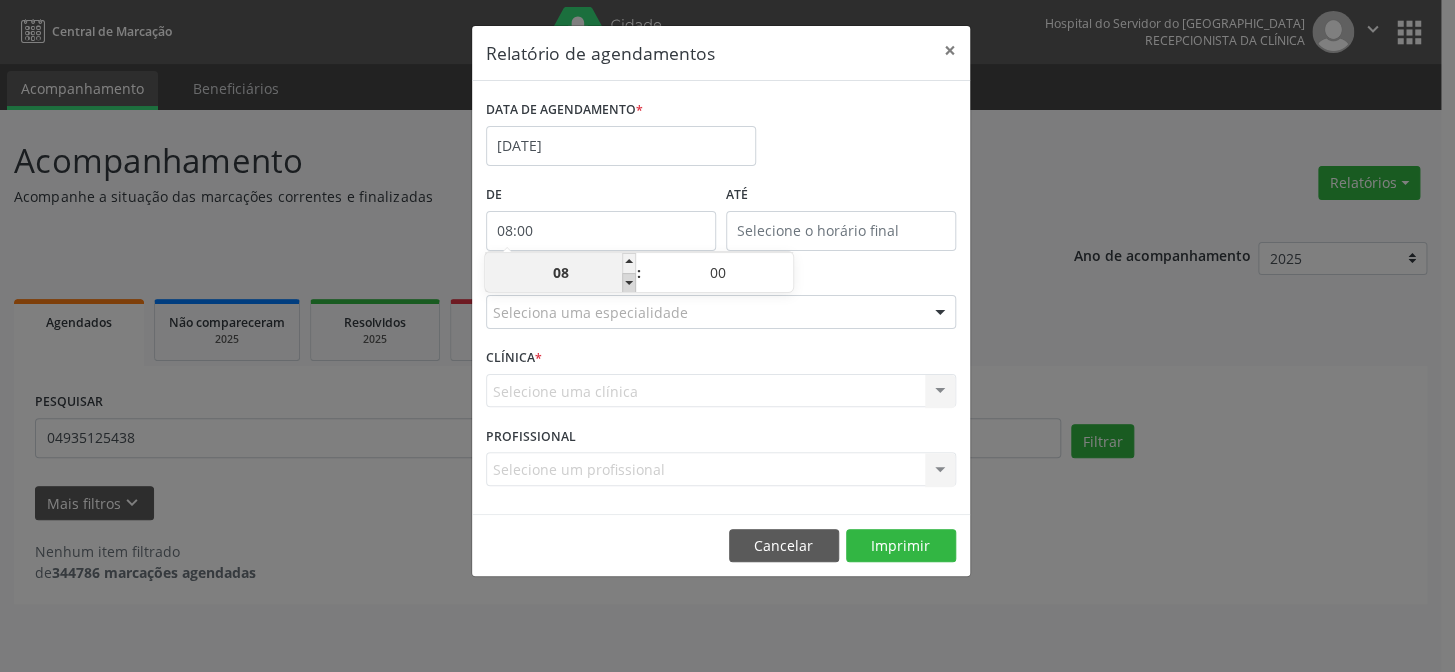 click at bounding box center (629, 283) 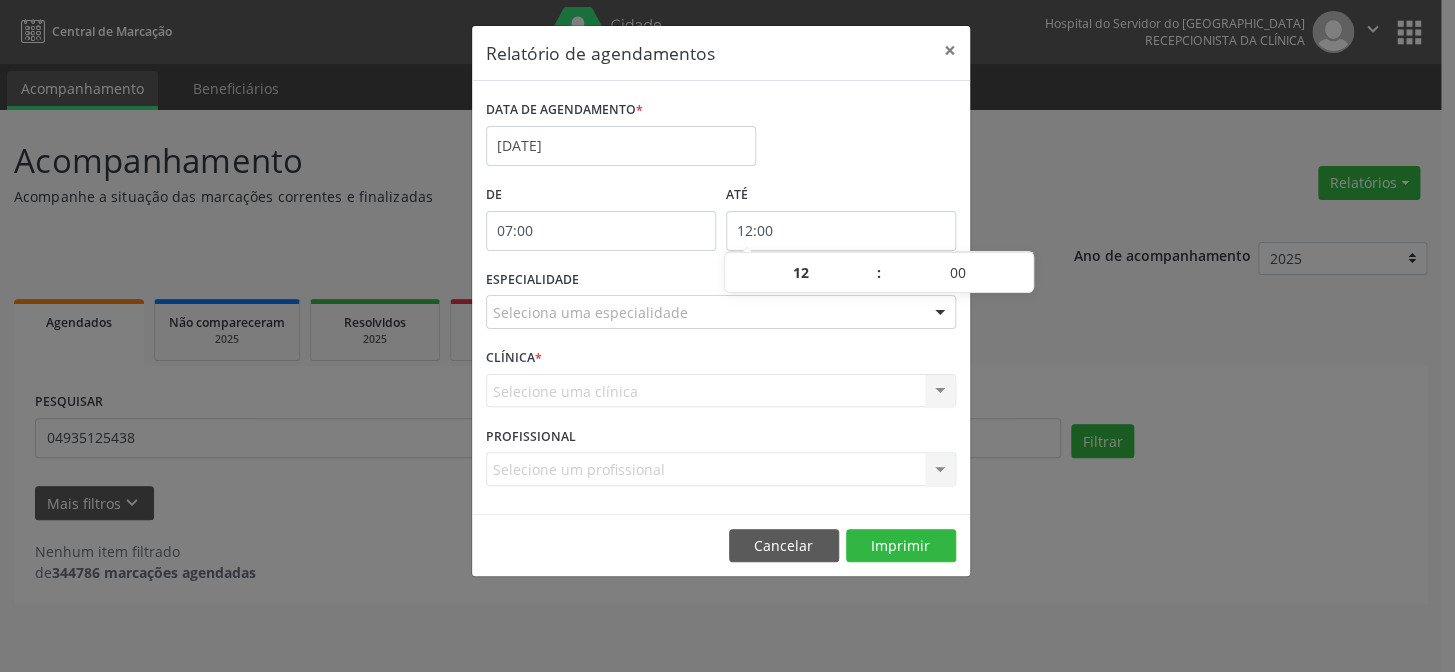 click on "12:00" at bounding box center (841, 231) 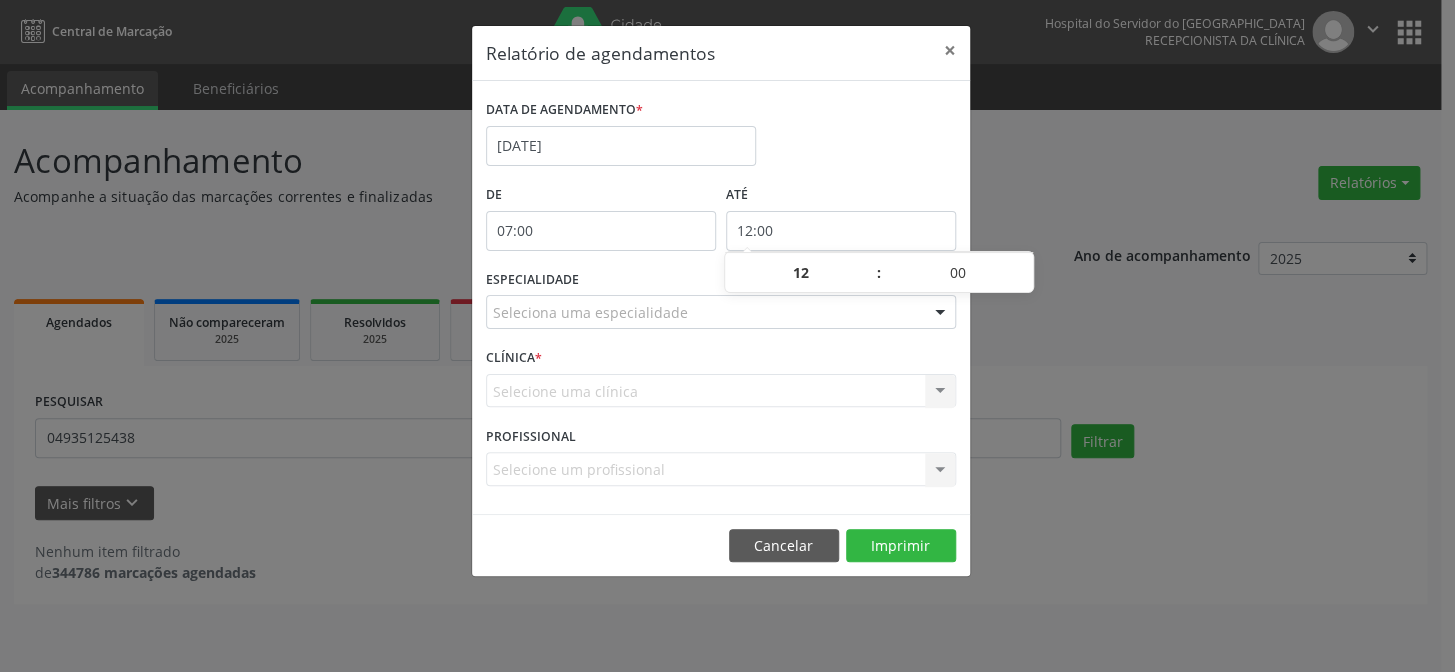 click on ":" at bounding box center [879, 273] 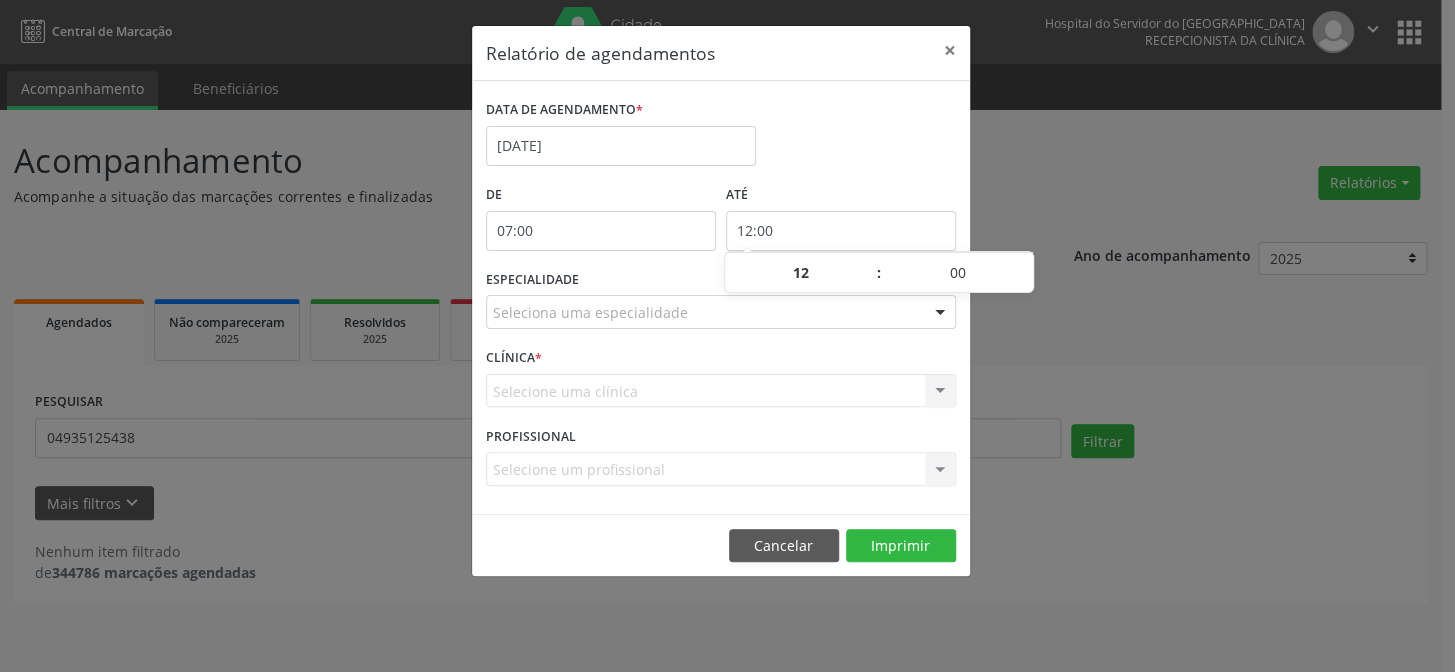click on ":" at bounding box center [879, 273] 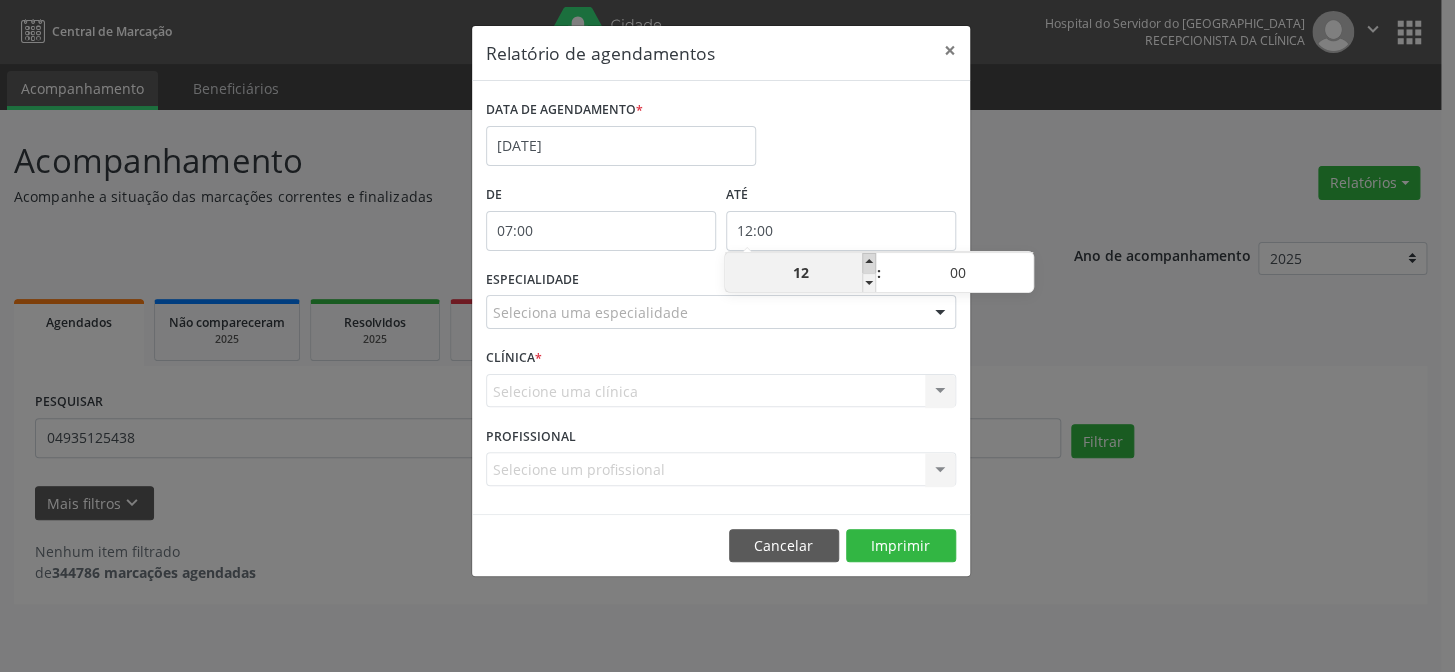 click at bounding box center [869, 263] 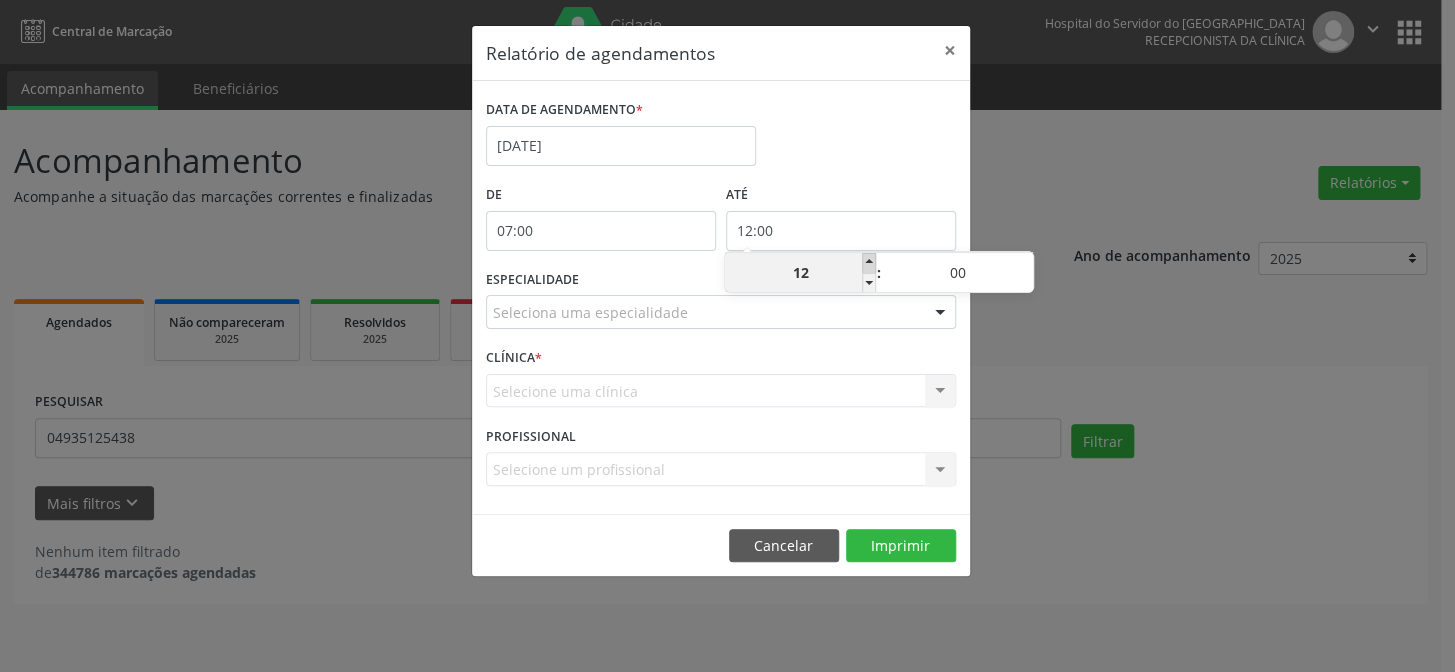 type on "13:00" 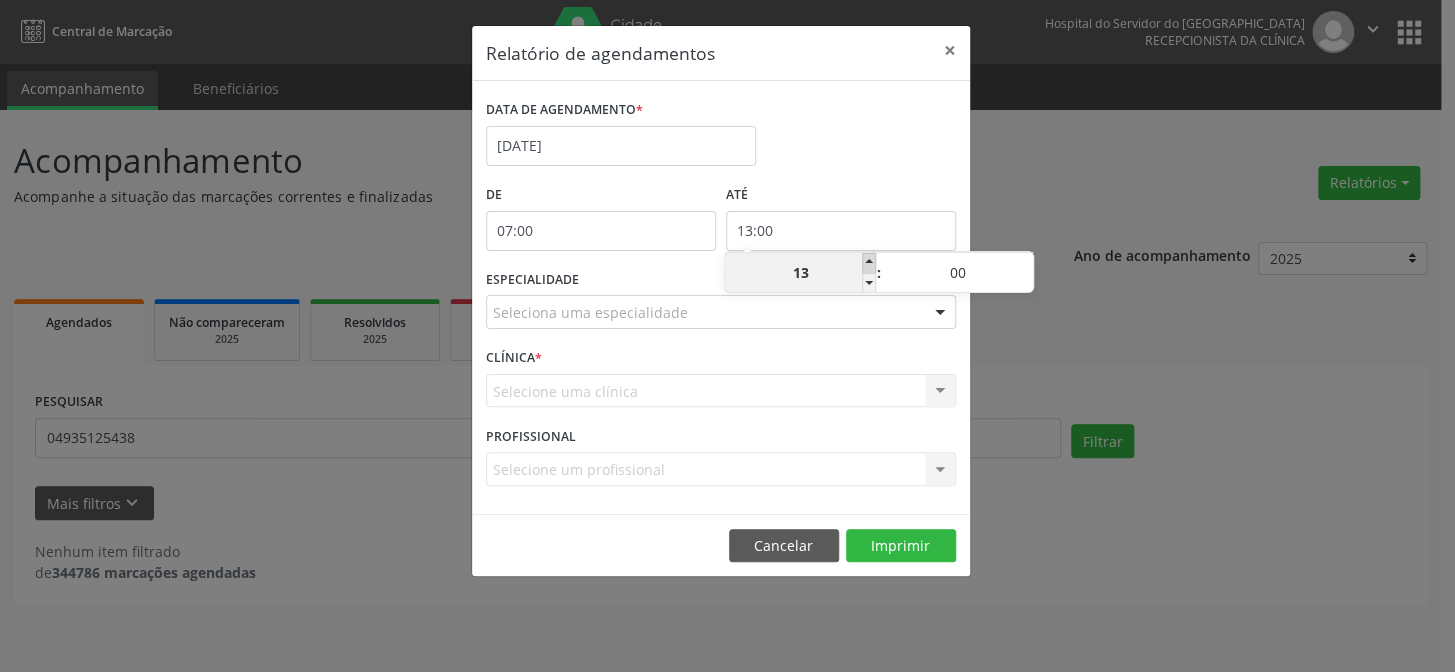 click at bounding box center [869, 263] 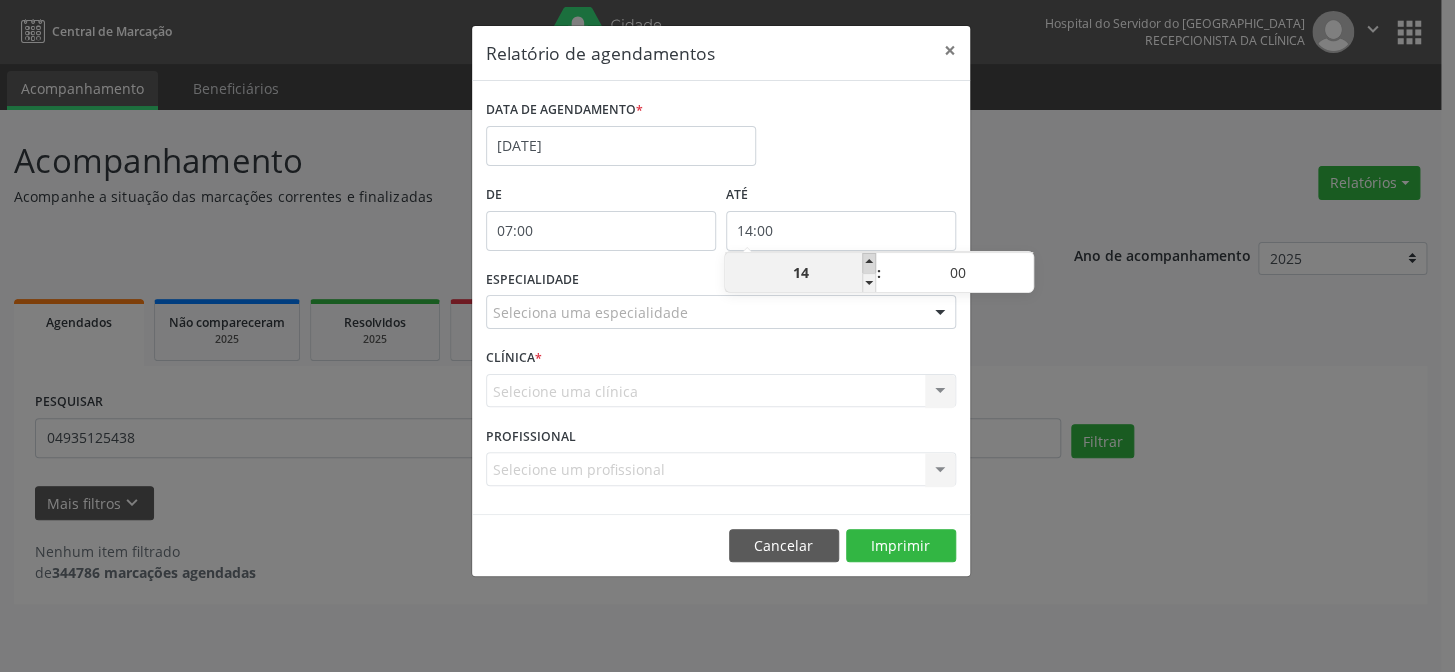 click at bounding box center [869, 263] 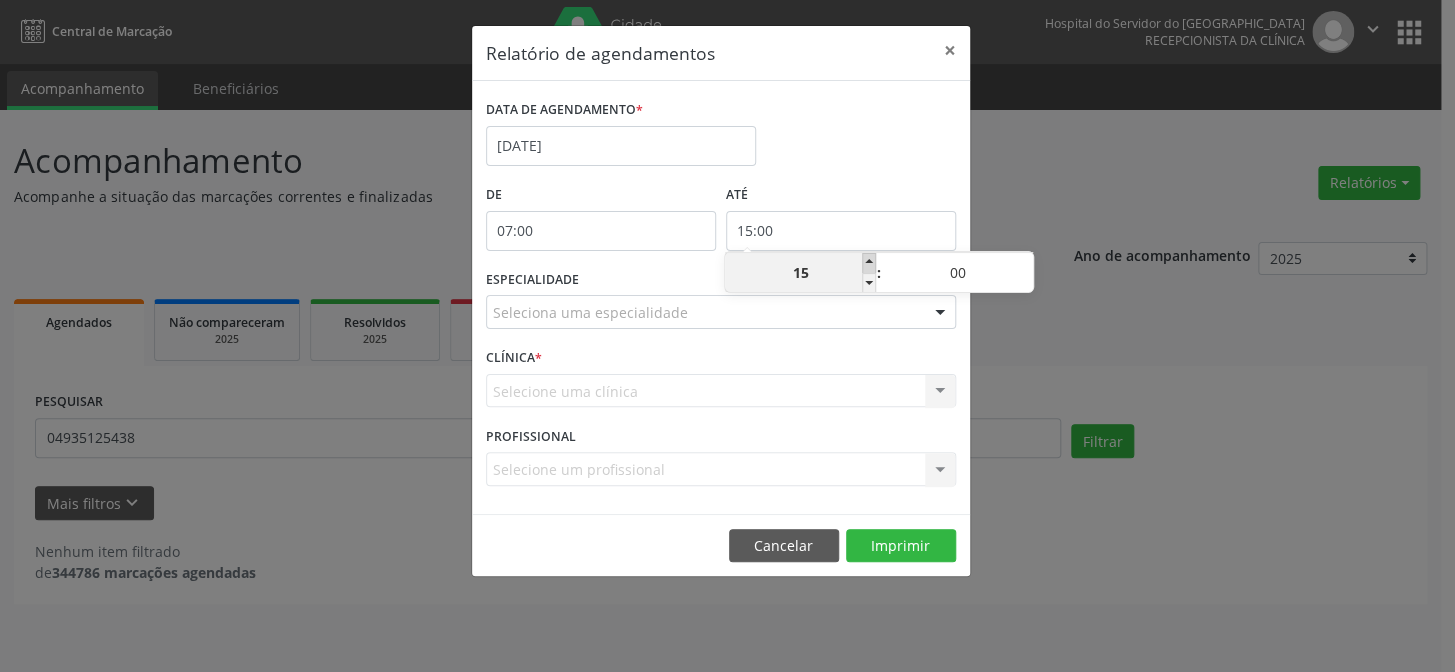 click at bounding box center [869, 263] 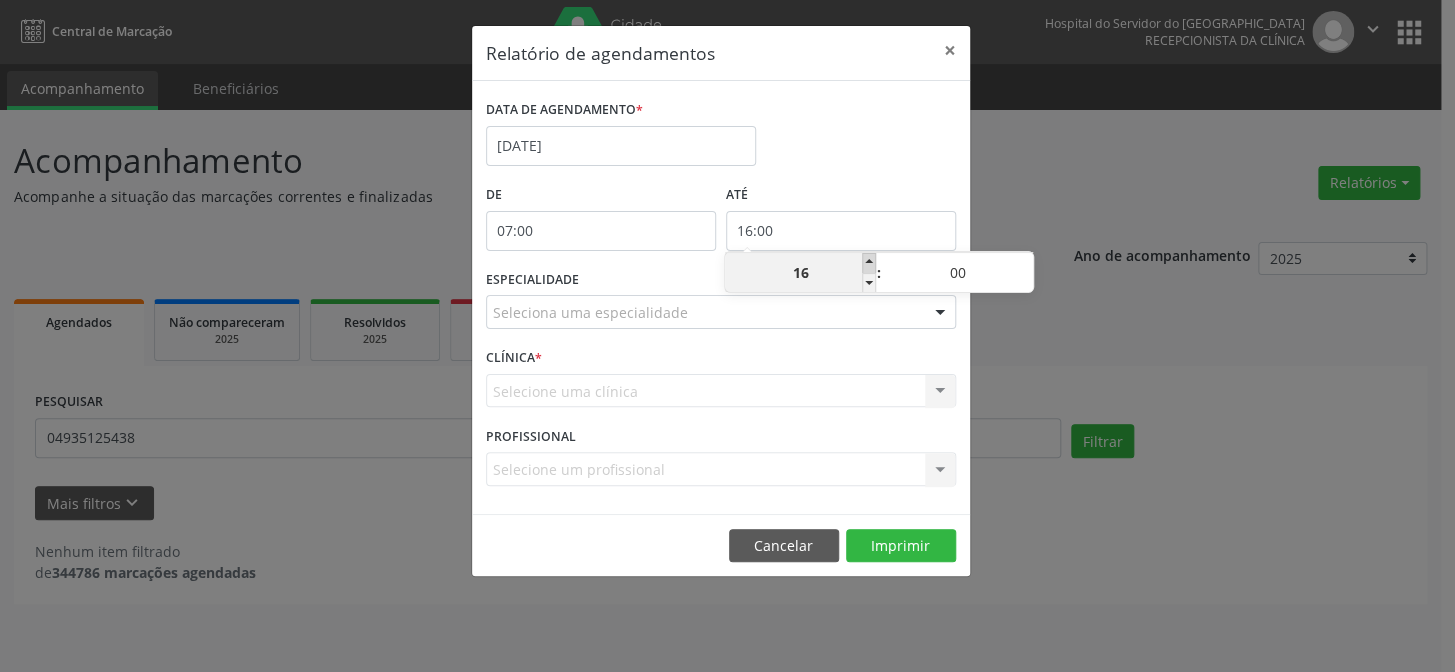click at bounding box center [869, 263] 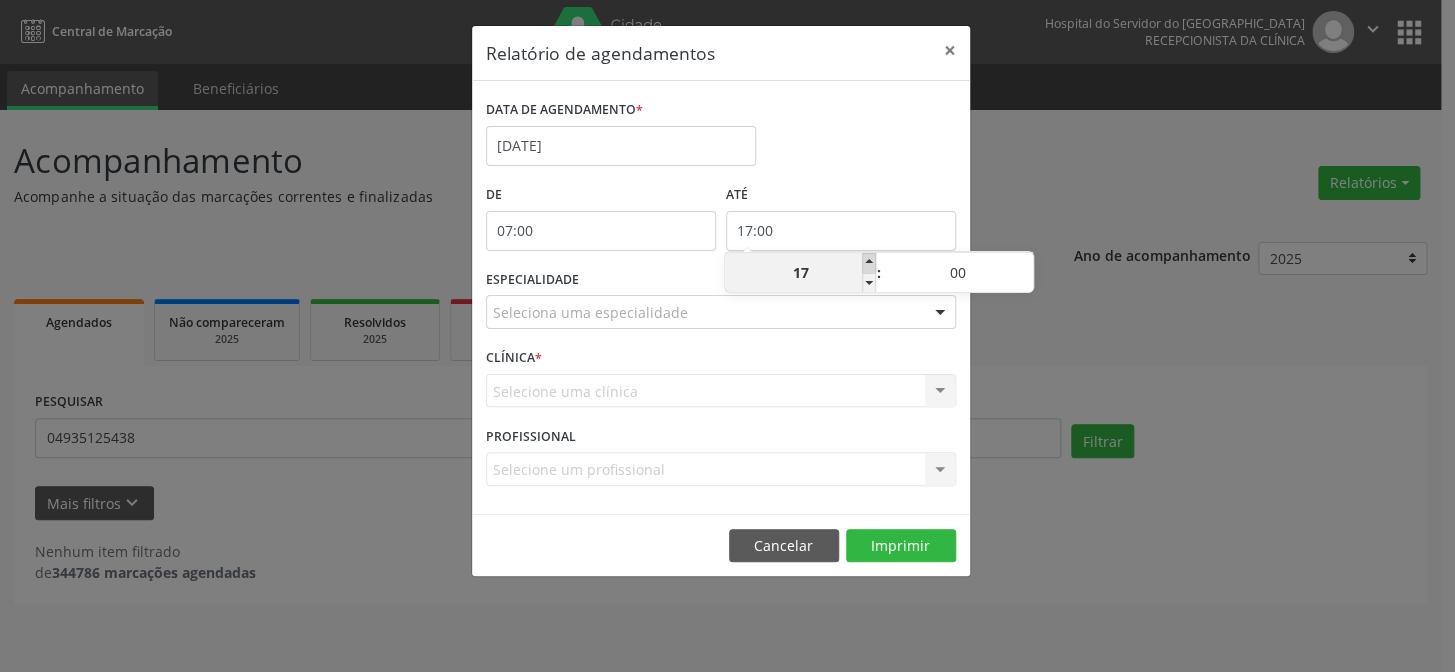 click at bounding box center [869, 263] 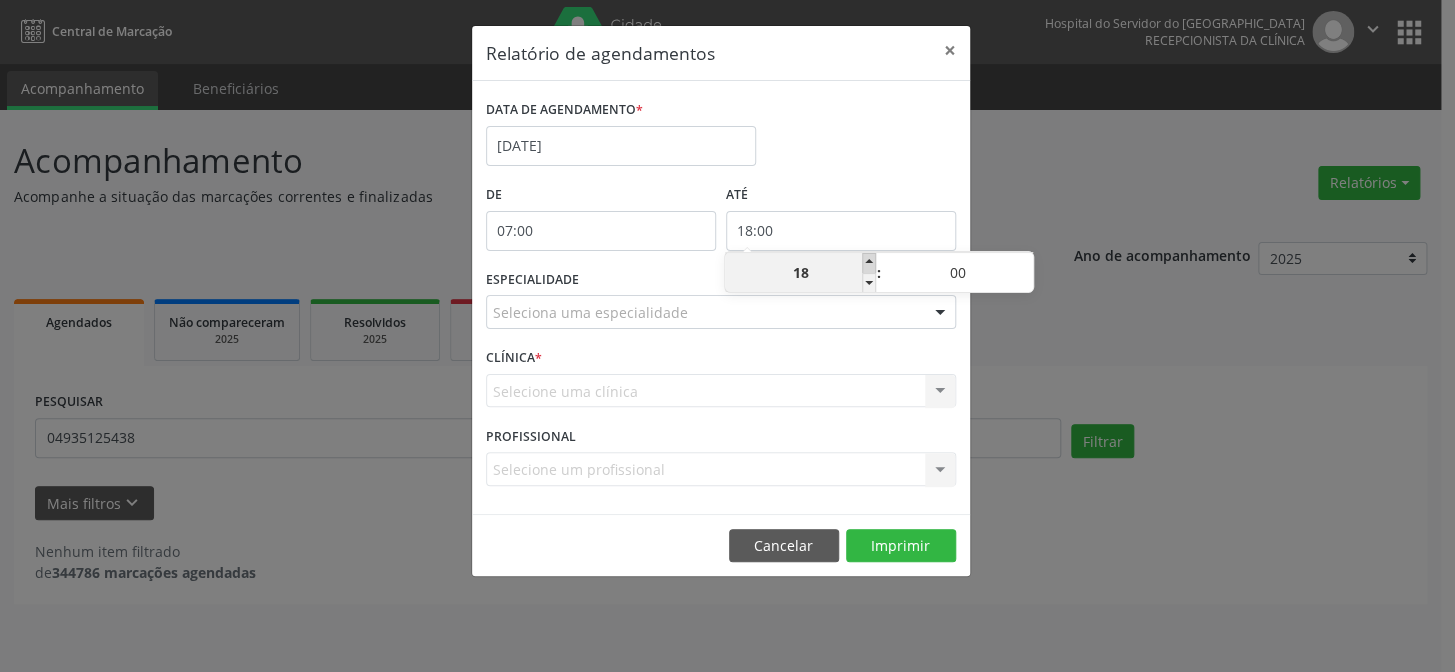 click at bounding box center [869, 263] 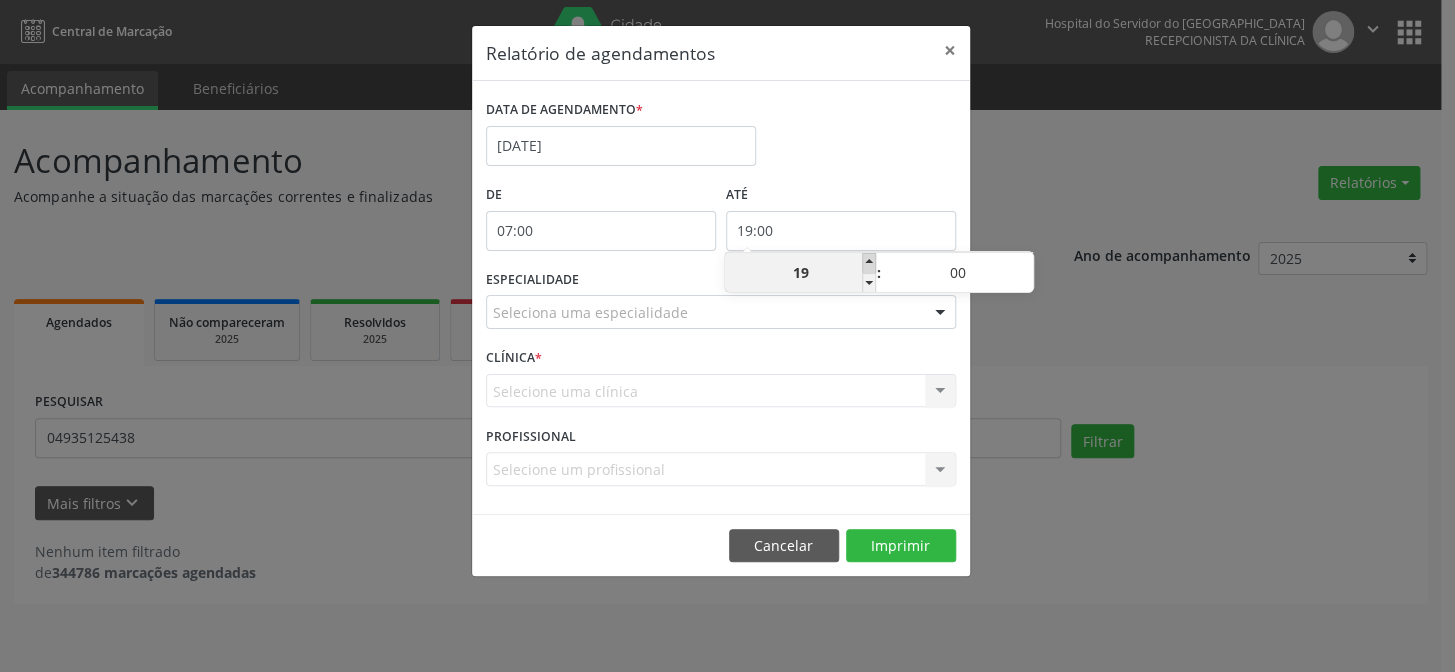 click at bounding box center (869, 263) 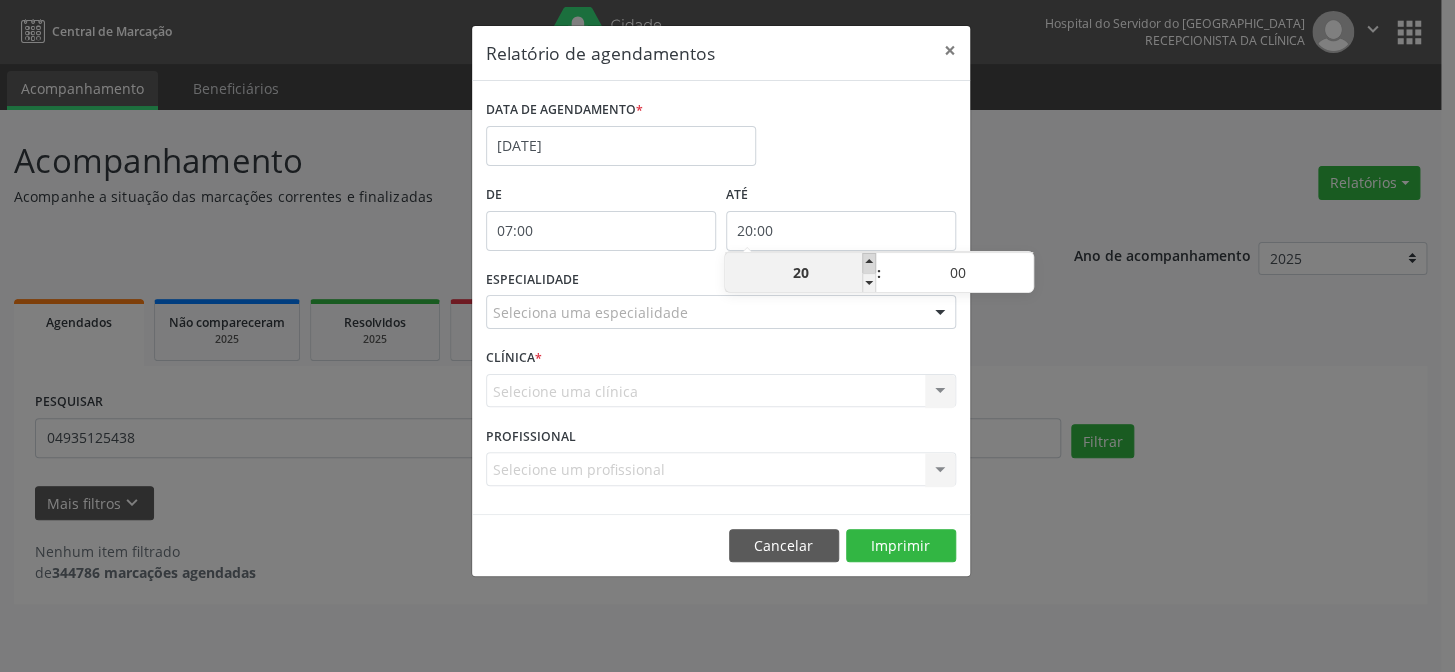 click at bounding box center [869, 263] 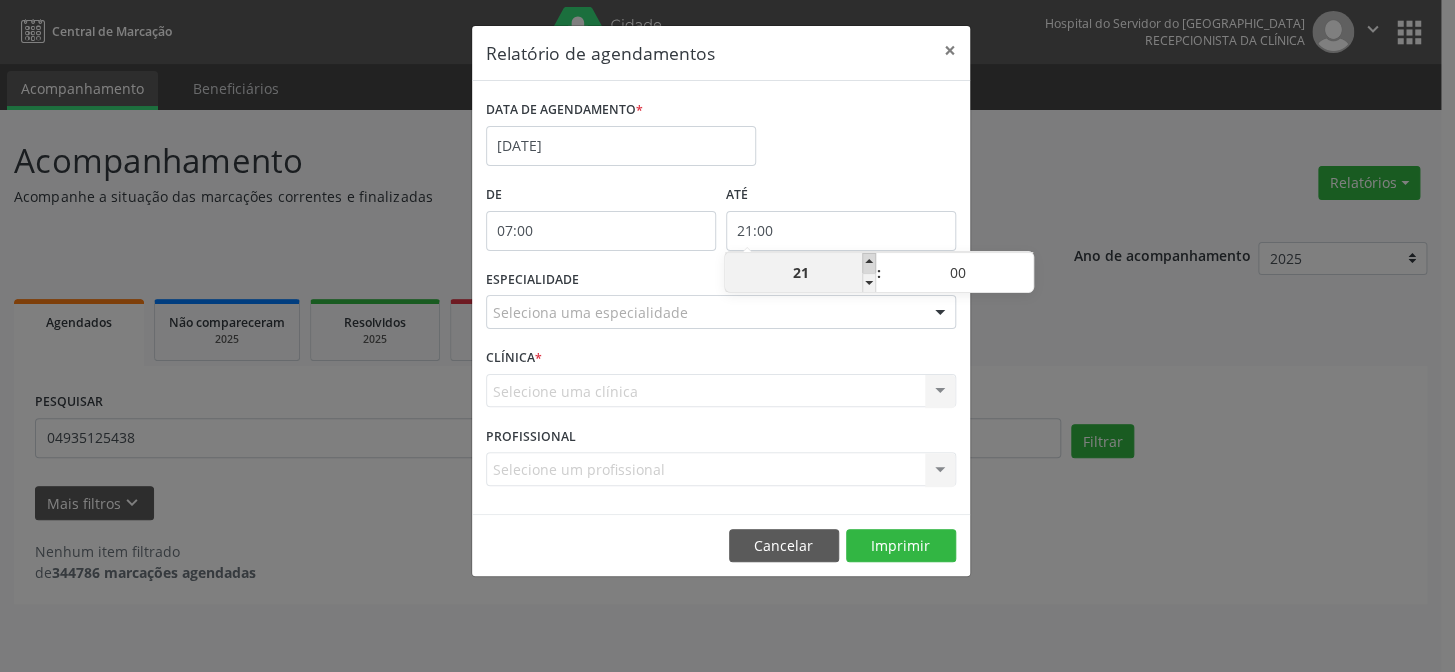 click at bounding box center [869, 263] 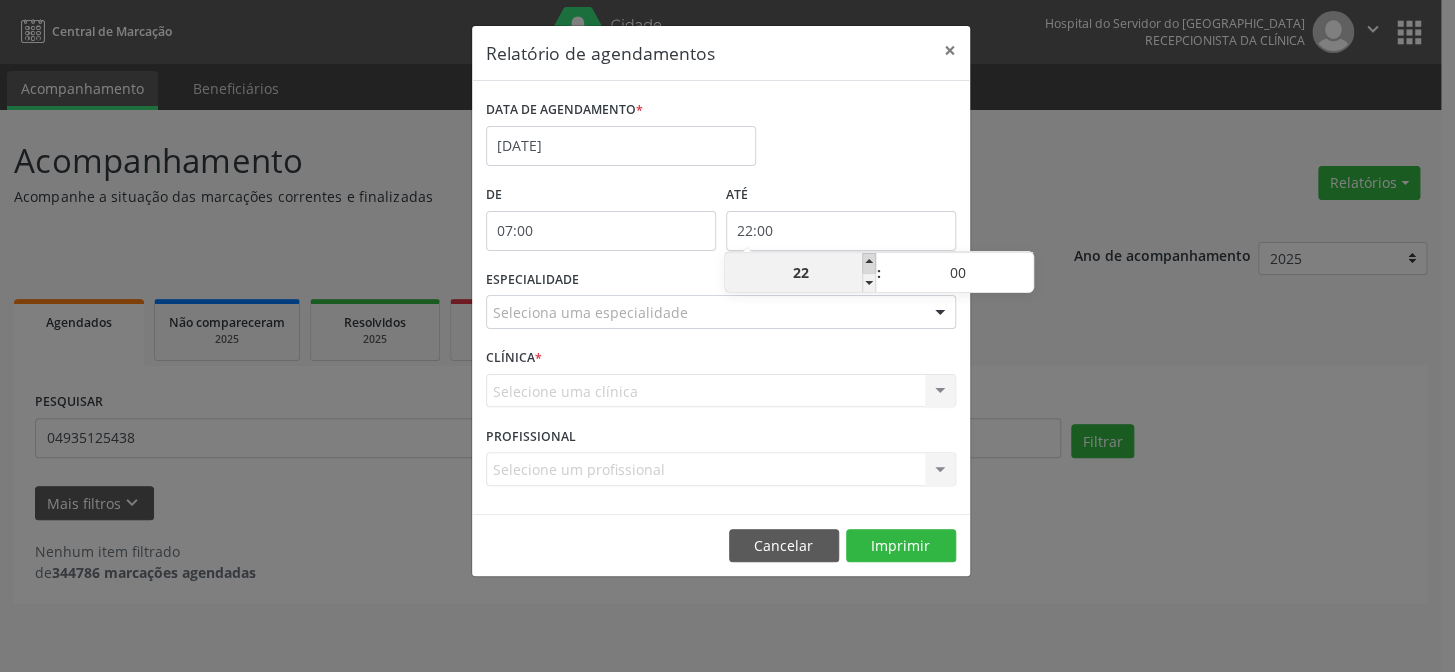 click at bounding box center [869, 263] 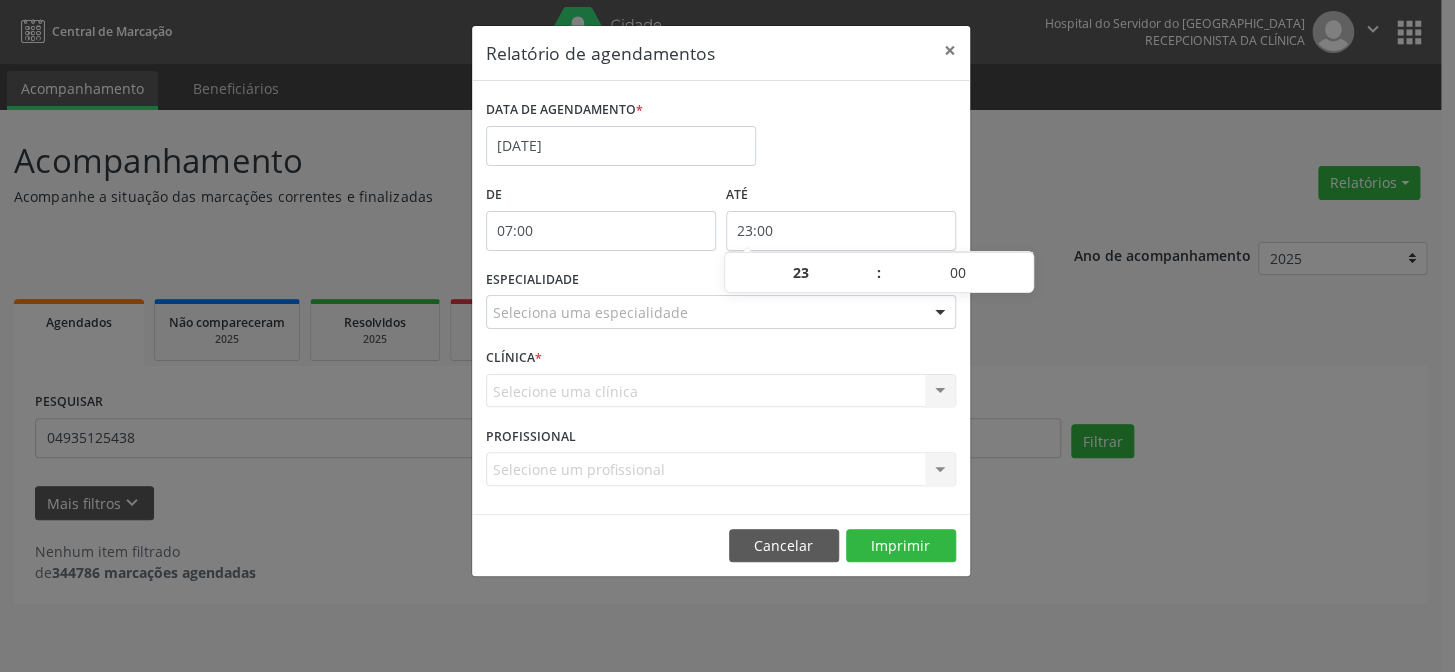 click at bounding box center [940, 313] 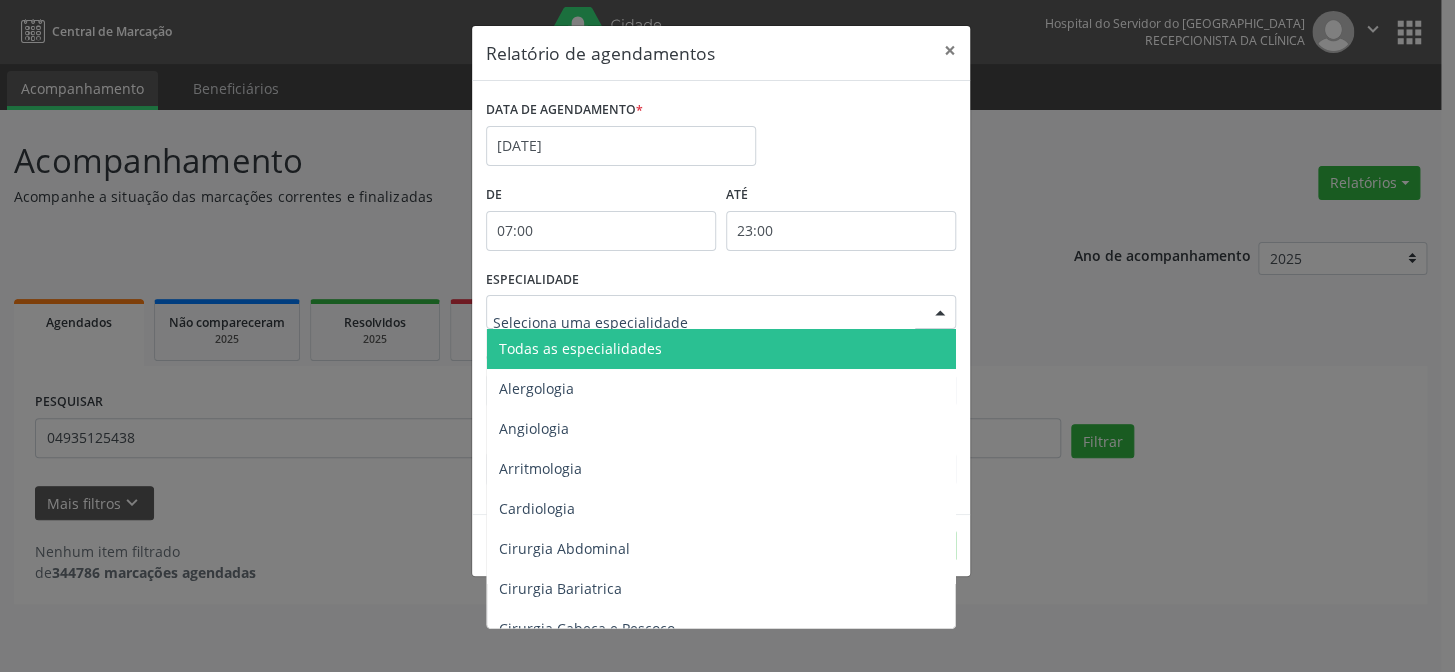 click on "Todas as especialidades" at bounding box center [722, 349] 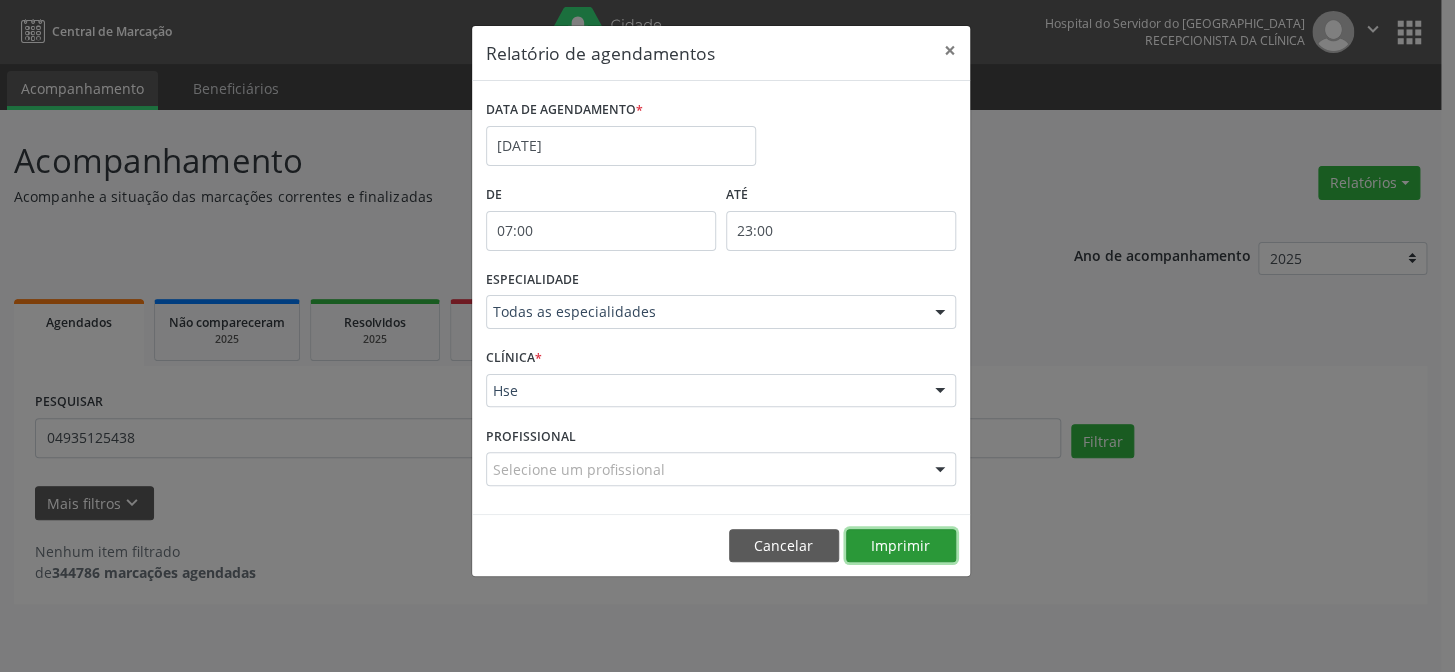 click on "Imprimir" at bounding box center (901, 546) 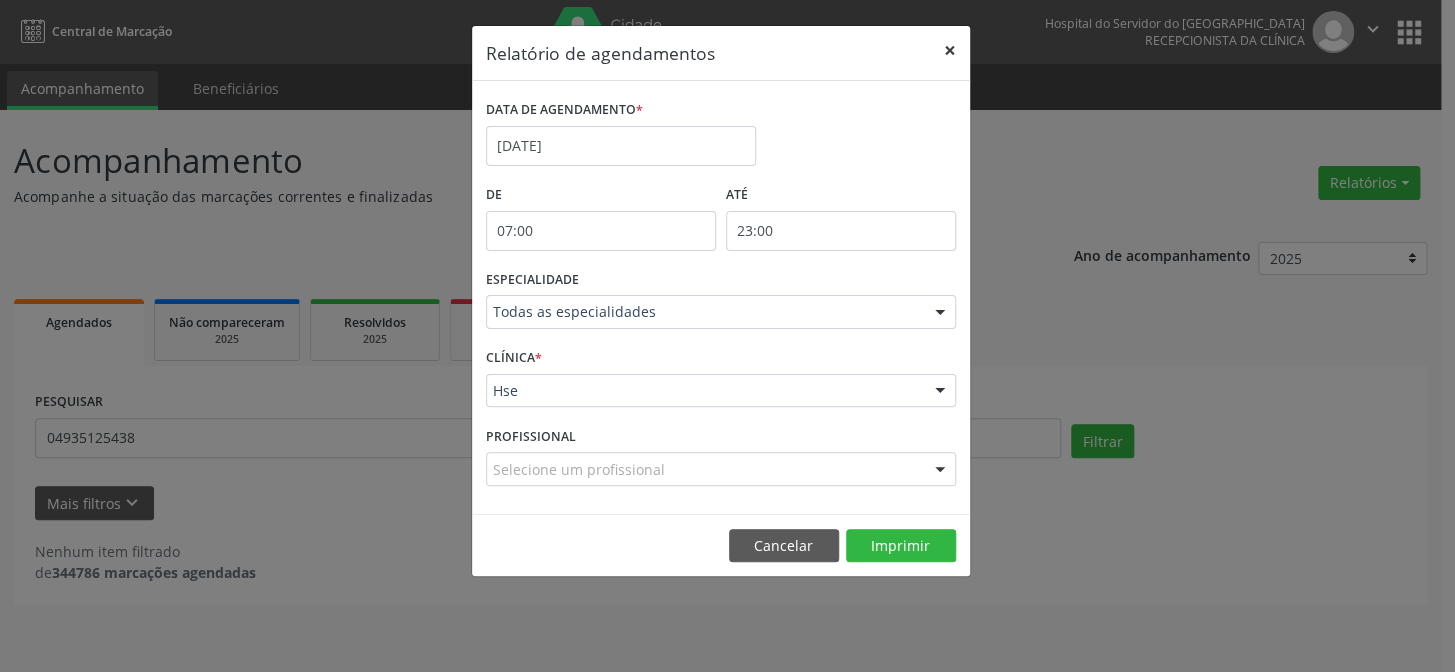 click on "×" at bounding box center (950, 50) 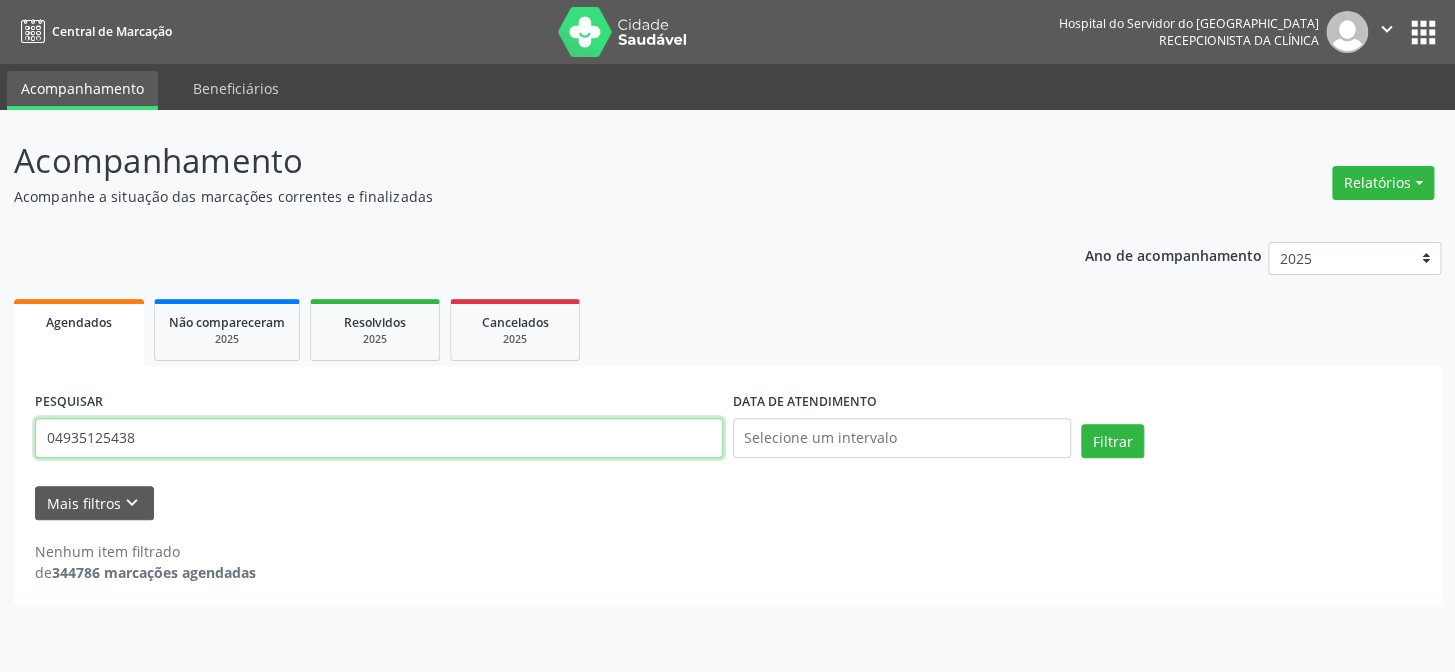 click on "04935125438" at bounding box center (379, 438) 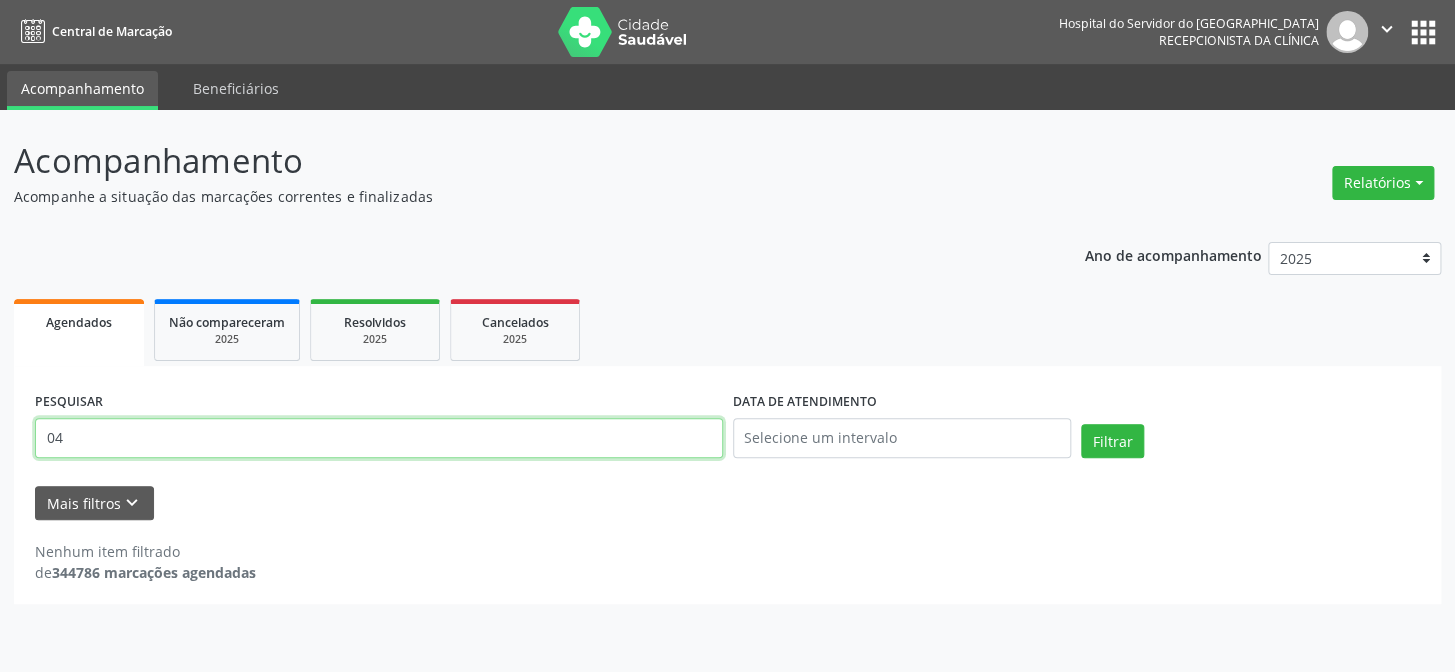type on "0" 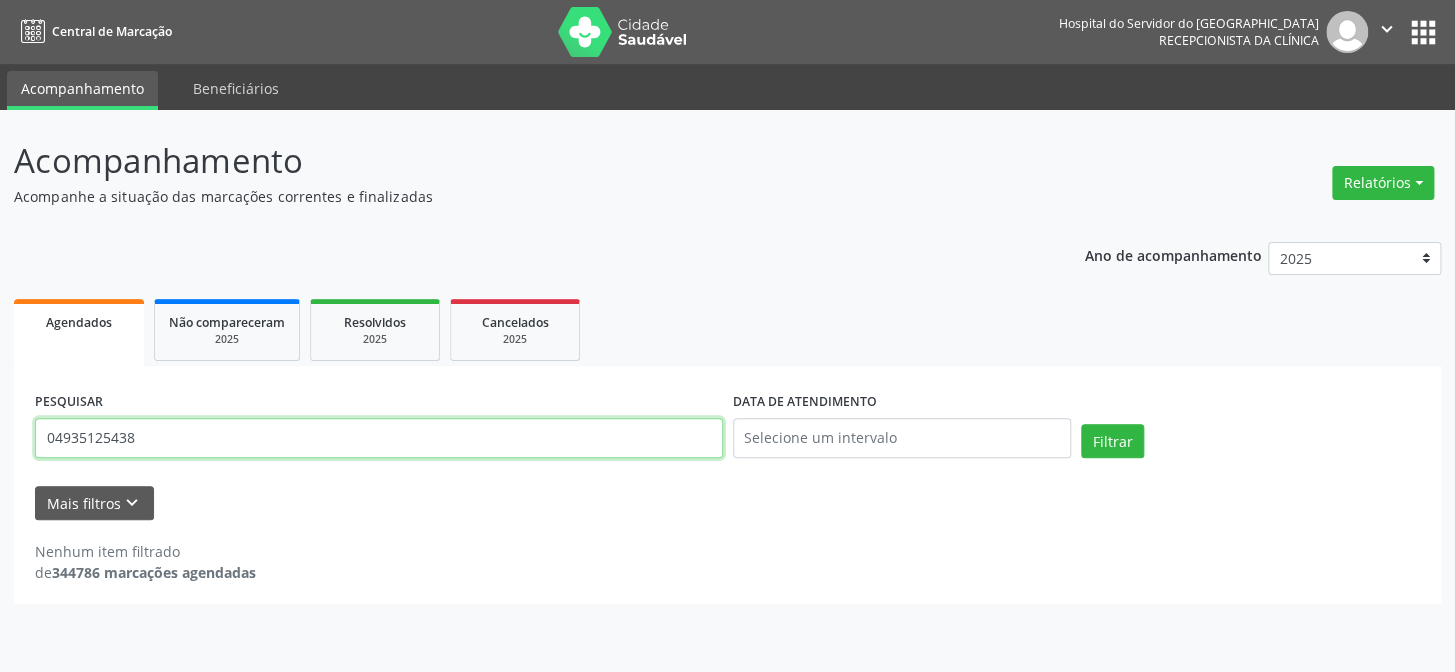 click on "Filtrar" at bounding box center [1112, 441] 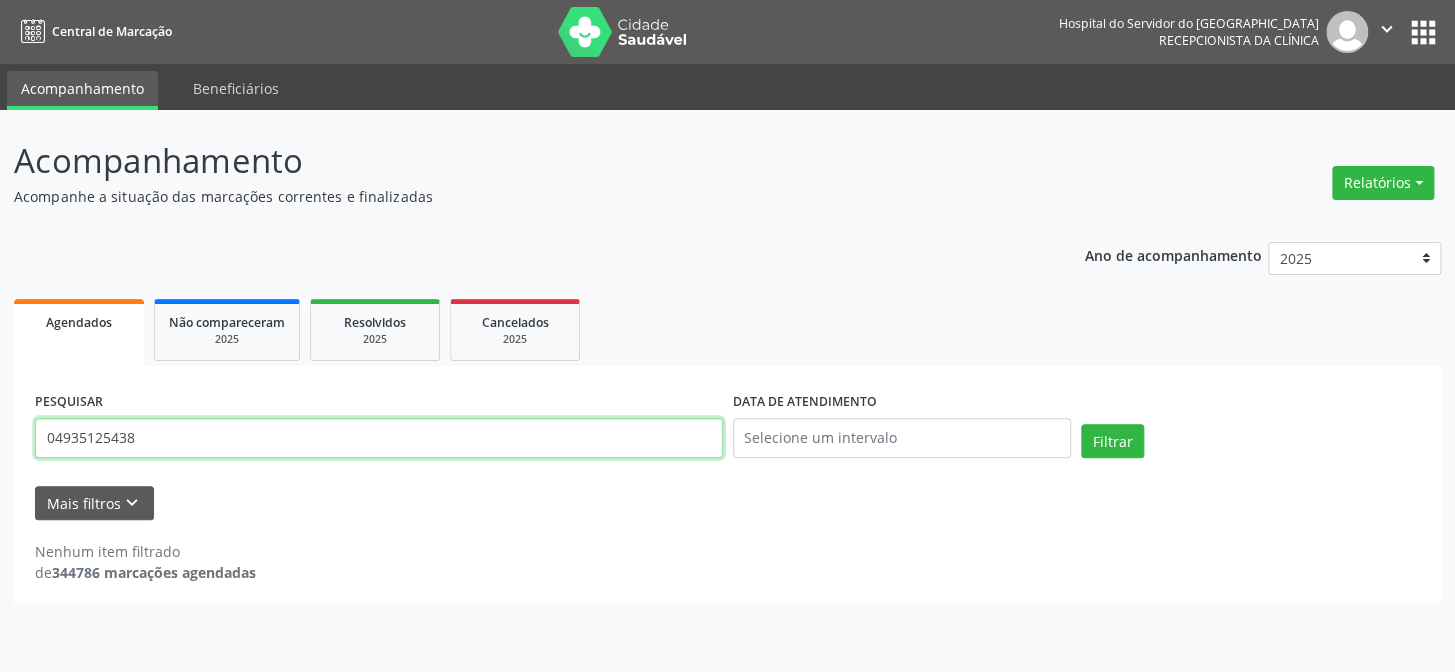 click on "04935125438" at bounding box center [379, 438] 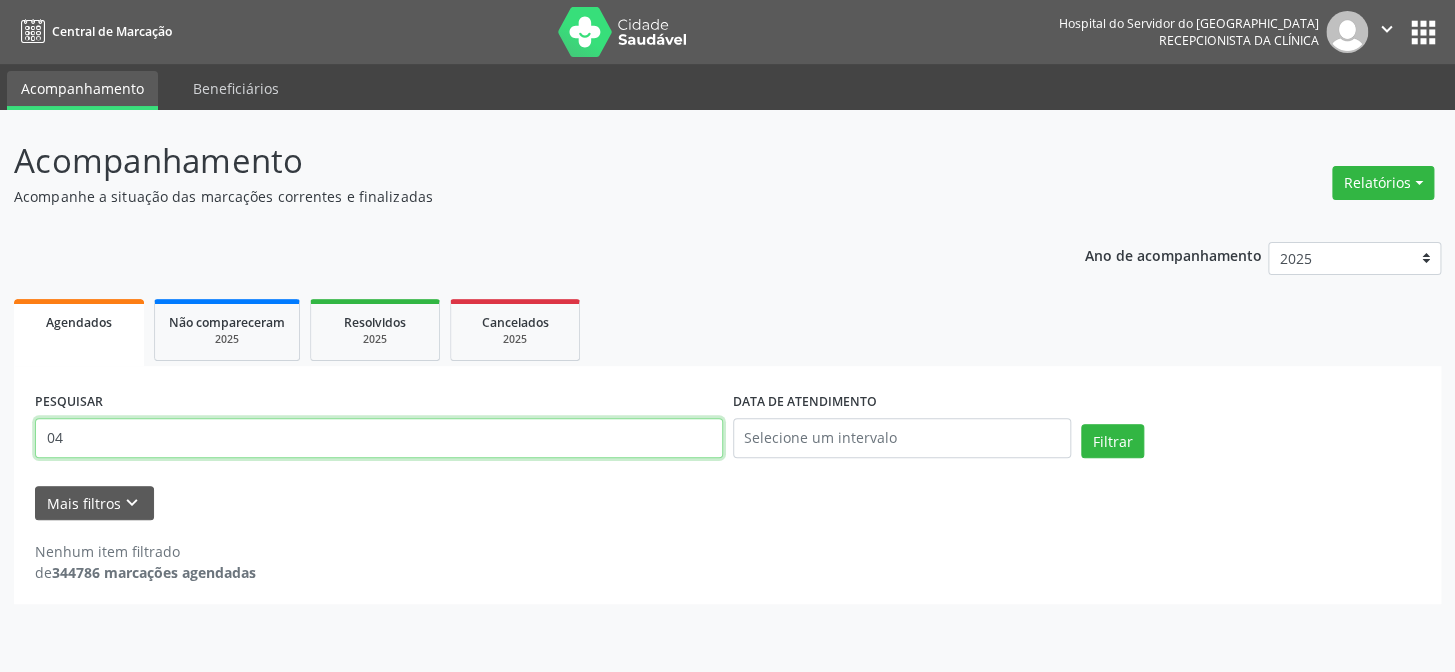 type on "0" 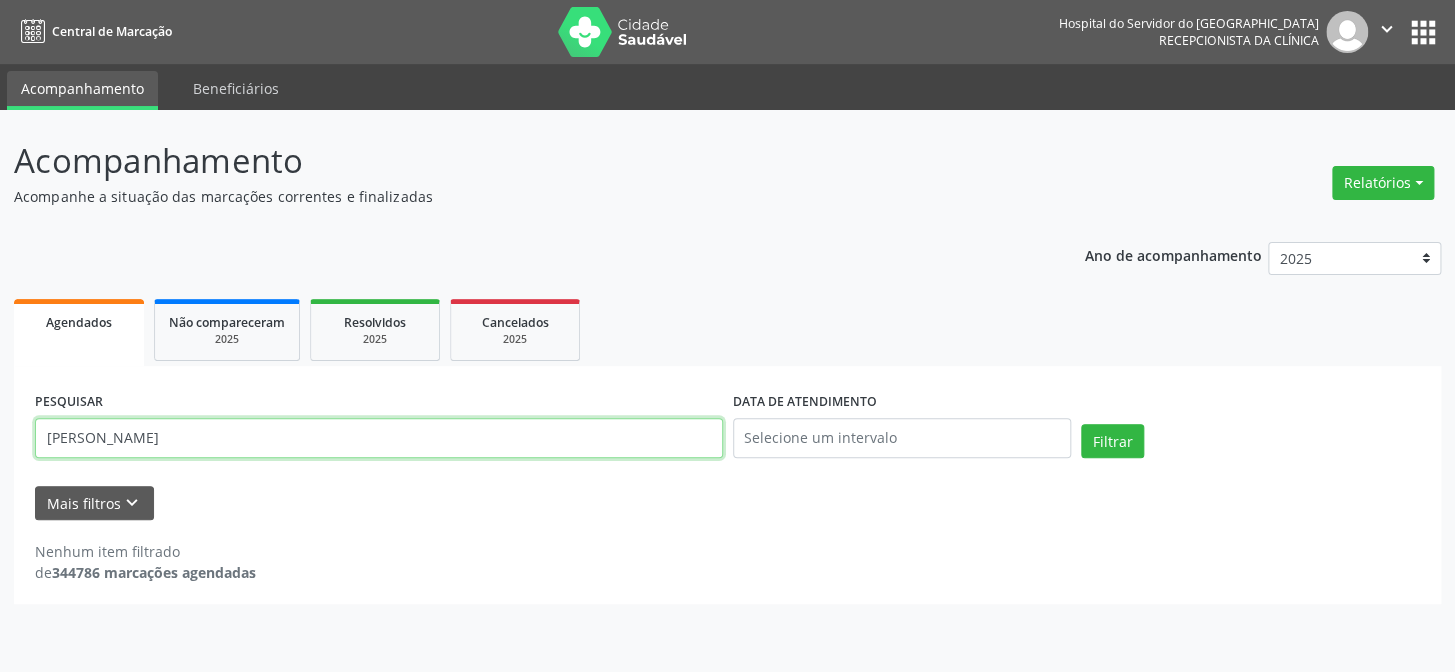 type on "[PERSON_NAME]" 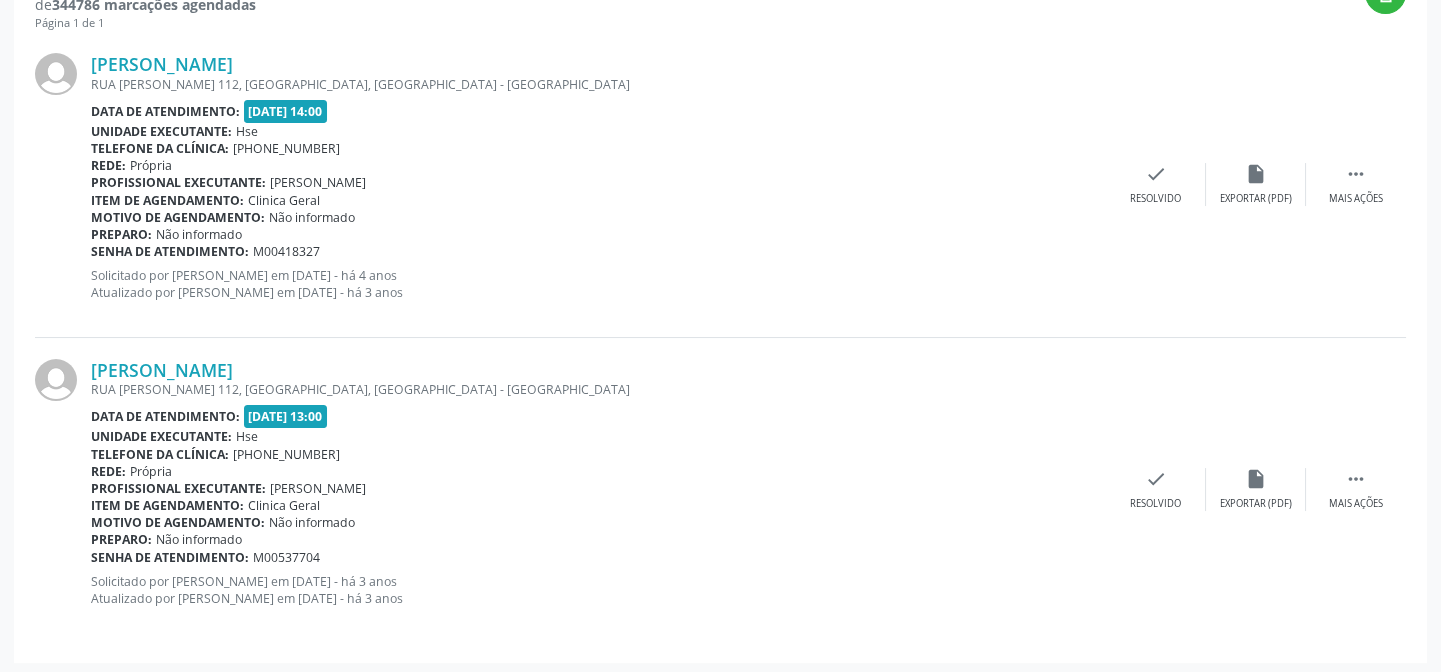 scroll, scrollTop: 571, scrollLeft: 0, axis: vertical 